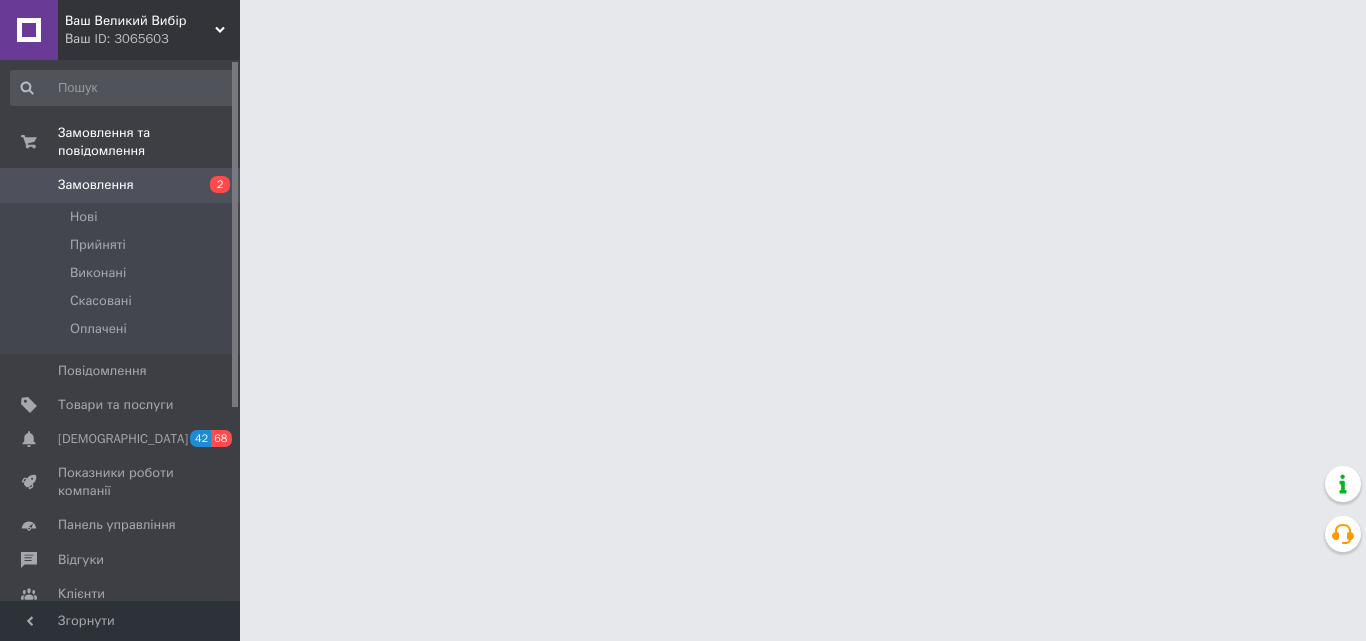 scroll, scrollTop: 0, scrollLeft: 0, axis: both 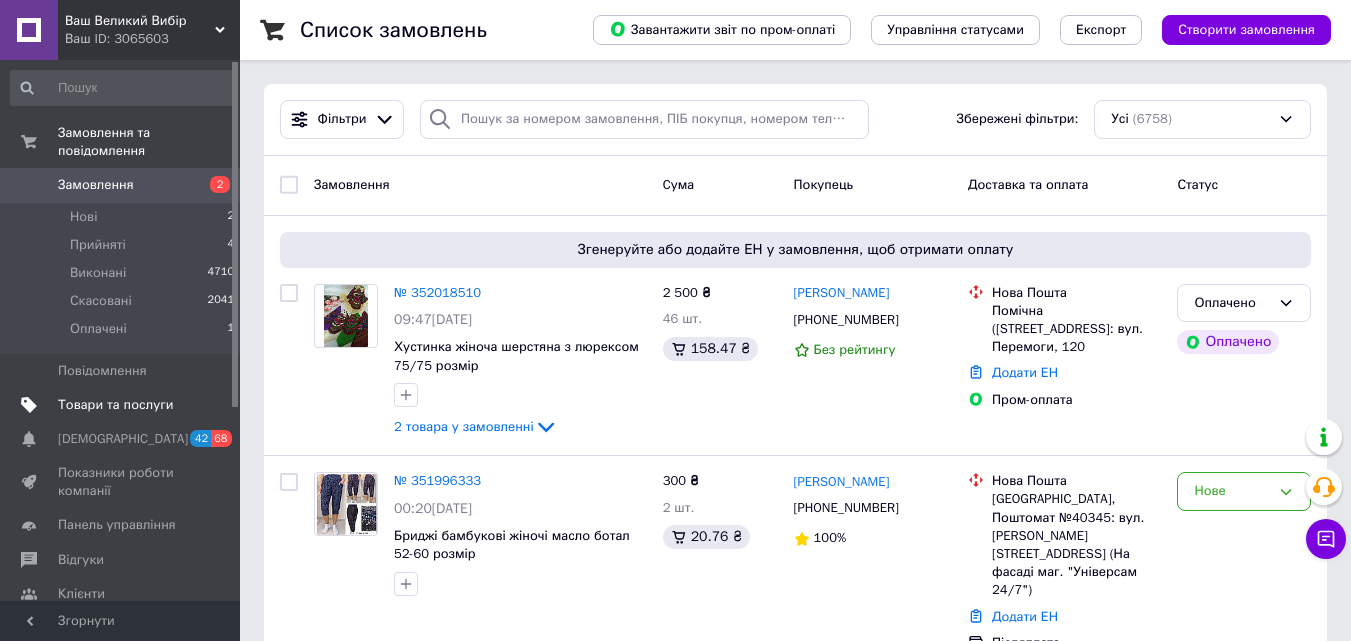 click on "Товари та послуги" at bounding box center (115, 405) 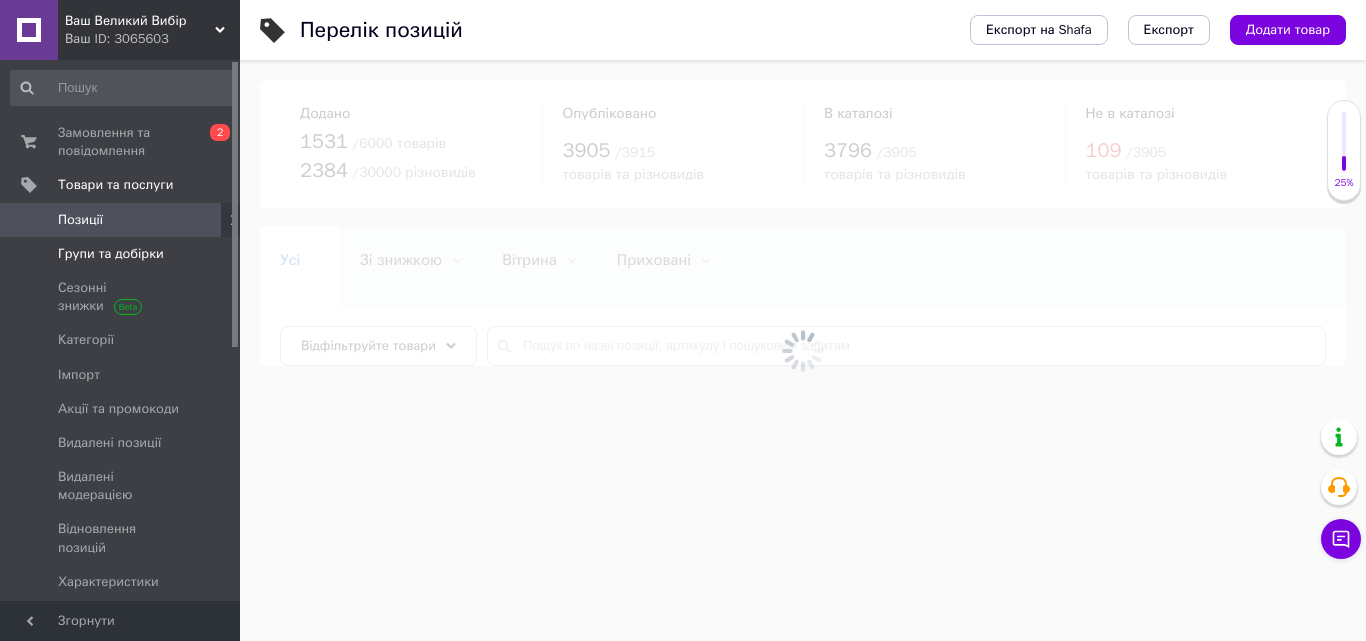 click on "Групи та добірки" at bounding box center (111, 254) 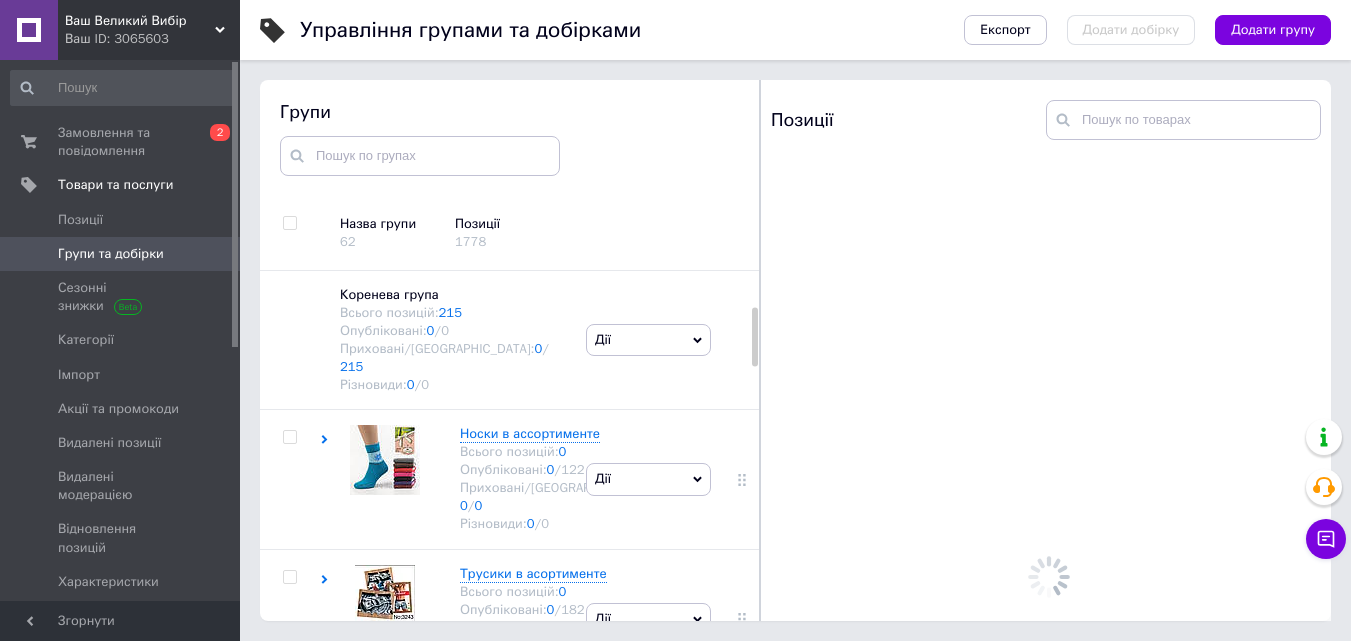 scroll, scrollTop: 113, scrollLeft: 0, axis: vertical 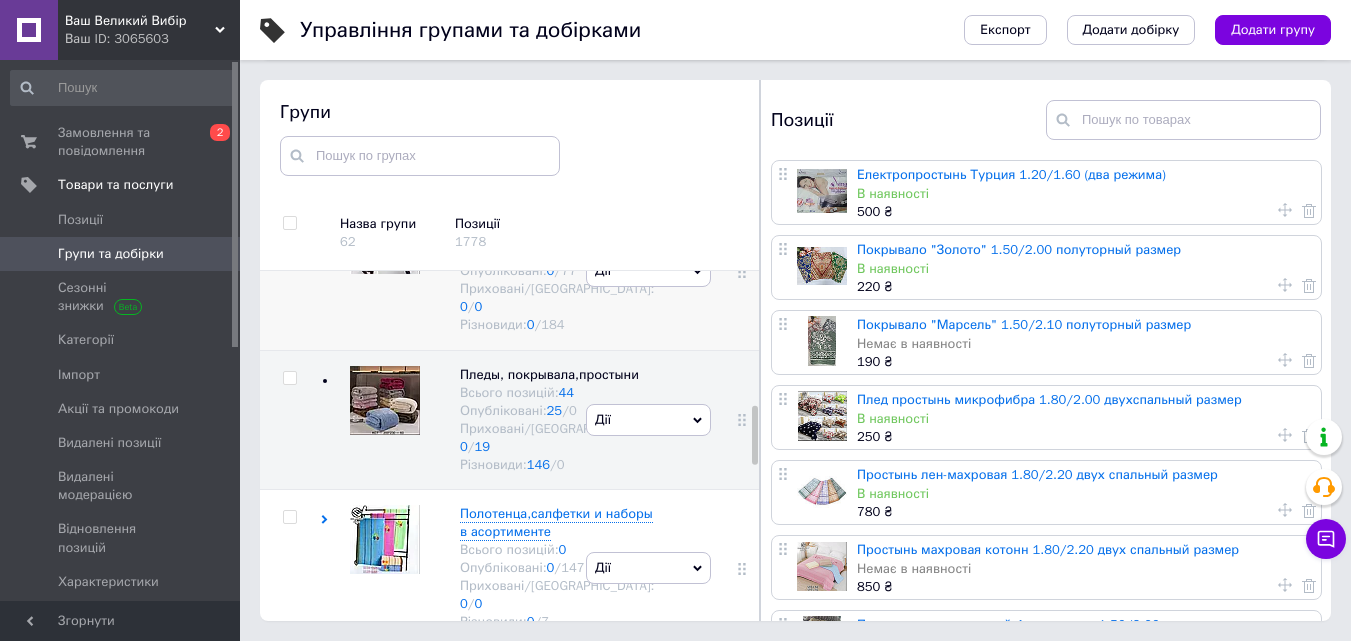 click on "Мужская одежда в асортименте" at bounding box center (518, 225) 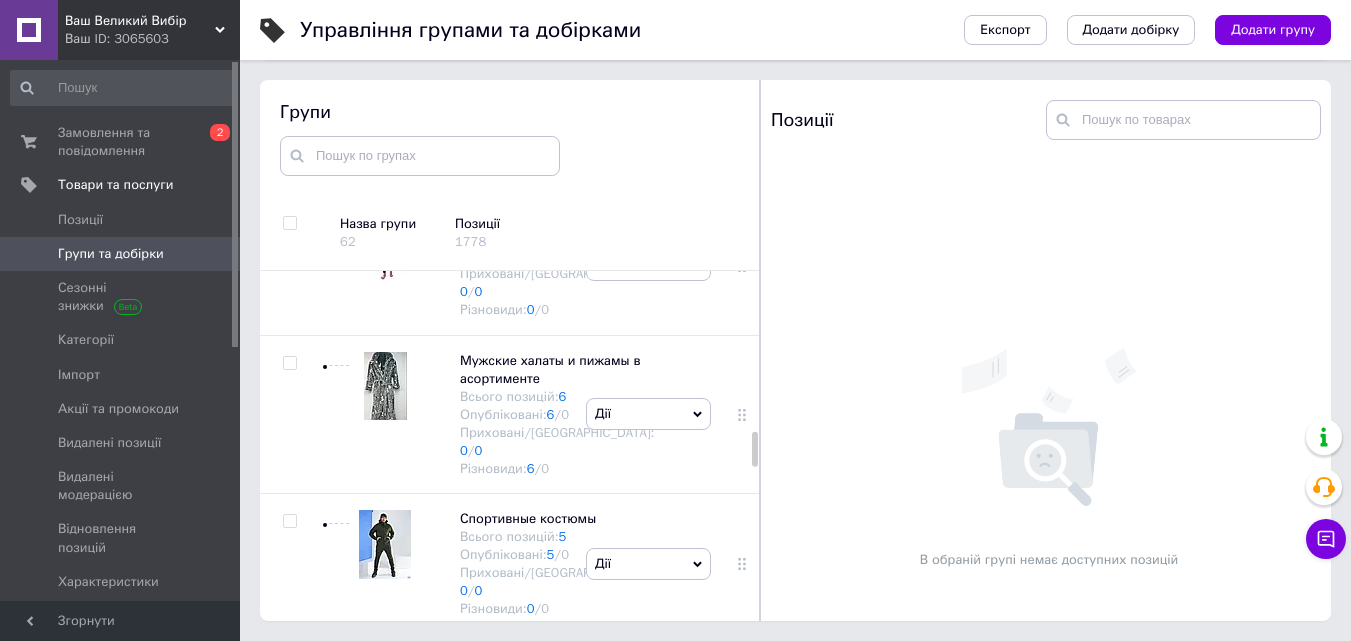 scroll, scrollTop: 1493, scrollLeft: 0, axis: vertical 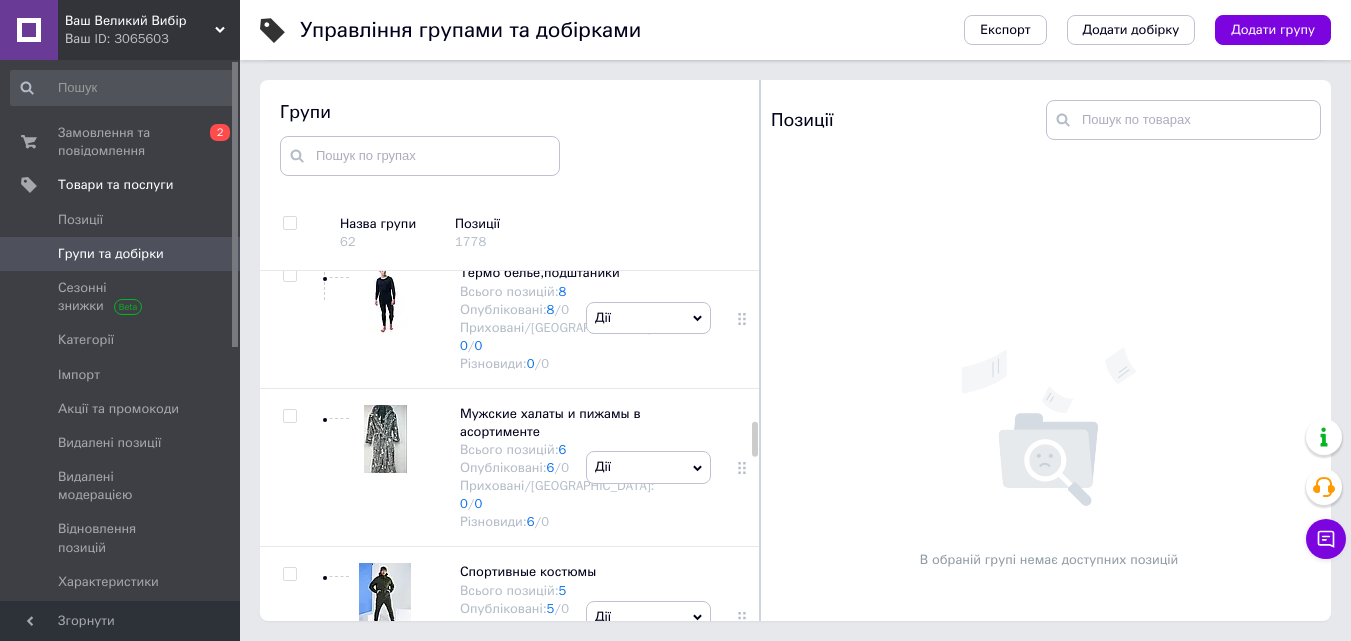 click on "Штаны спортивные мужские" at bounding box center (549, -27) 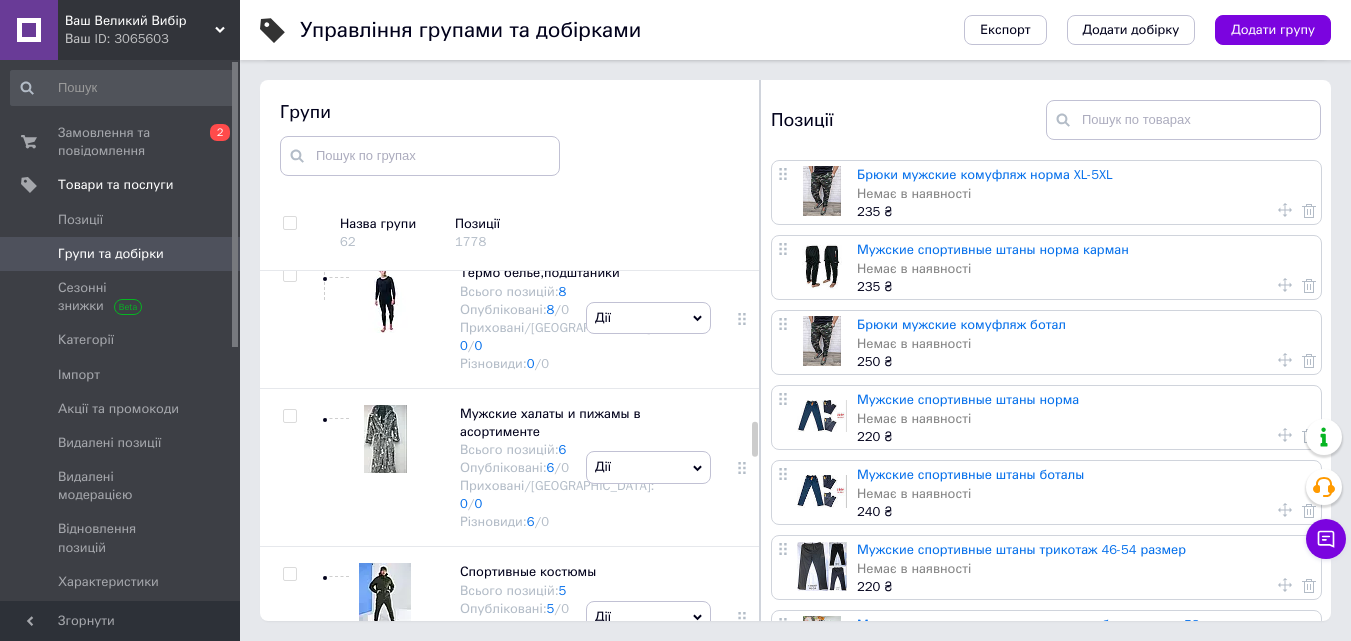 click 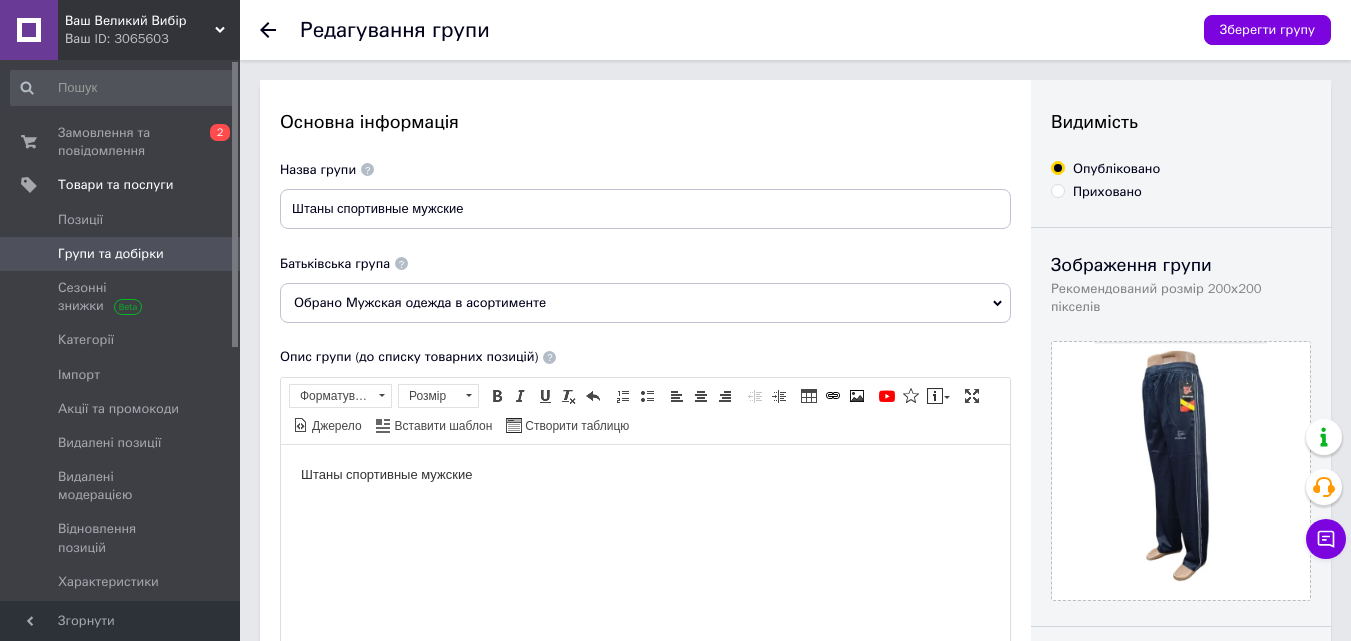 scroll, scrollTop: 0, scrollLeft: 0, axis: both 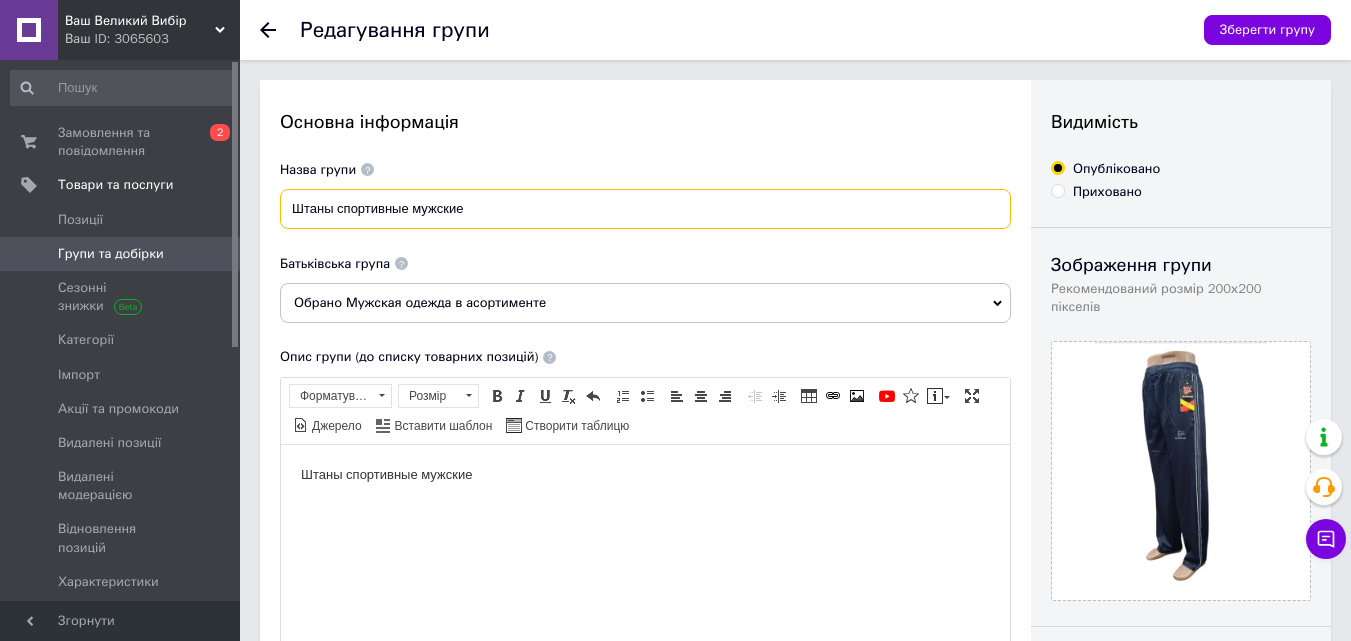 click on "Штаны спортивные мужские" at bounding box center [645, 209] 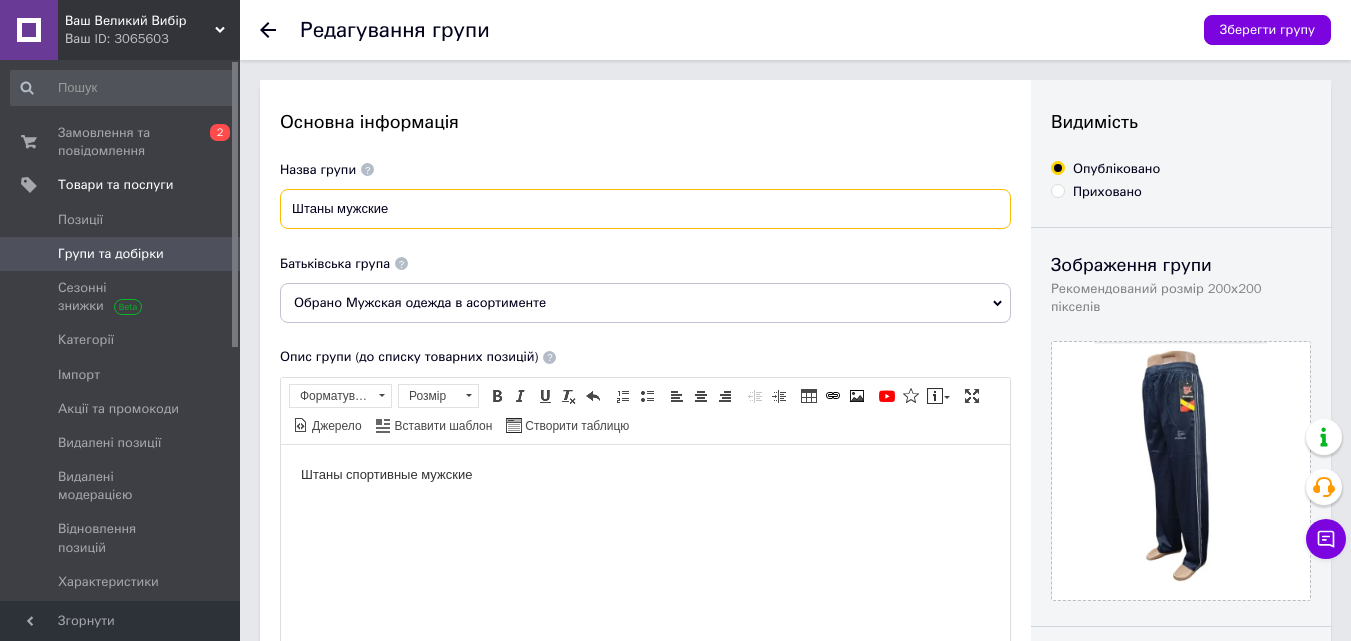 click on "Штаны мужские" at bounding box center [645, 209] 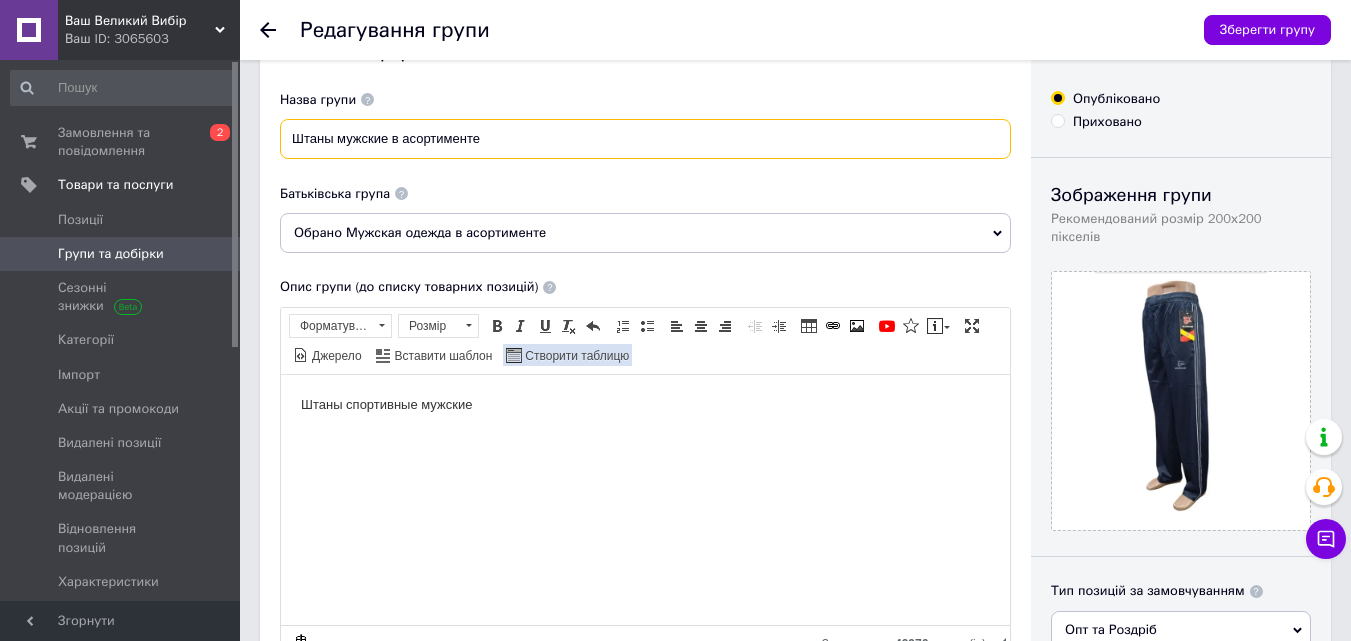scroll, scrollTop: 200, scrollLeft: 0, axis: vertical 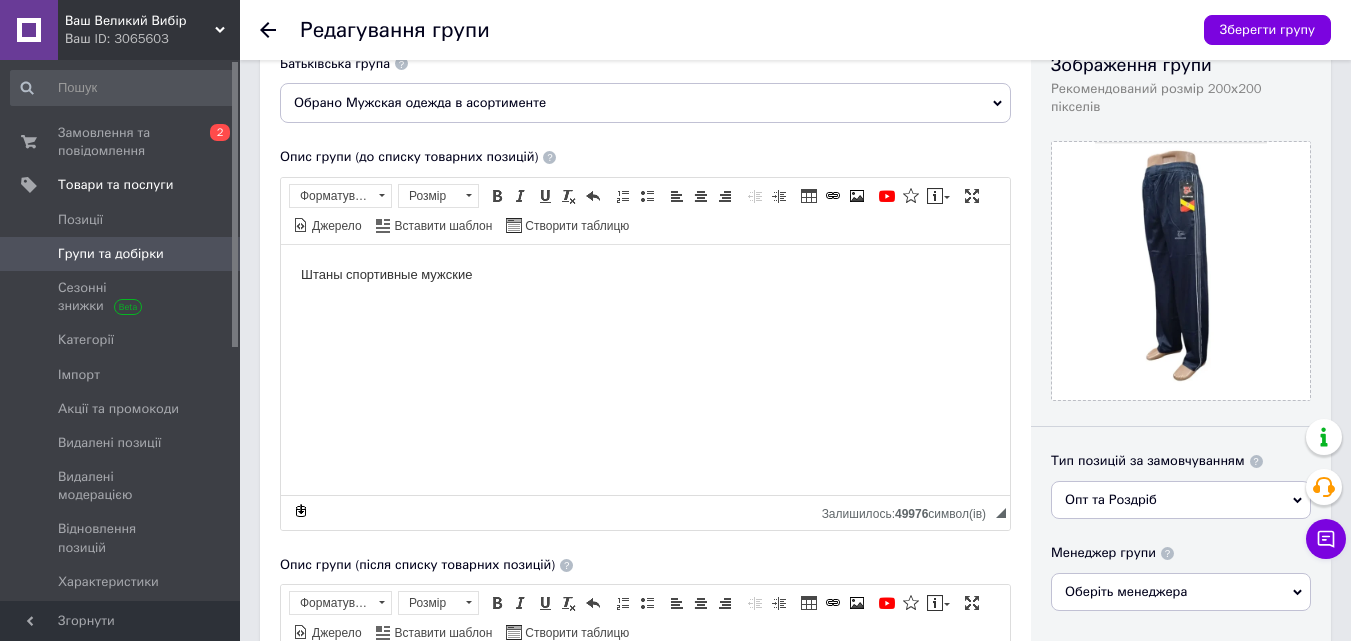 type on "Штаны мужские в асортименте" 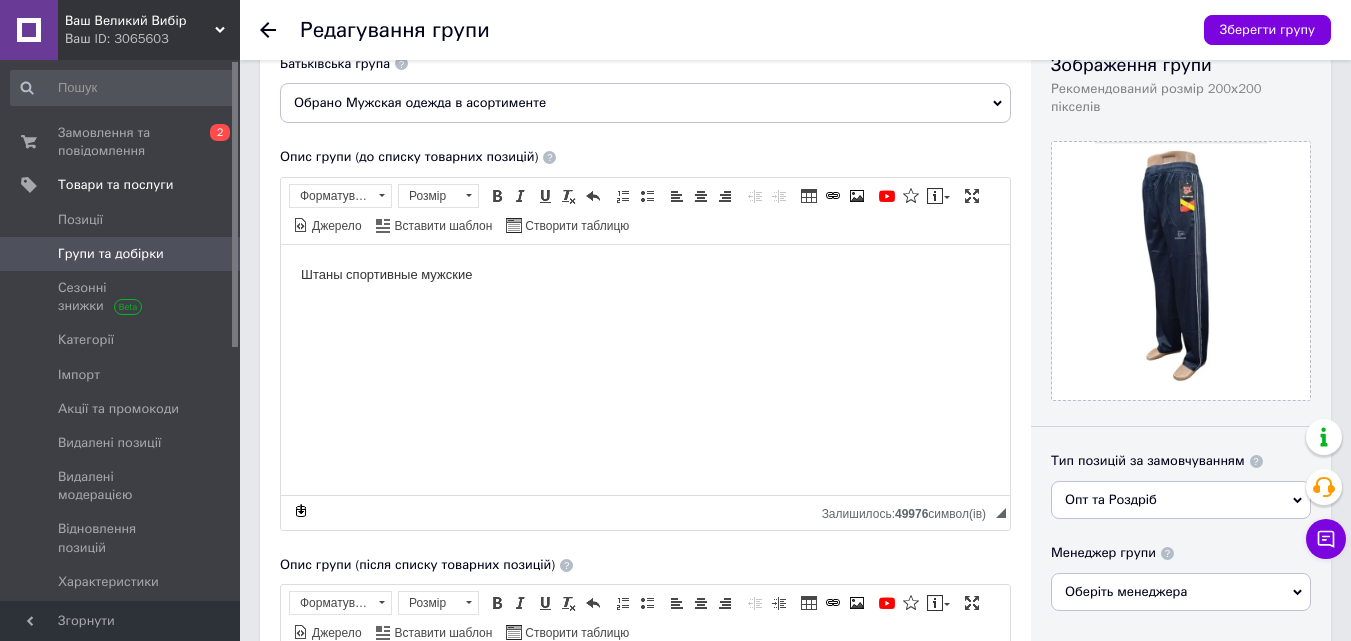 click on "Штаны спортивные мужские" at bounding box center [645, 274] 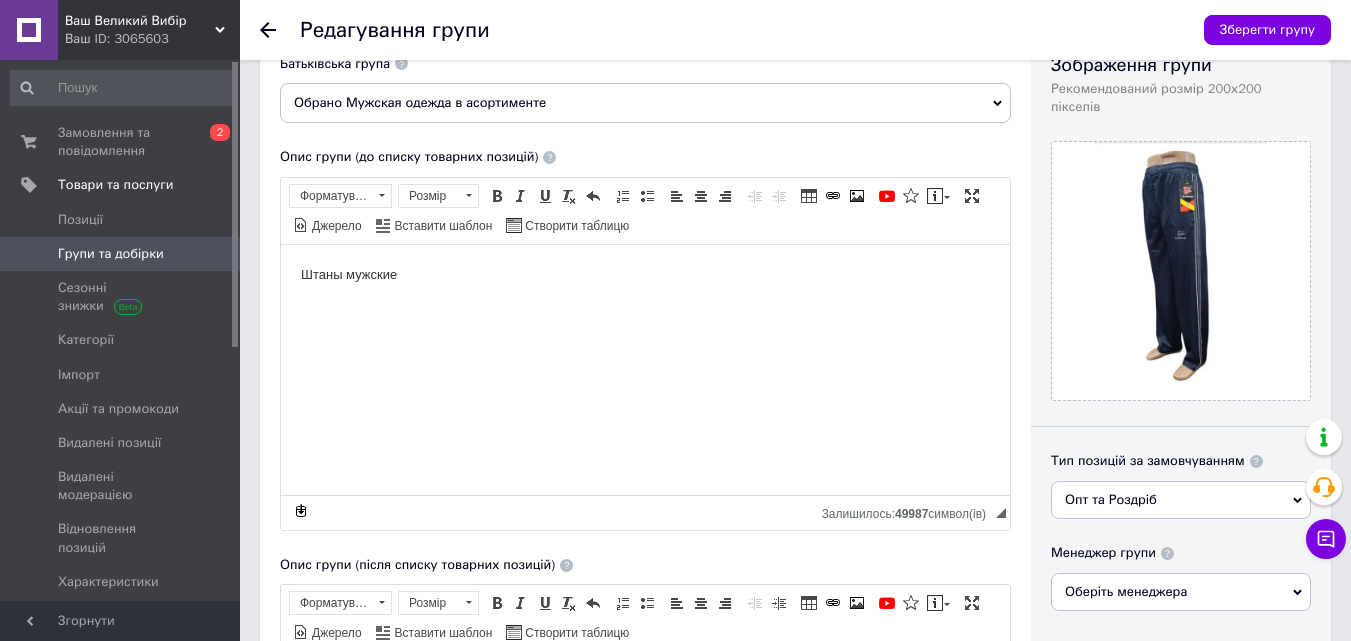 click on "Штаны мужские" at bounding box center [645, 274] 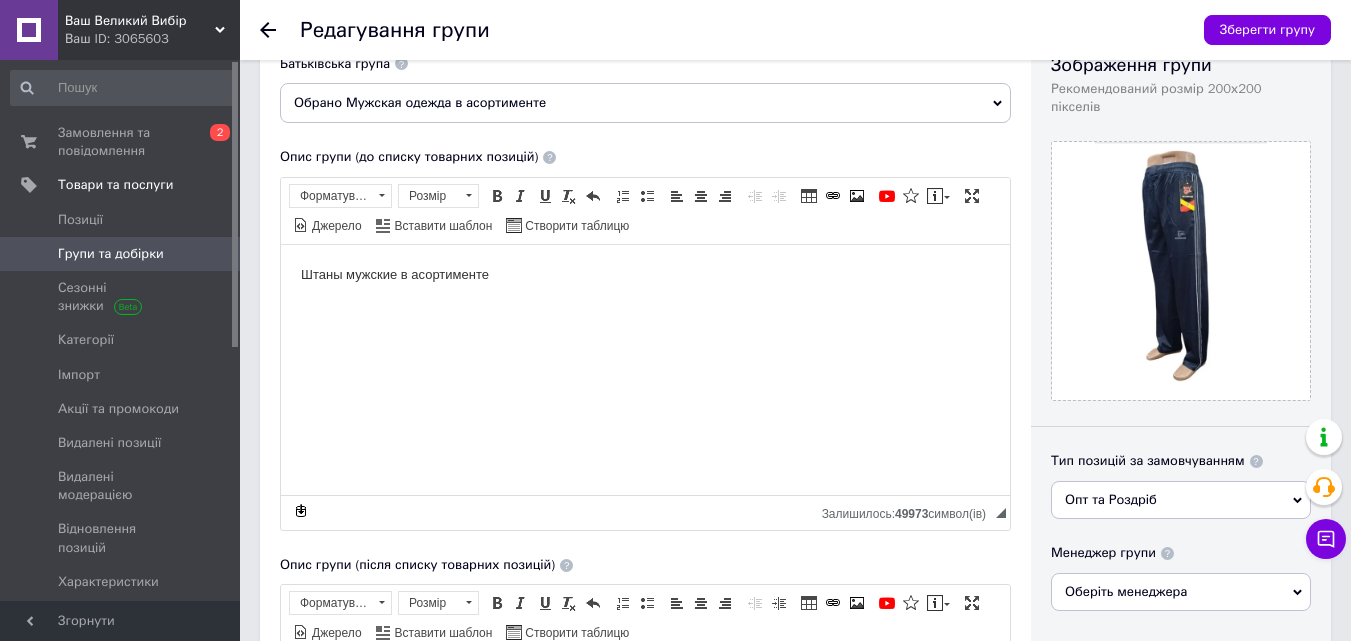 scroll, scrollTop: 400, scrollLeft: 0, axis: vertical 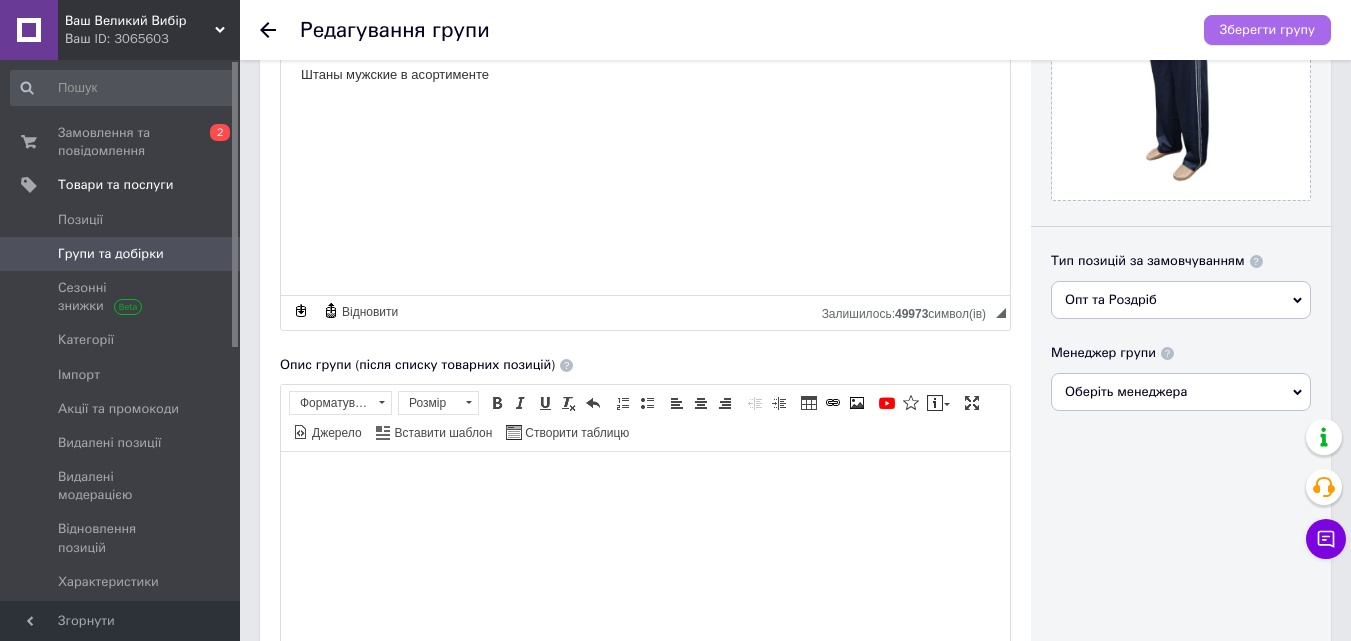 click on "Зберегти групу" at bounding box center [1267, 30] 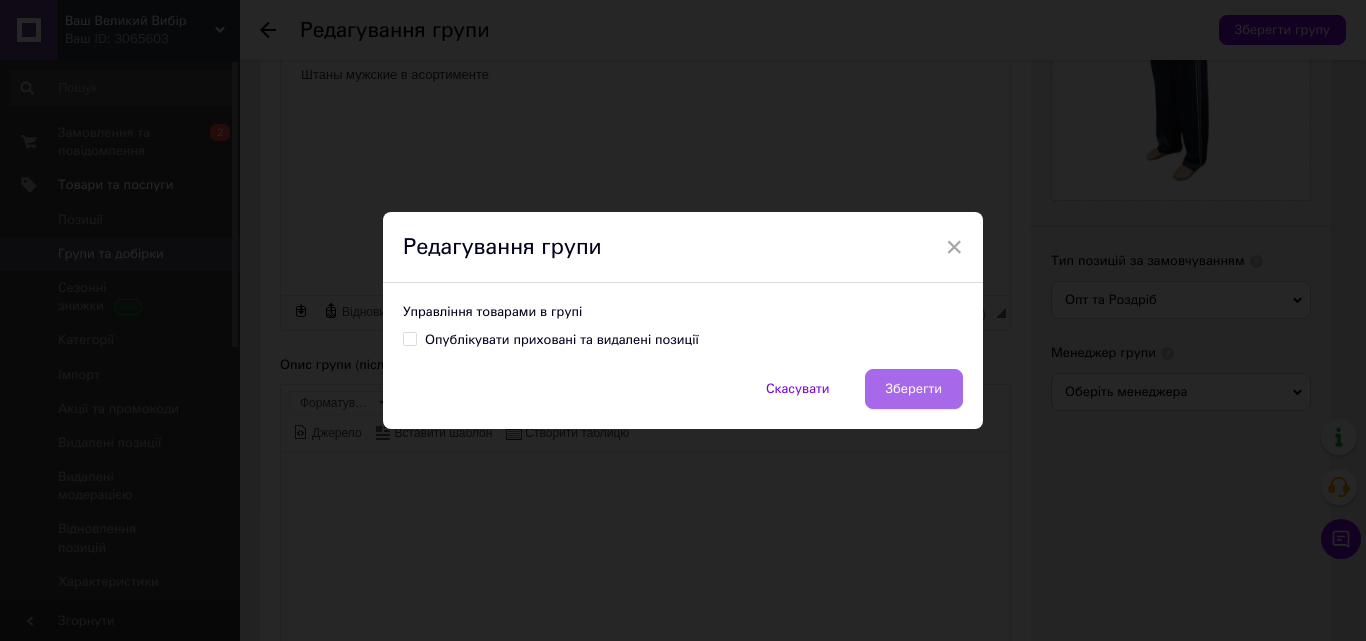 click on "Зберегти" at bounding box center (914, 389) 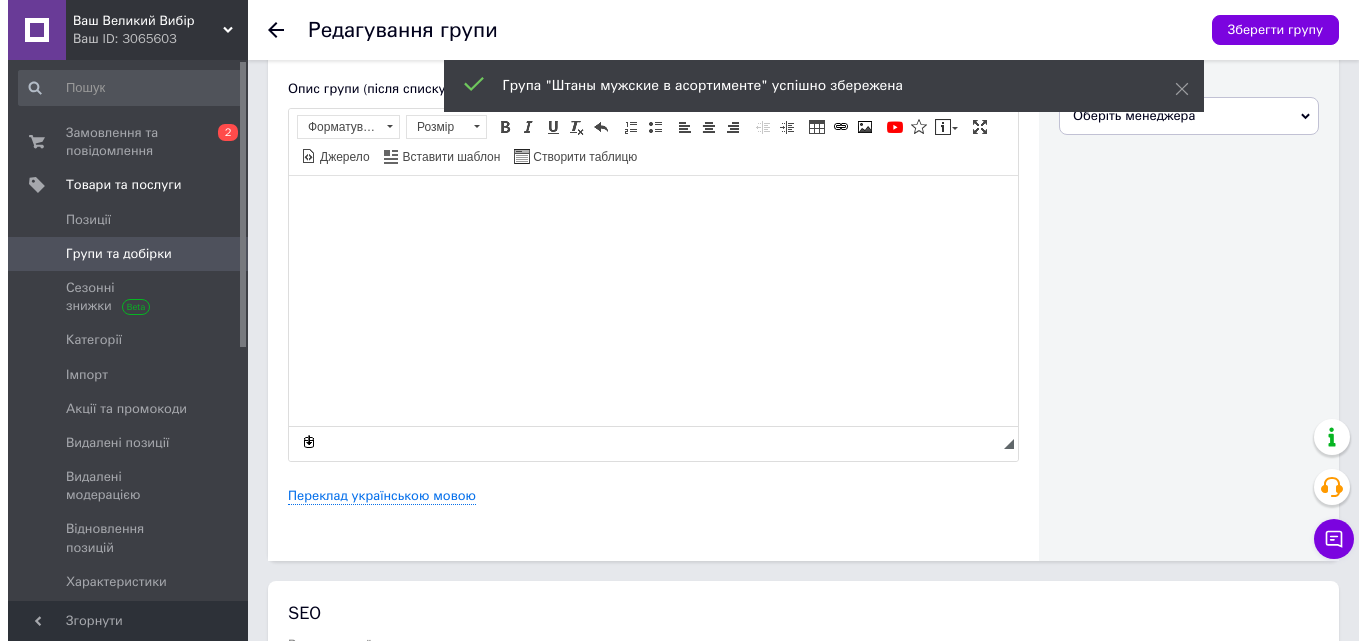 scroll, scrollTop: 800, scrollLeft: 0, axis: vertical 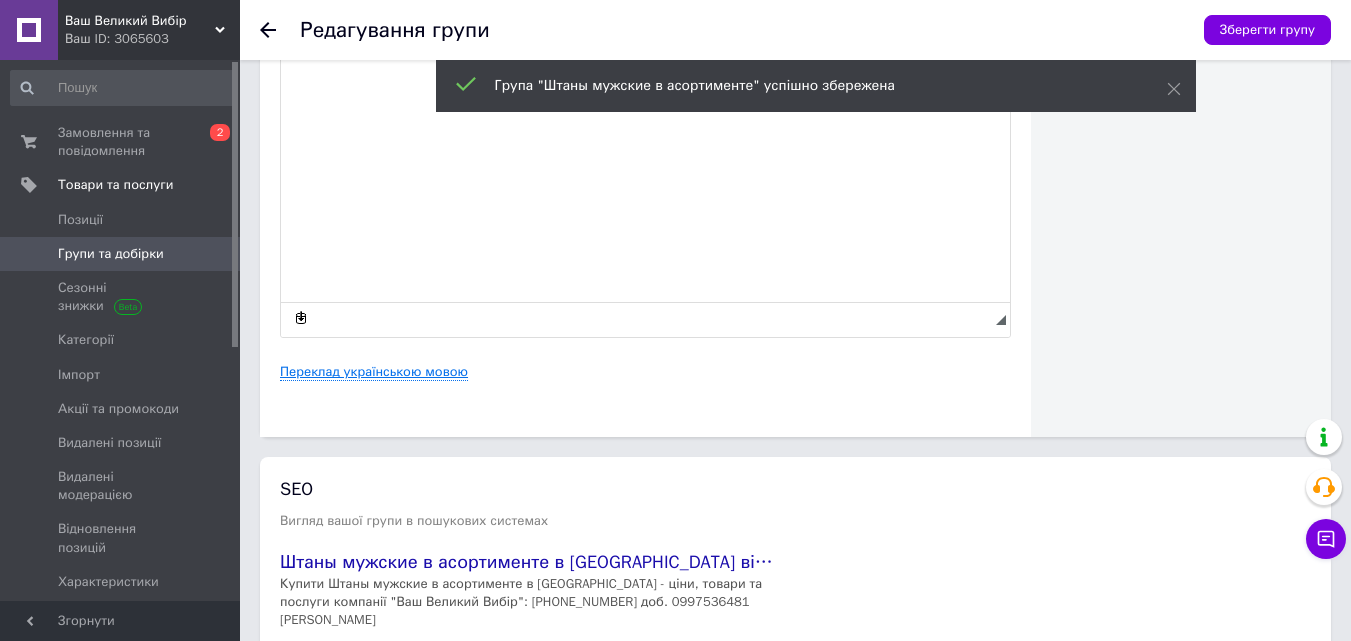 click on "Переклад українською мовою" at bounding box center [374, 372] 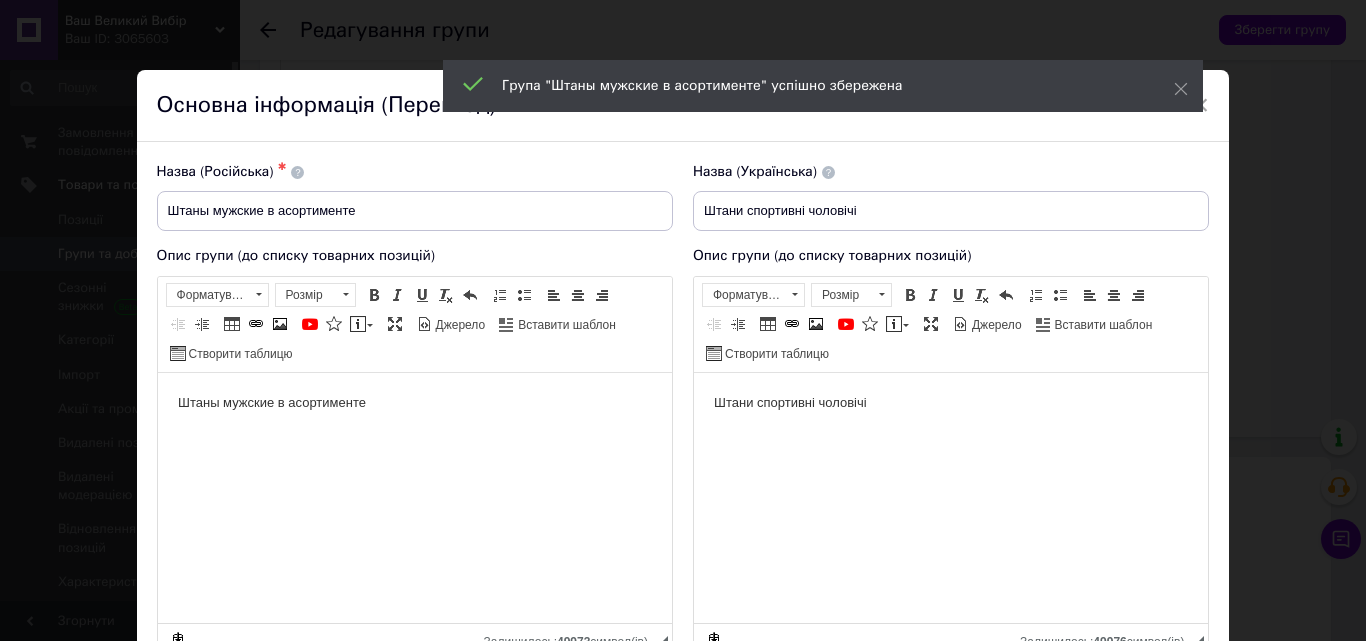 scroll, scrollTop: 0, scrollLeft: 0, axis: both 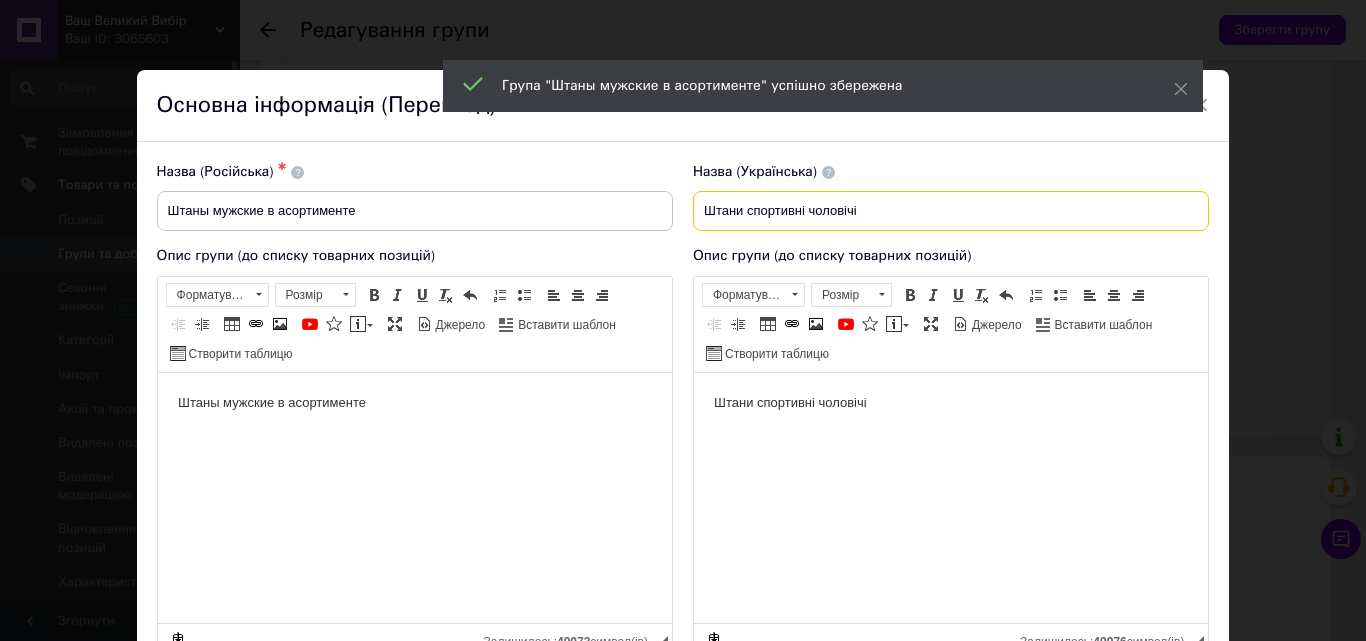 click on "Штани спортивні чоловічі" at bounding box center [951, 211] 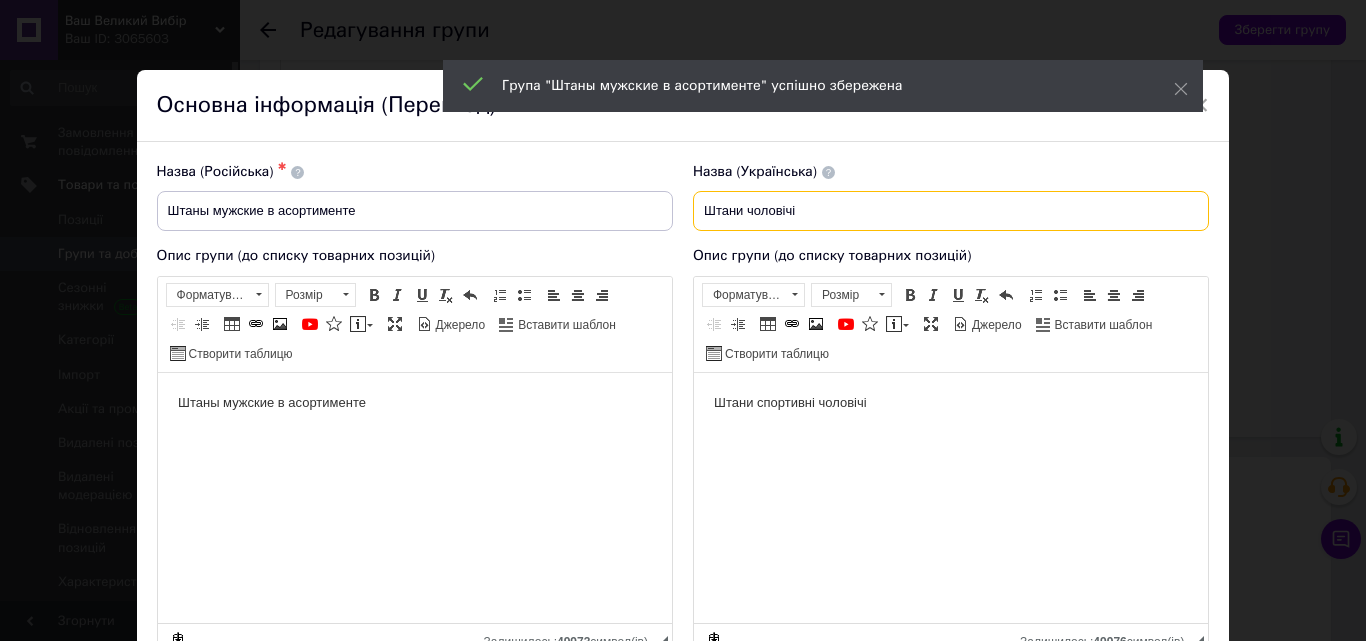 click on "Штани чоловічі" at bounding box center [951, 211] 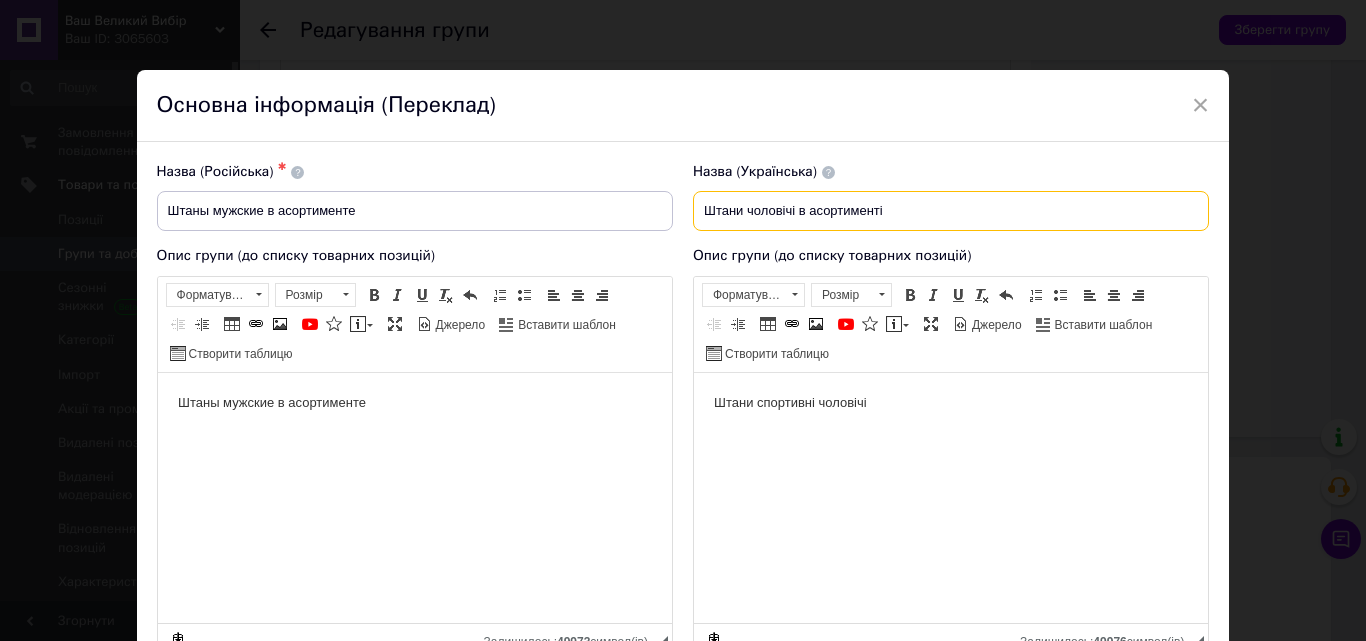 type on "Штани чоловічі в асортименті" 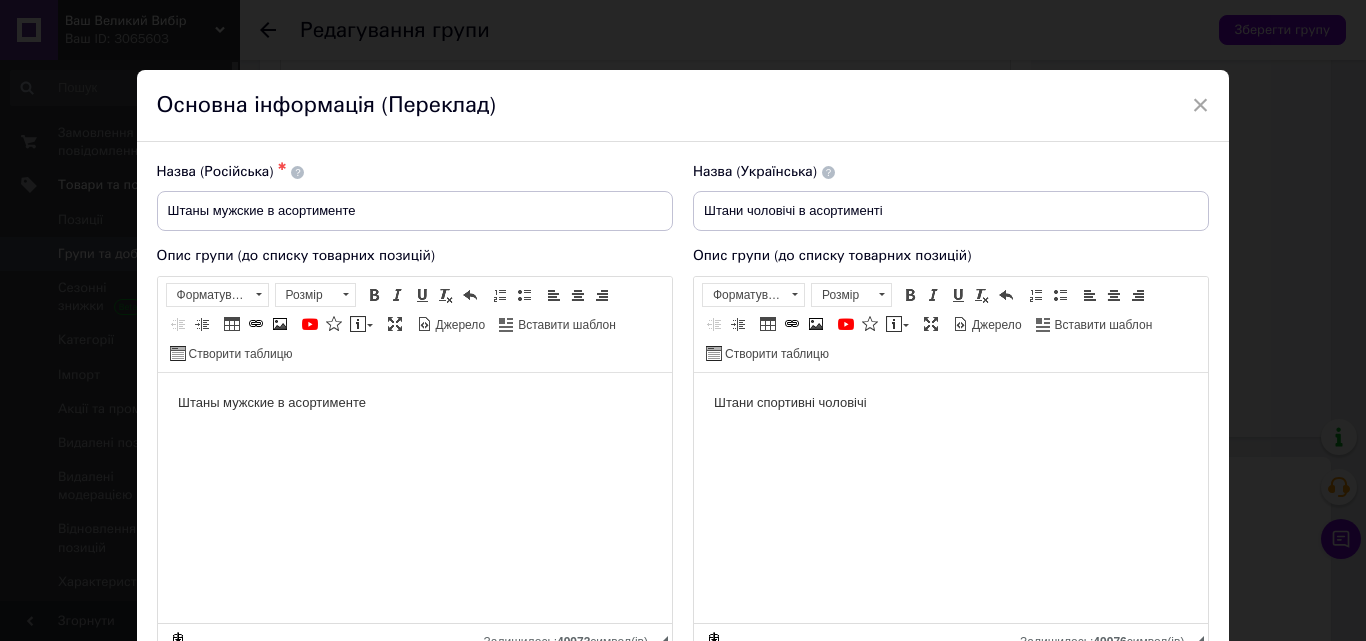 click on "Штани спортивні чоловічі" at bounding box center (950, 402) 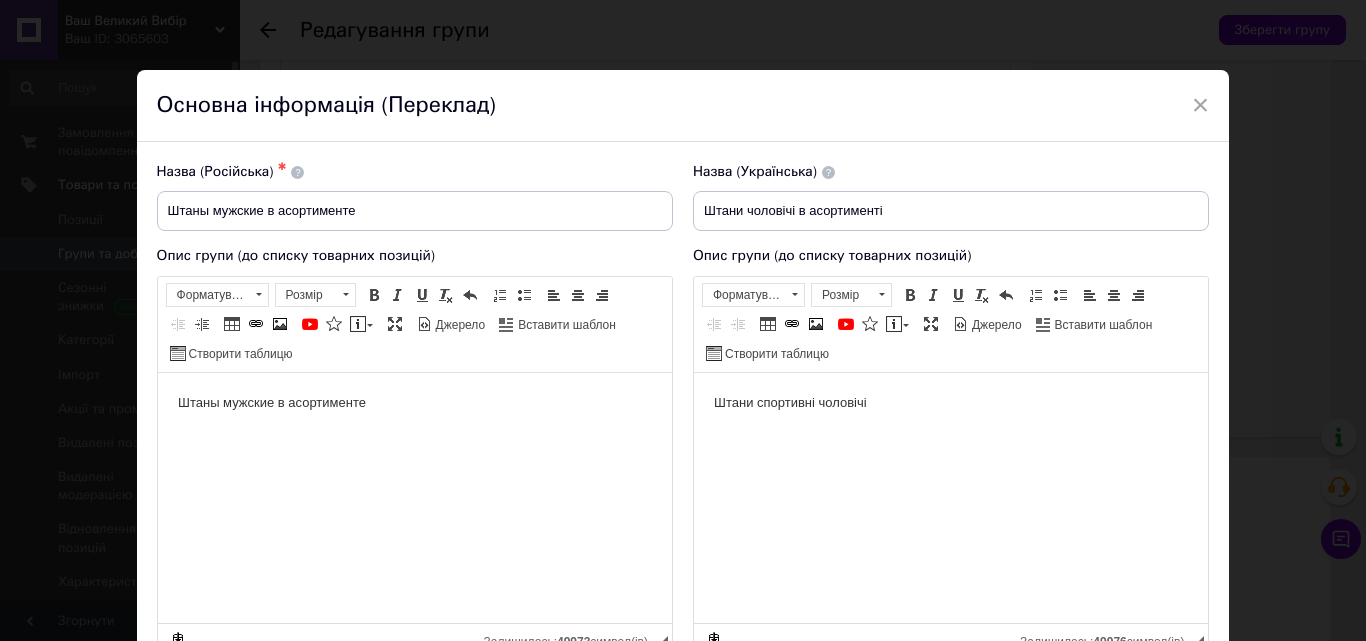 type 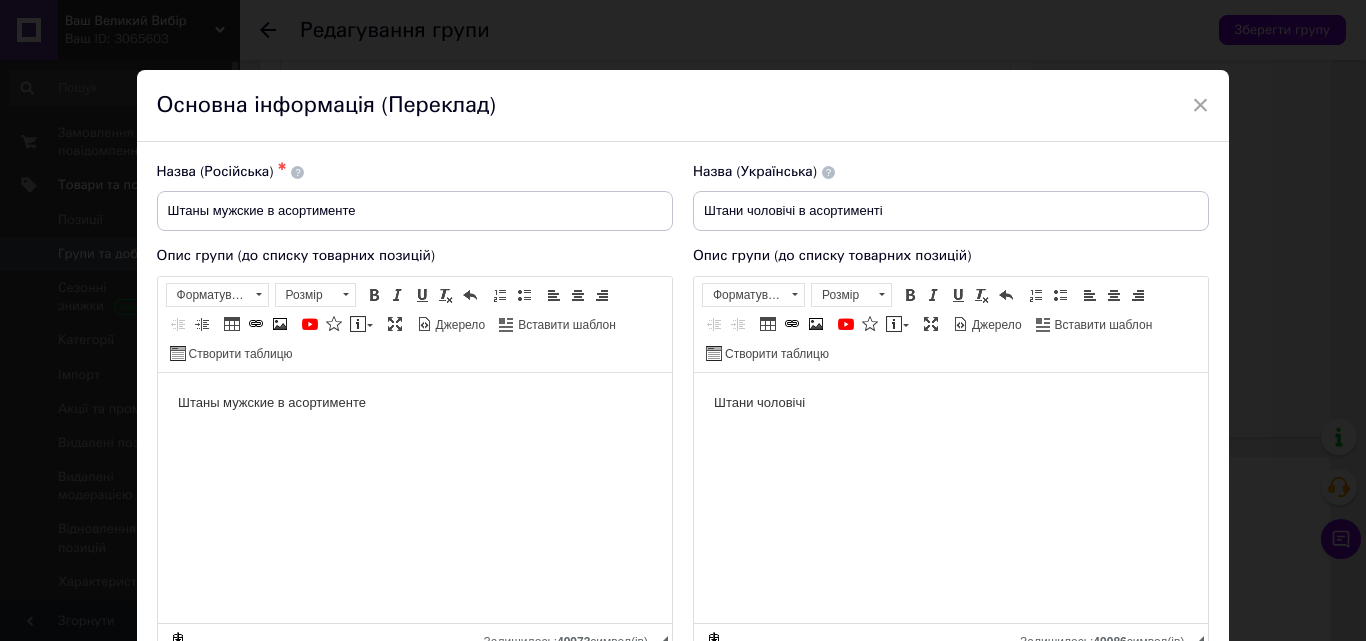 click on "Штани чоловічі" at bounding box center [950, 402] 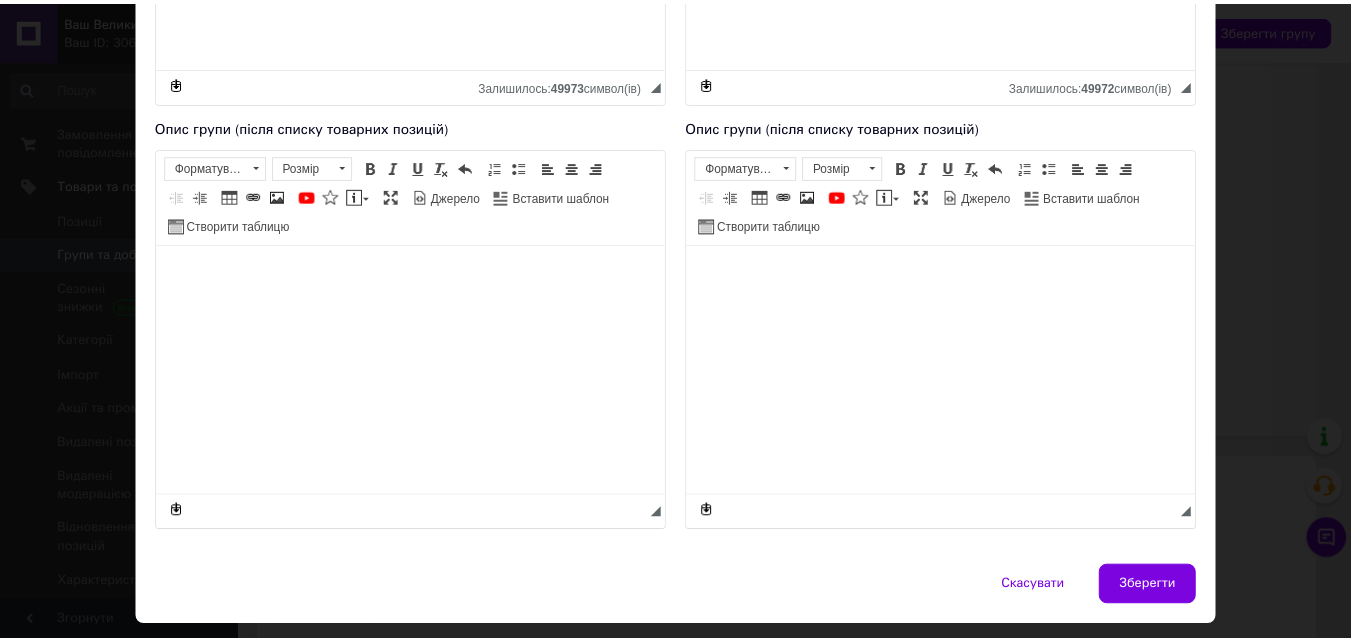 scroll, scrollTop: 611, scrollLeft: 0, axis: vertical 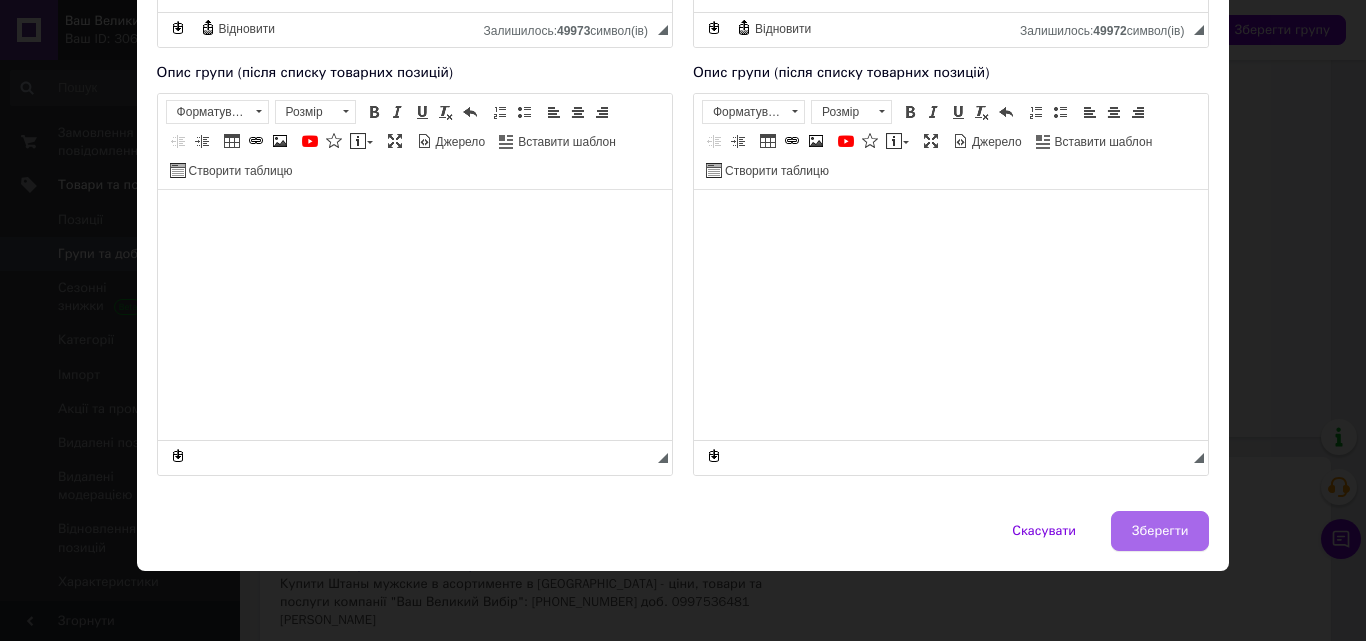 click on "Зберегти" at bounding box center (1160, 531) 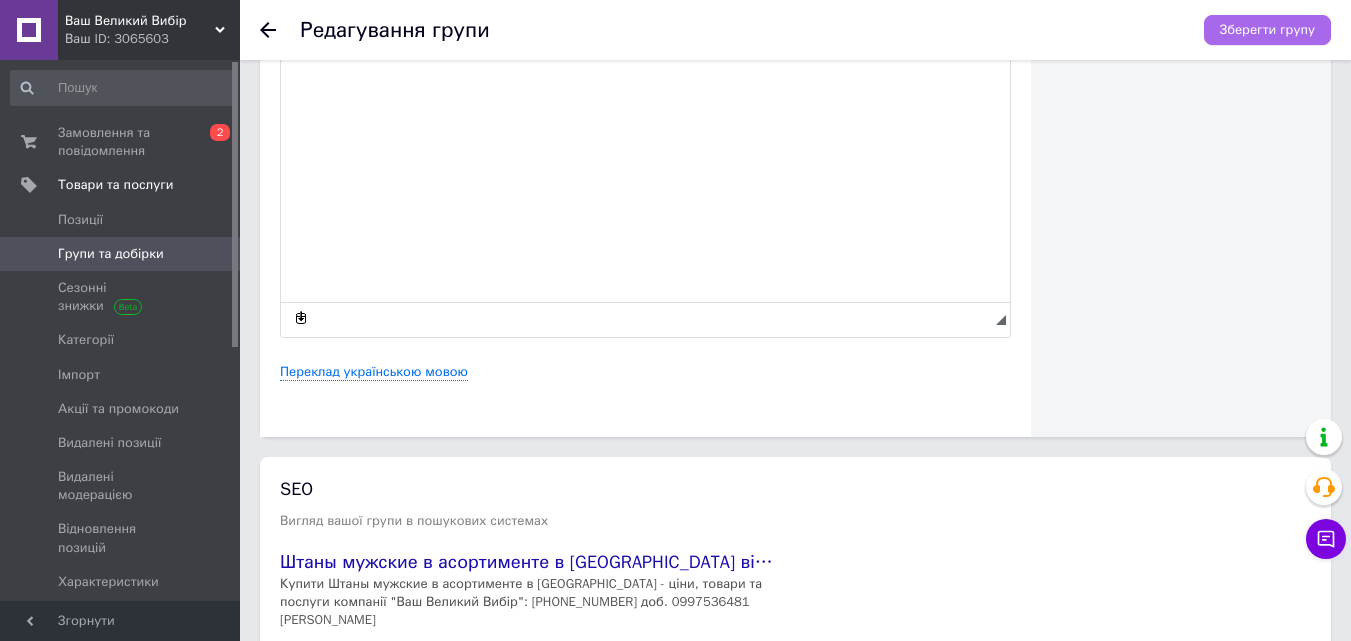 click on "Зберегти групу" at bounding box center (1267, 30) 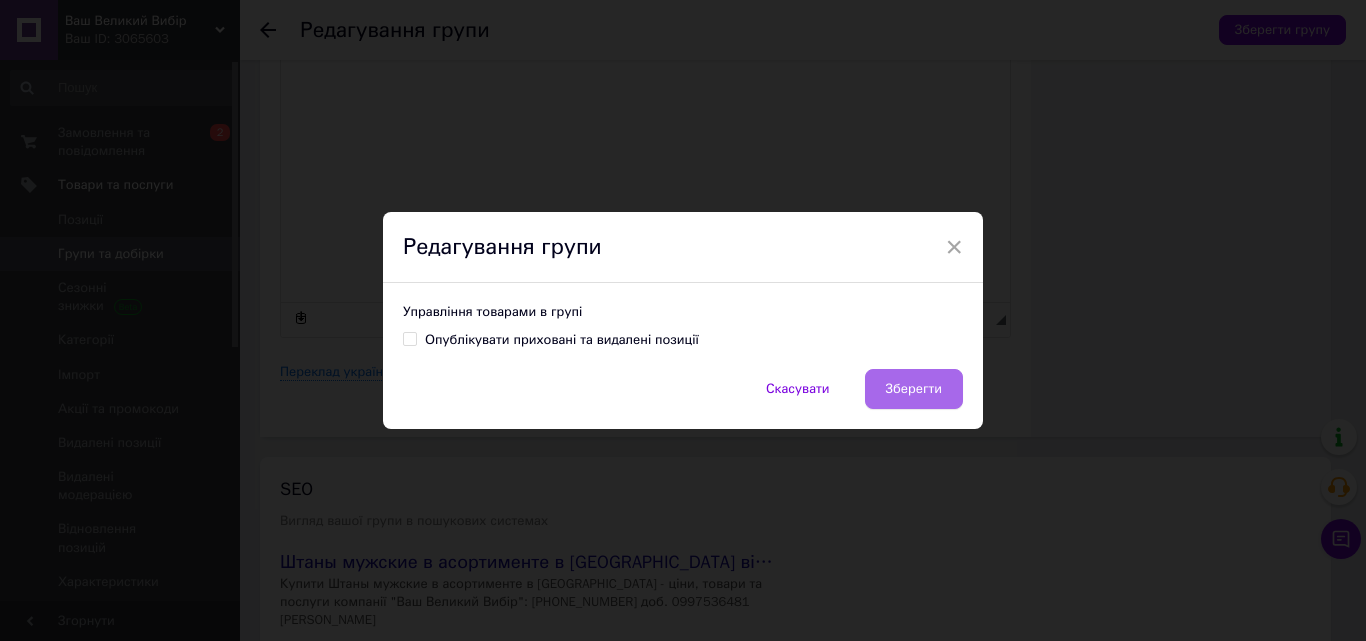 click on "Зберегти" at bounding box center (914, 389) 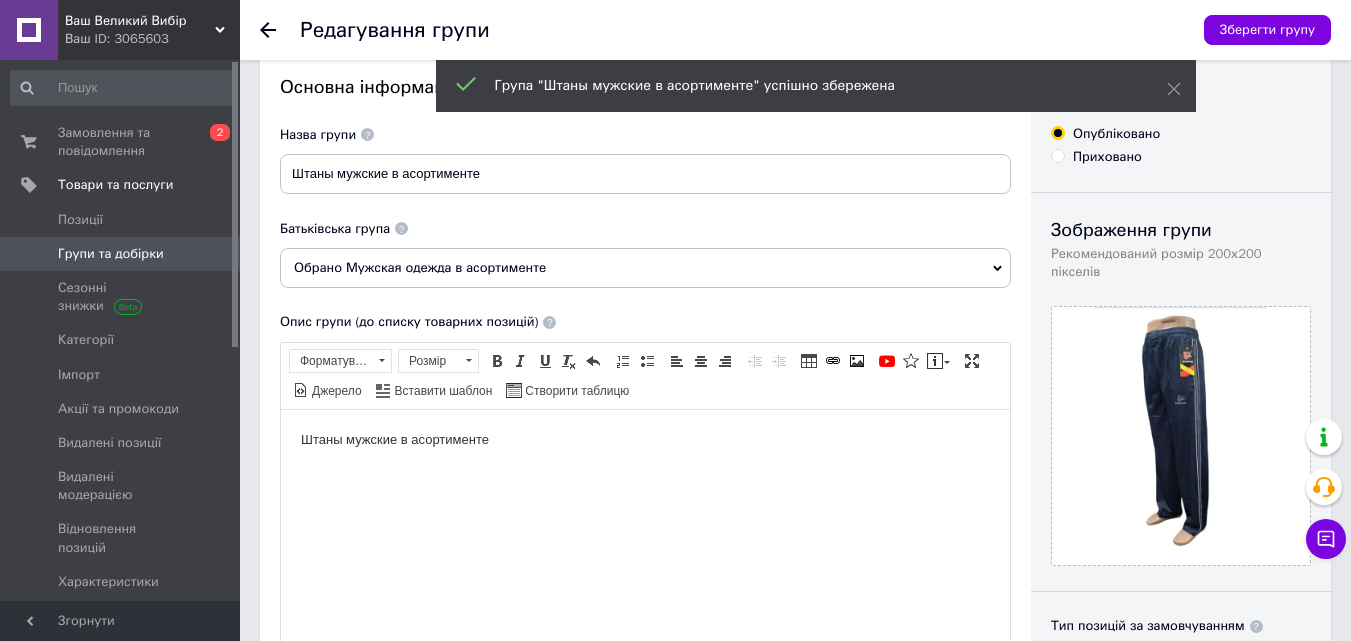 scroll, scrollTop: 0, scrollLeft: 0, axis: both 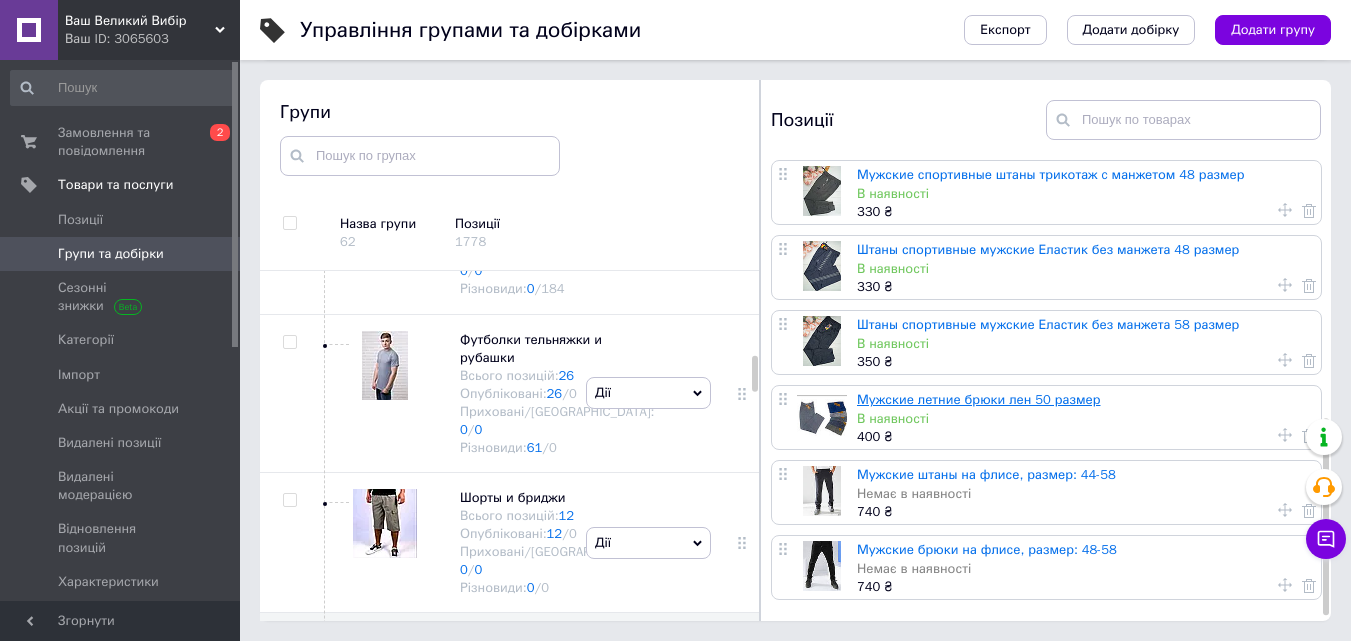 click on "Мужские летние брюки лен 50 размер" at bounding box center [978, 399] 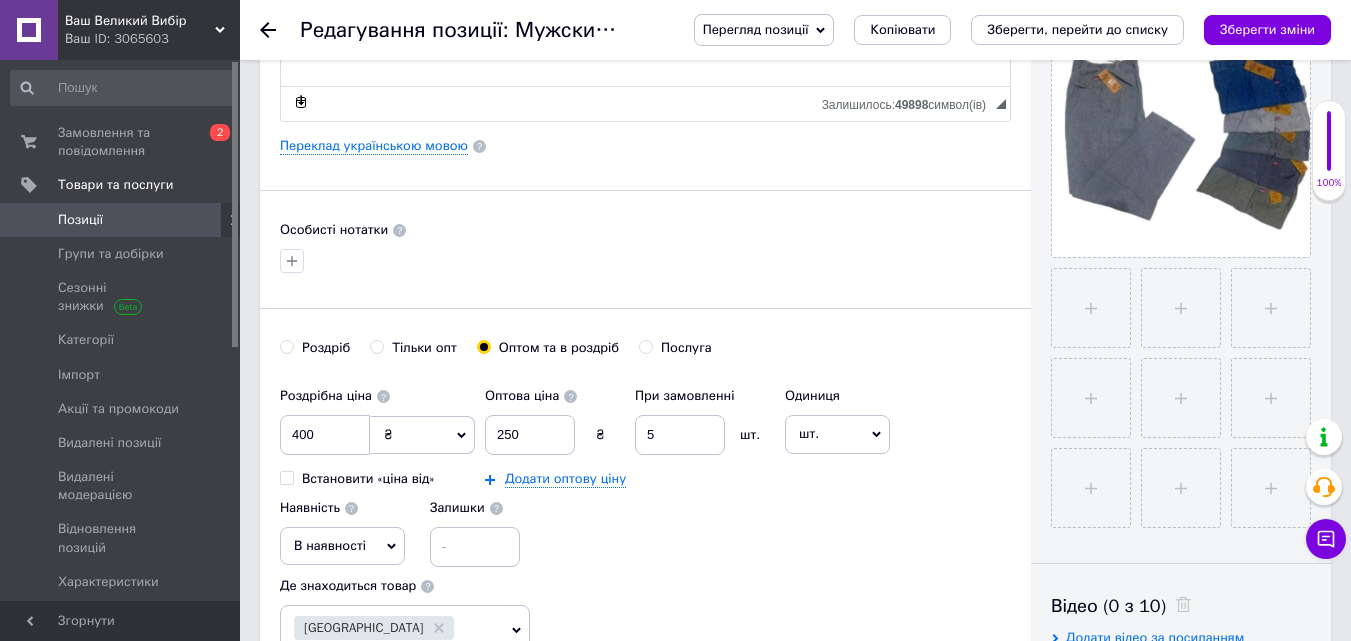 scroll, scrollTop: 500, scrollLeft: 0, axis: vertical 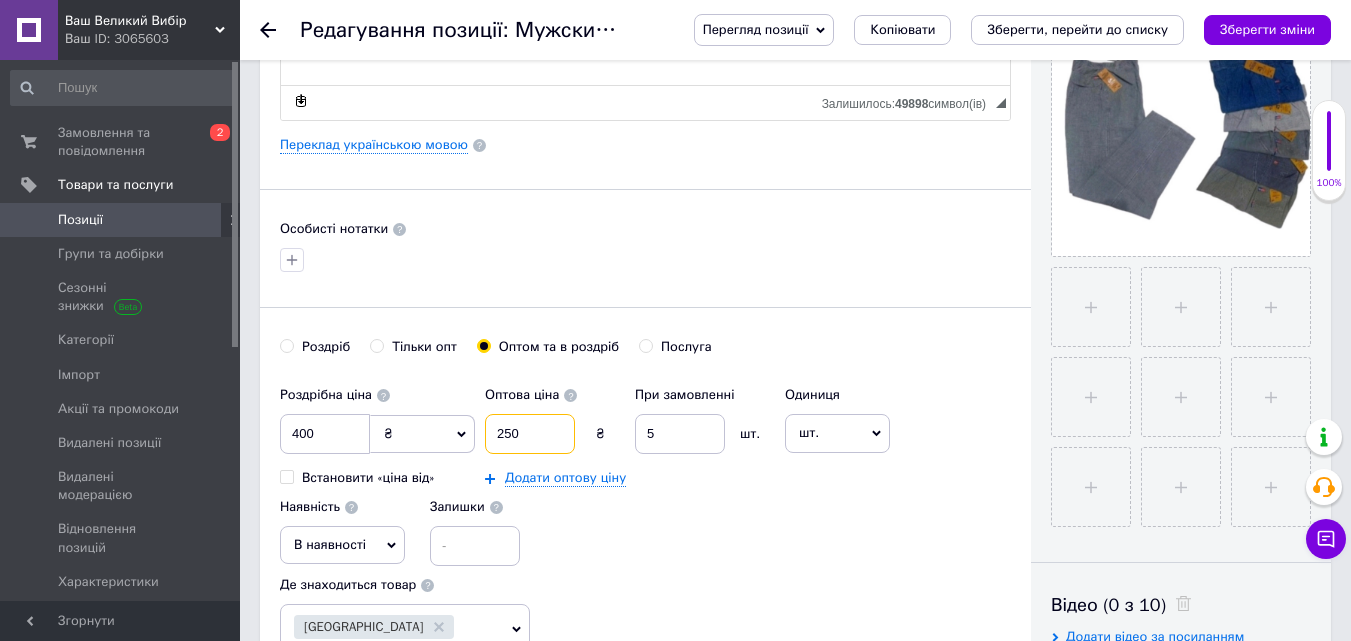 click on "250" at bounding box center [530, 434] 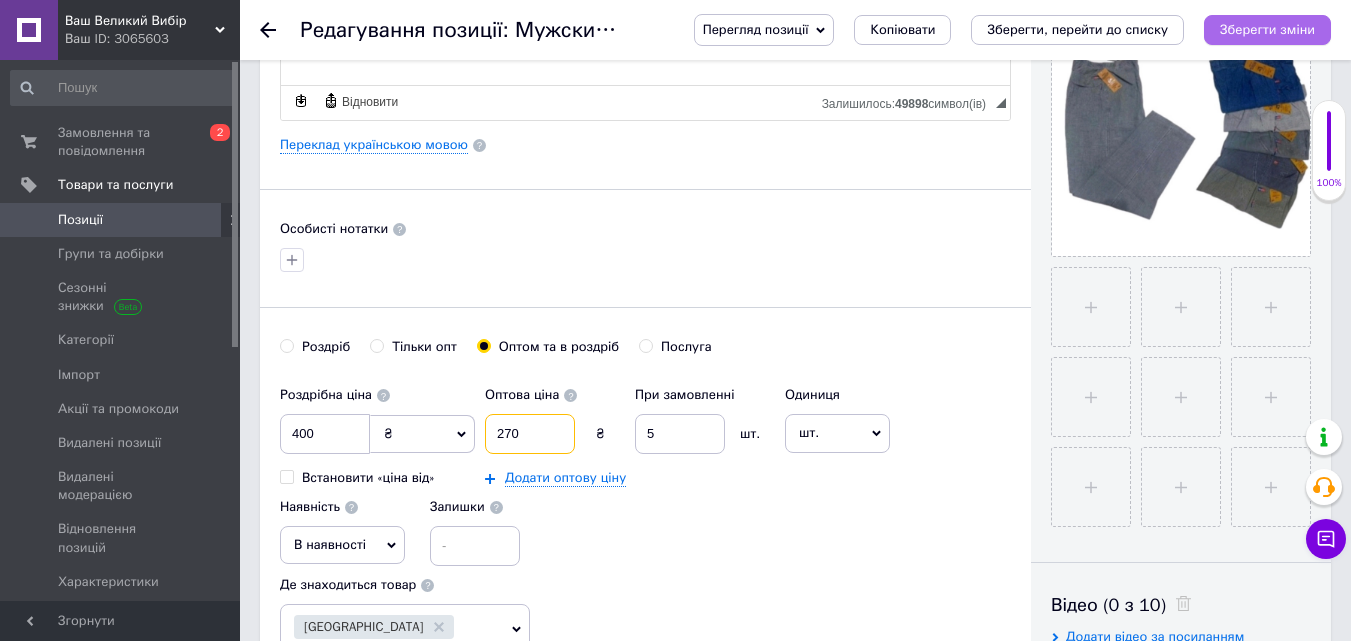 type on "270" 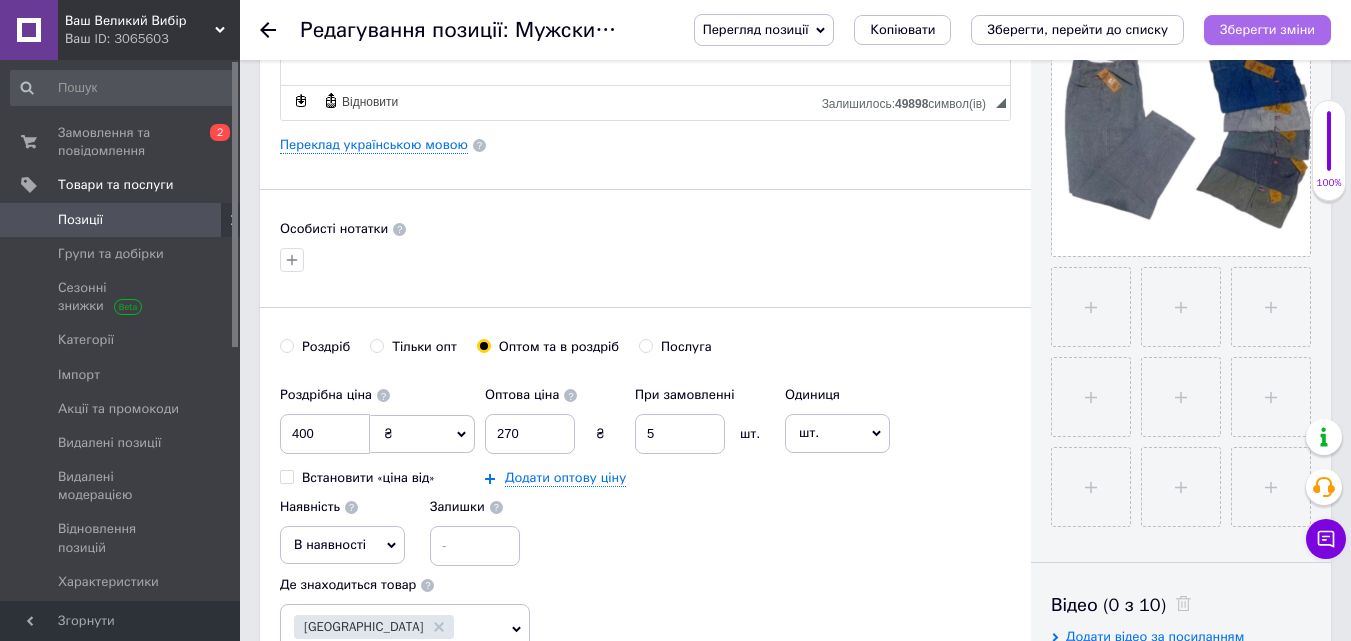 click on "Зберегти зміни" at bounding box center [1267, 29] 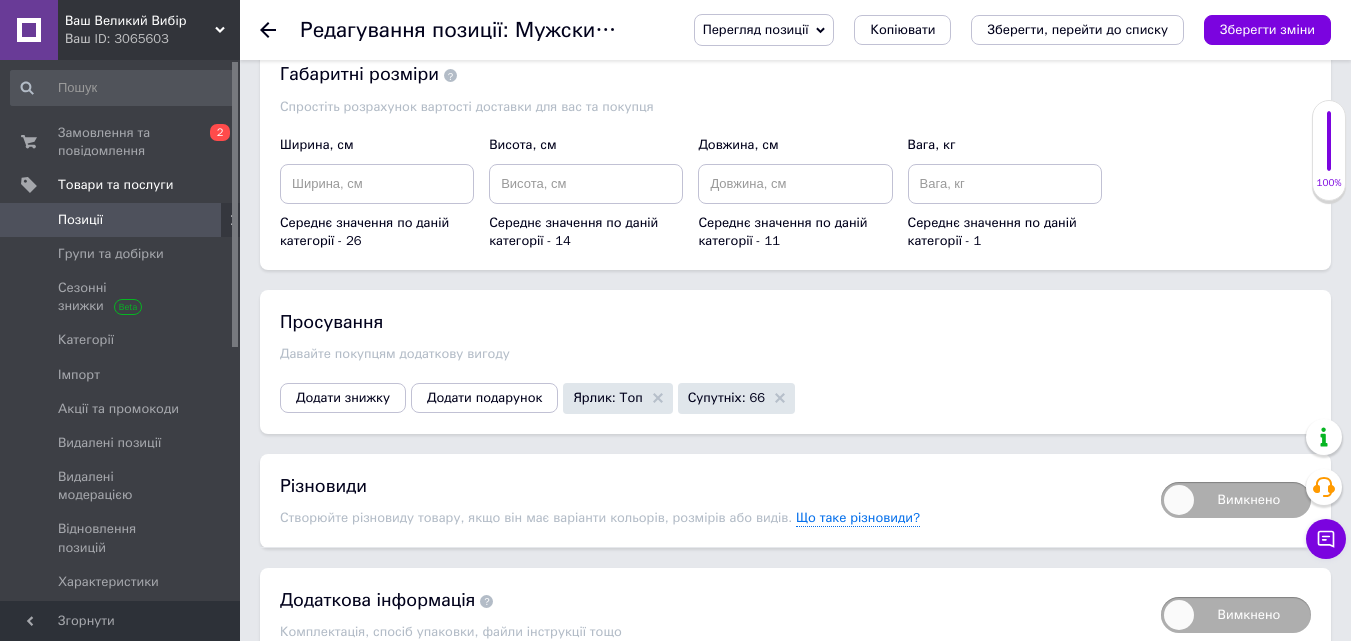 scroll, scrollTop: 2600, scrollLeft: 0, axis: vertical 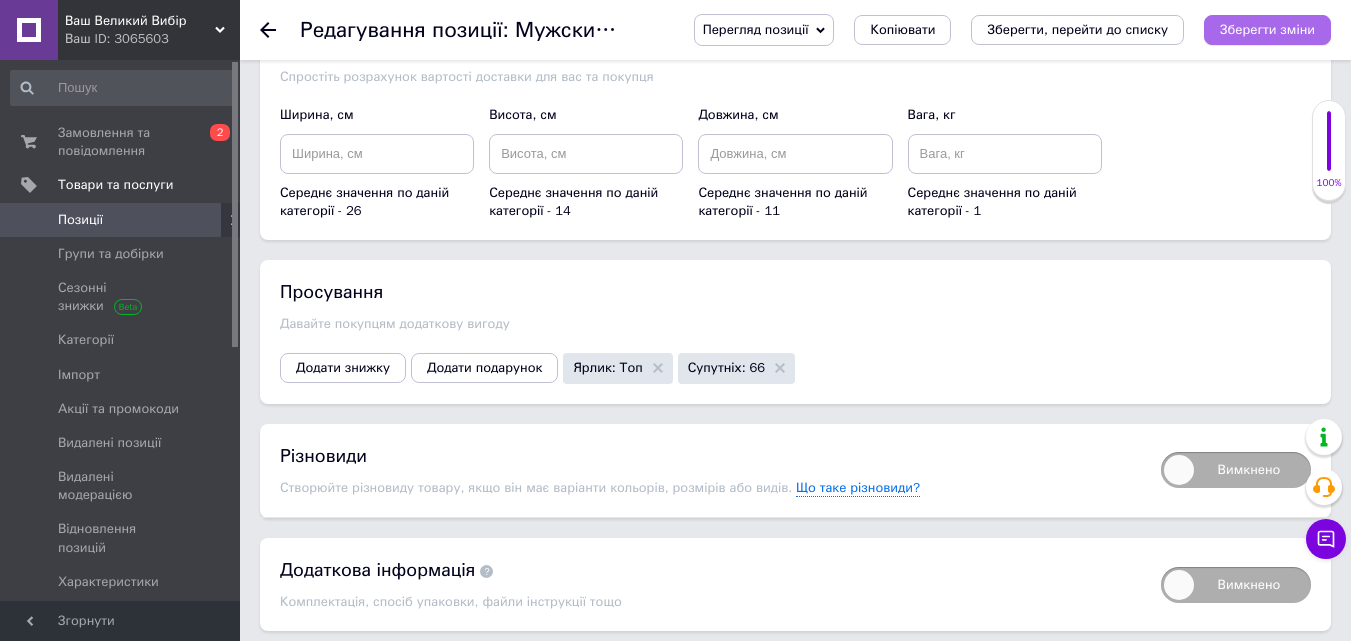 click on "Зберегти зміни" at bounding box center (1267, 29) 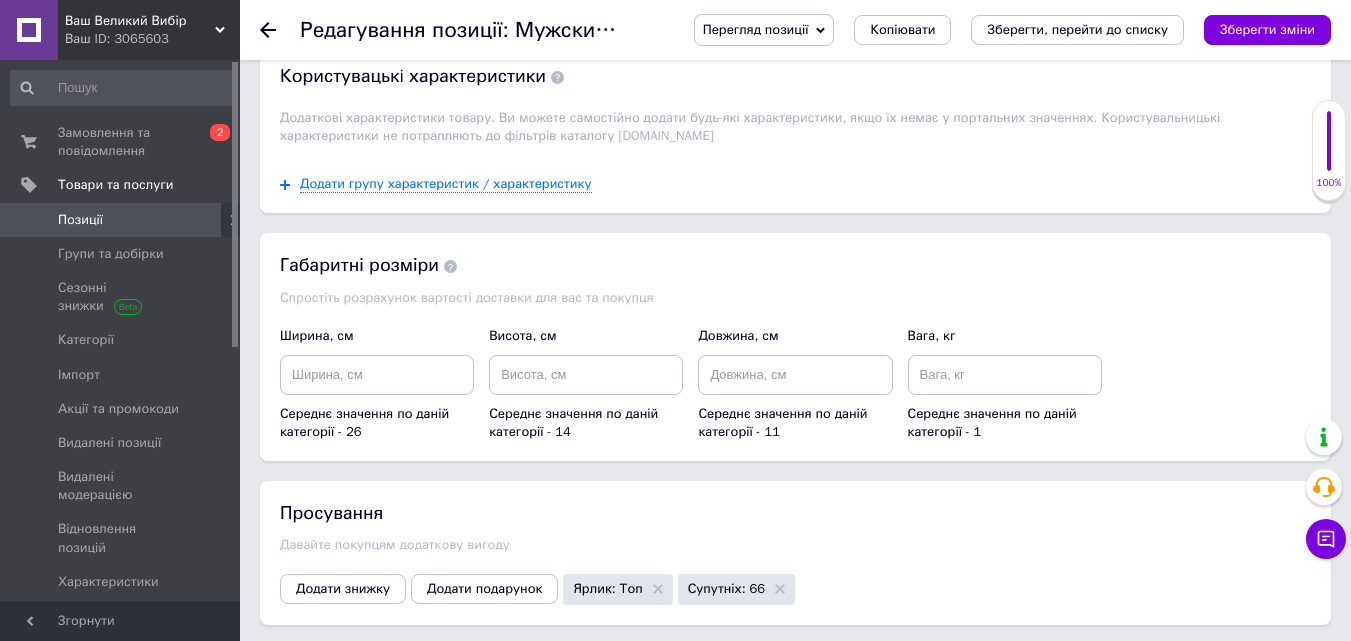 scroll, scrollTop: 2184, scrollLeft: 0, axis: vertical 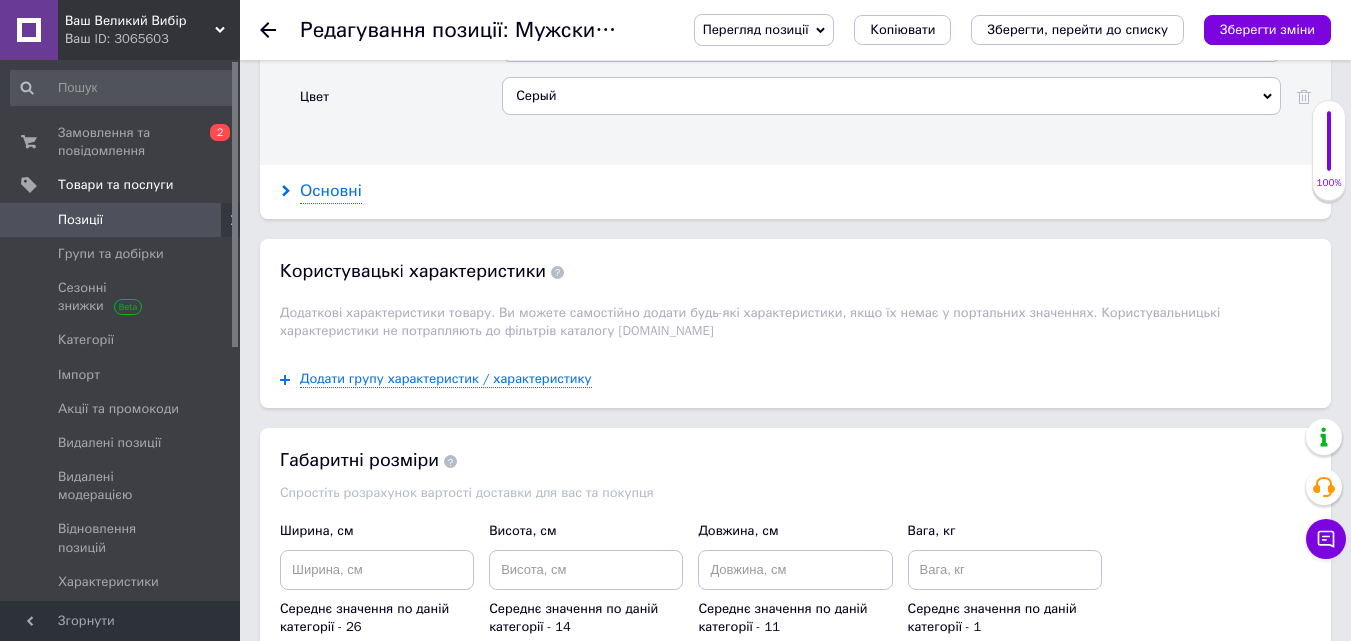 click on "Основні" at bounding box center (331, 191) 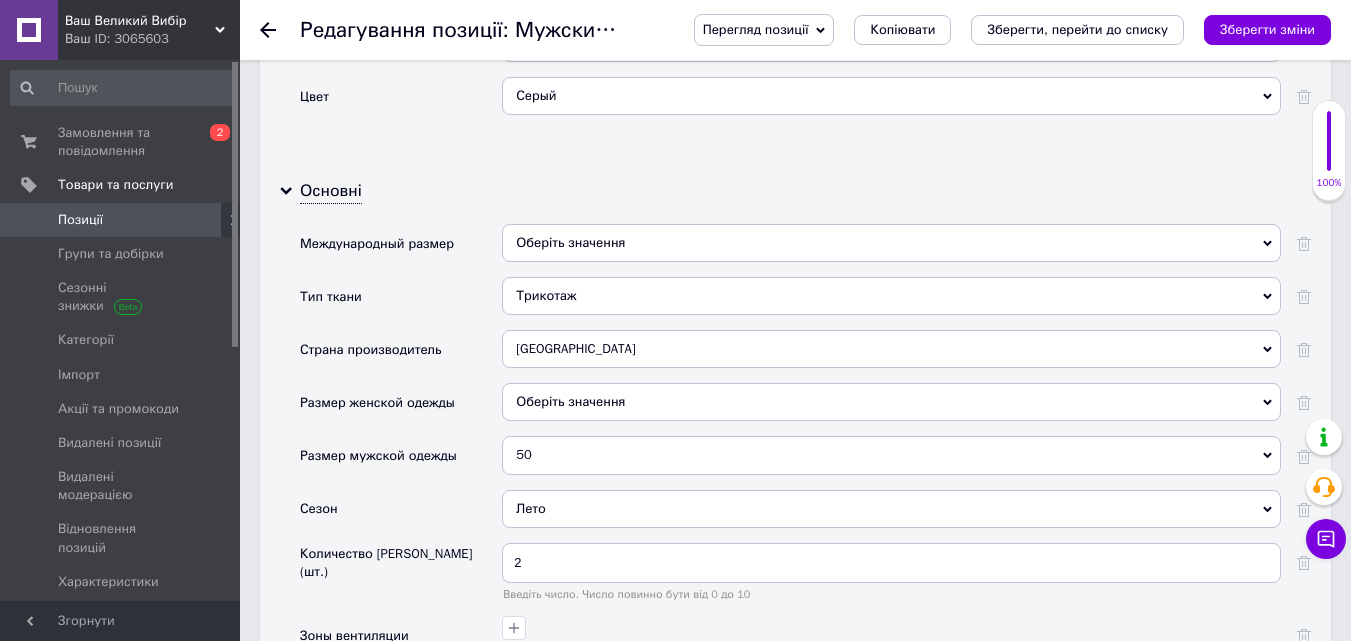 click on "50" at bounding box center (891, 455) 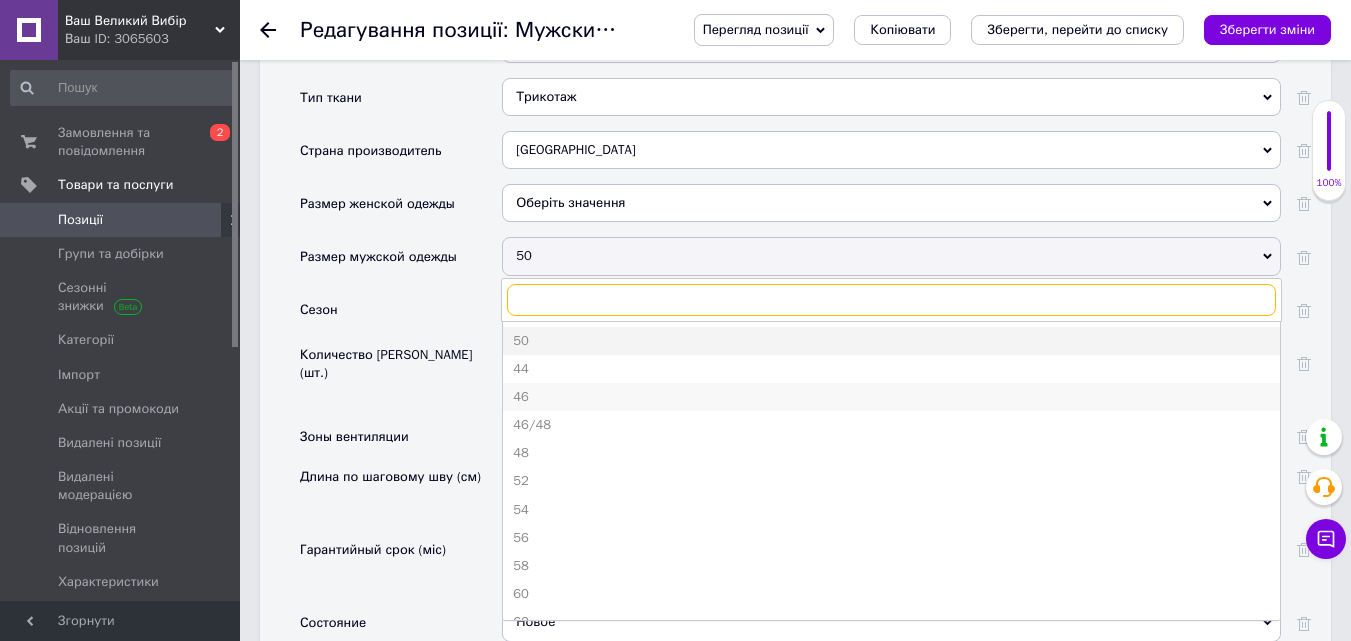 scroll, scrollTop: 2384, scrollLeft: 0, axis: vertical 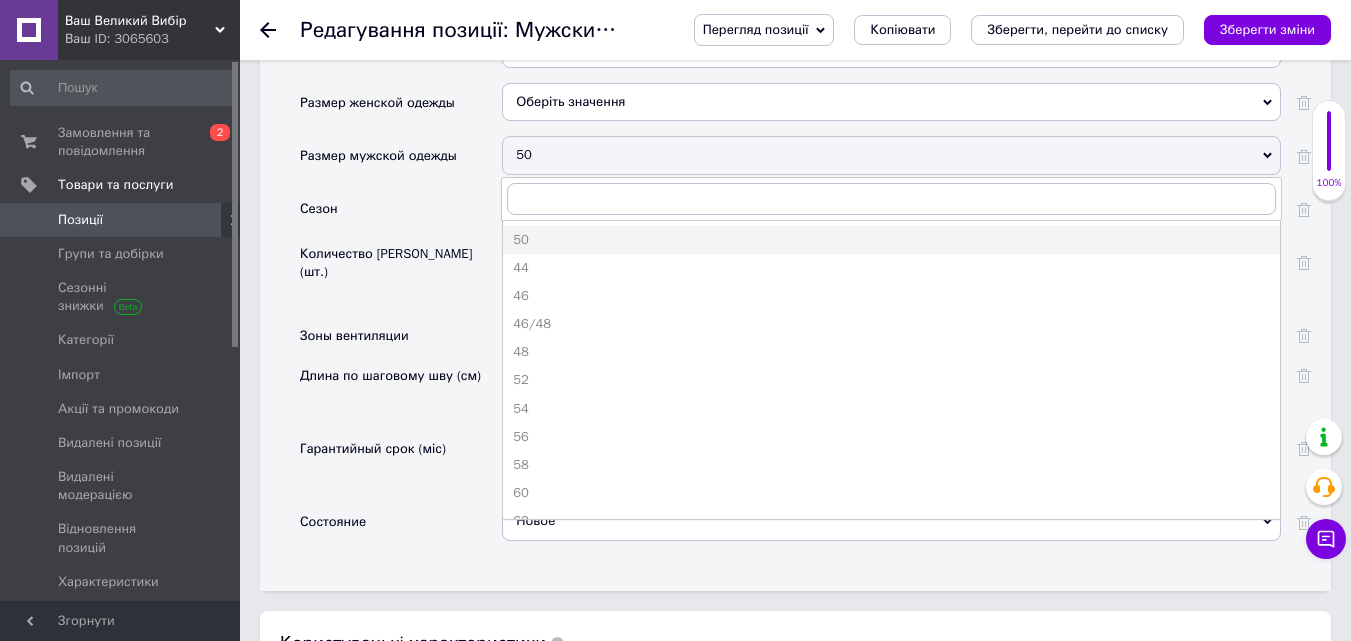 click on "Сезон" at bounding box center (401, 216) 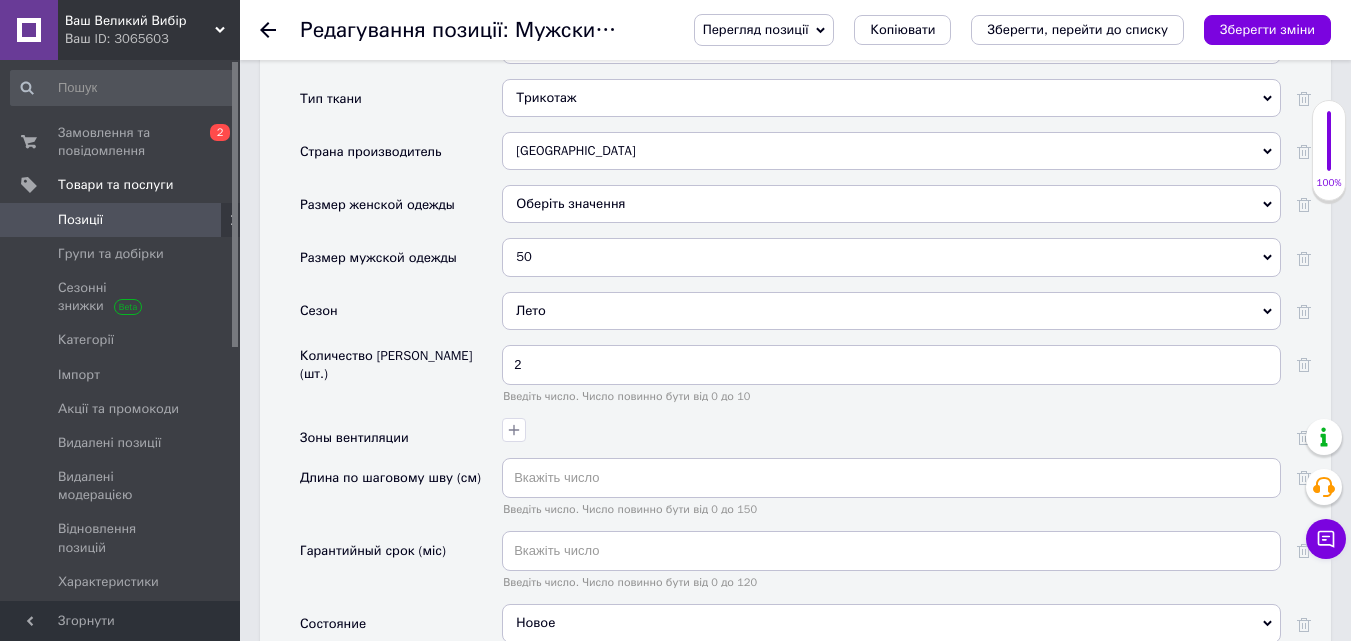 scroll, scrollTop: 2384, scrollLeft: 0, axis: vertical 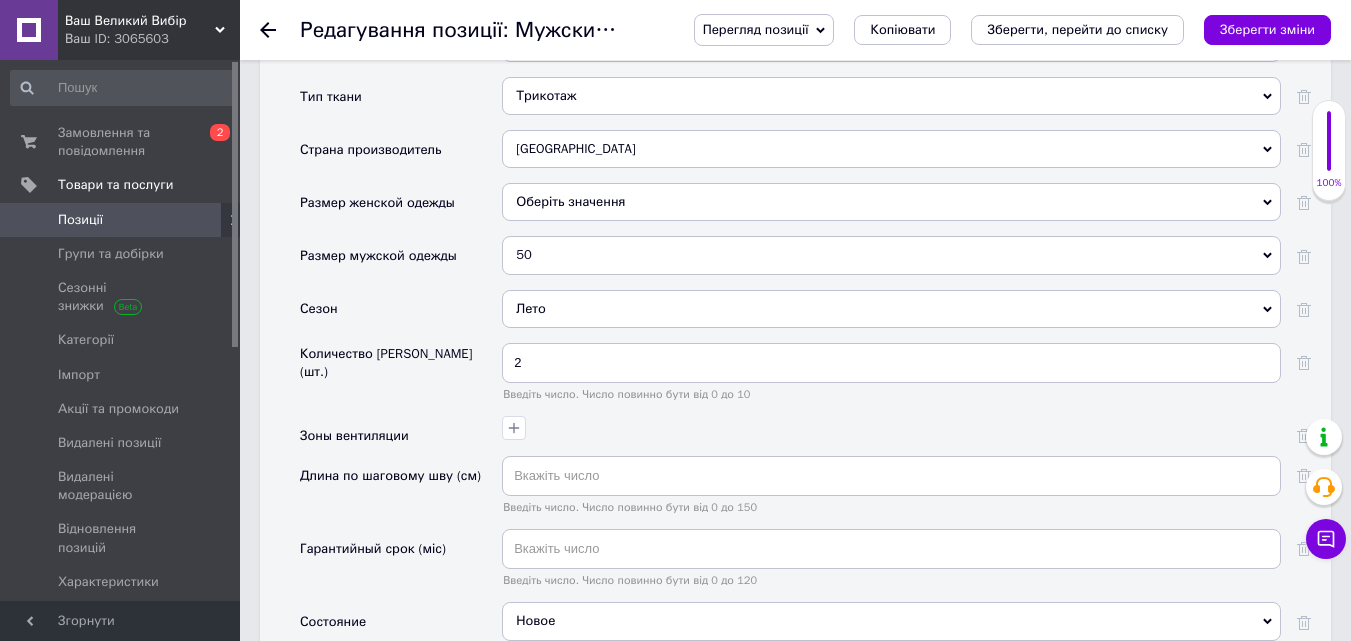 click on "50" at bounding box center [891, 255] 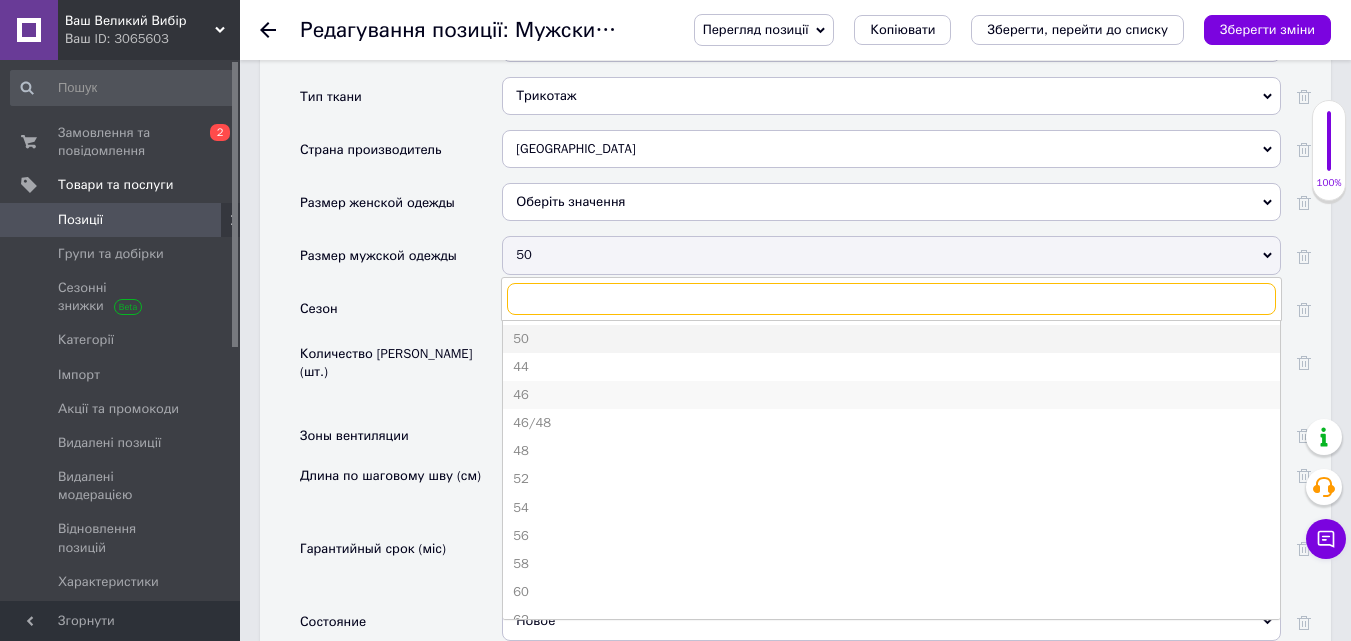 scroll, scrollTop: 0, scrollLeft: 0, axis: both 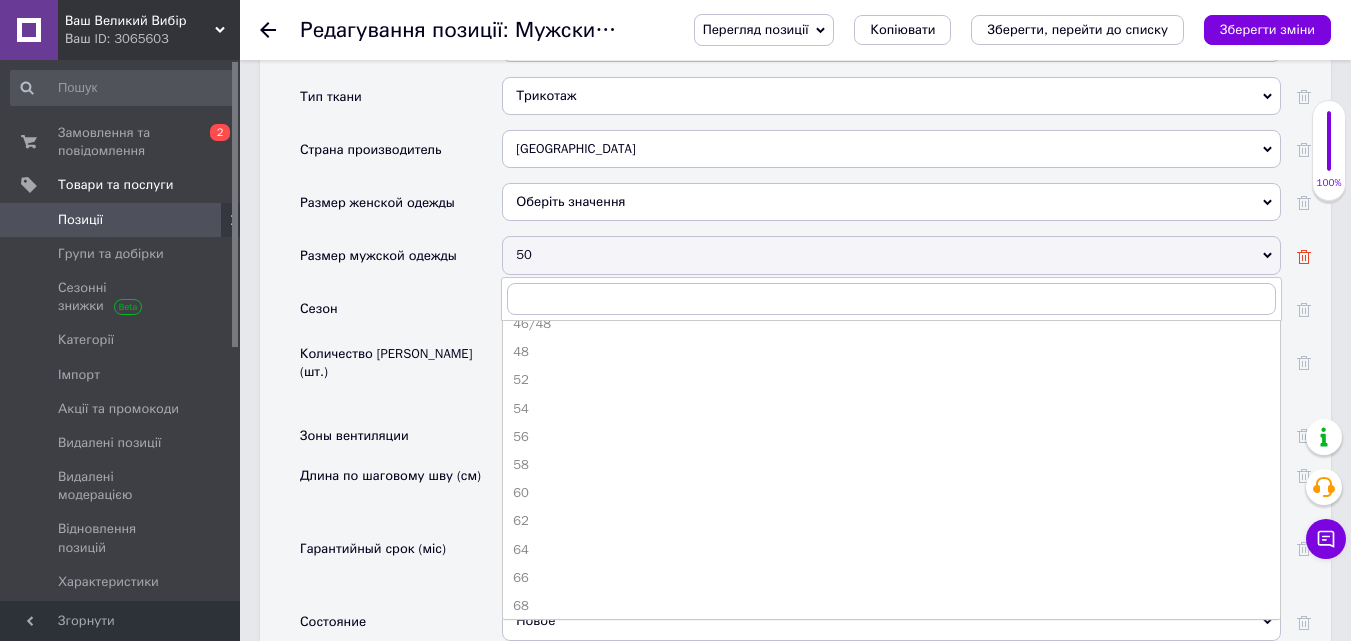 click 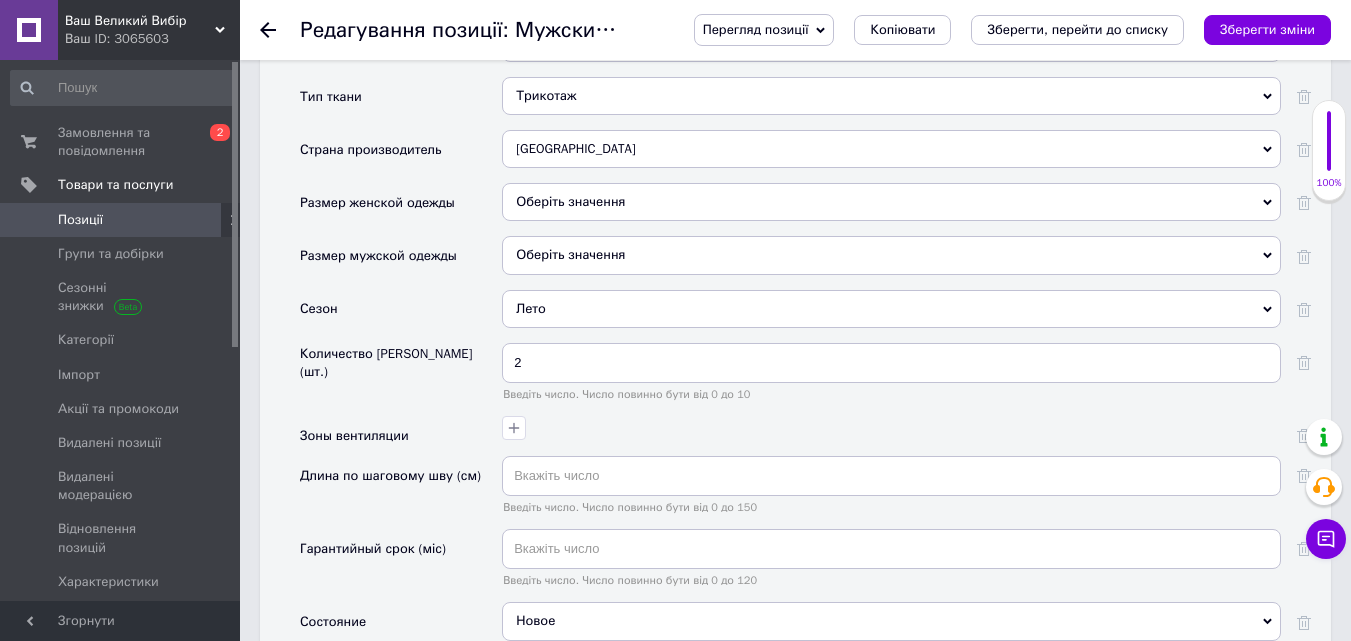 click on "Оберіть значення" at bounding box center (891, 255) 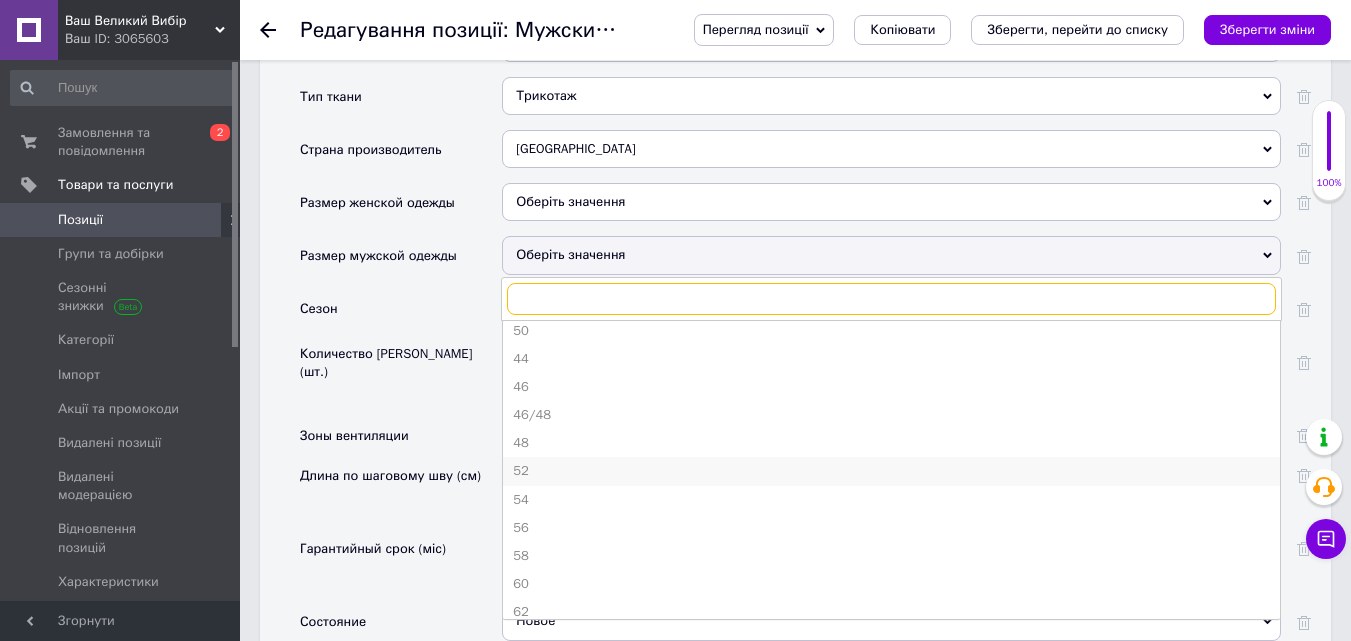 scroll, scrollTop: 0, scrollLeft: 0, axis: both 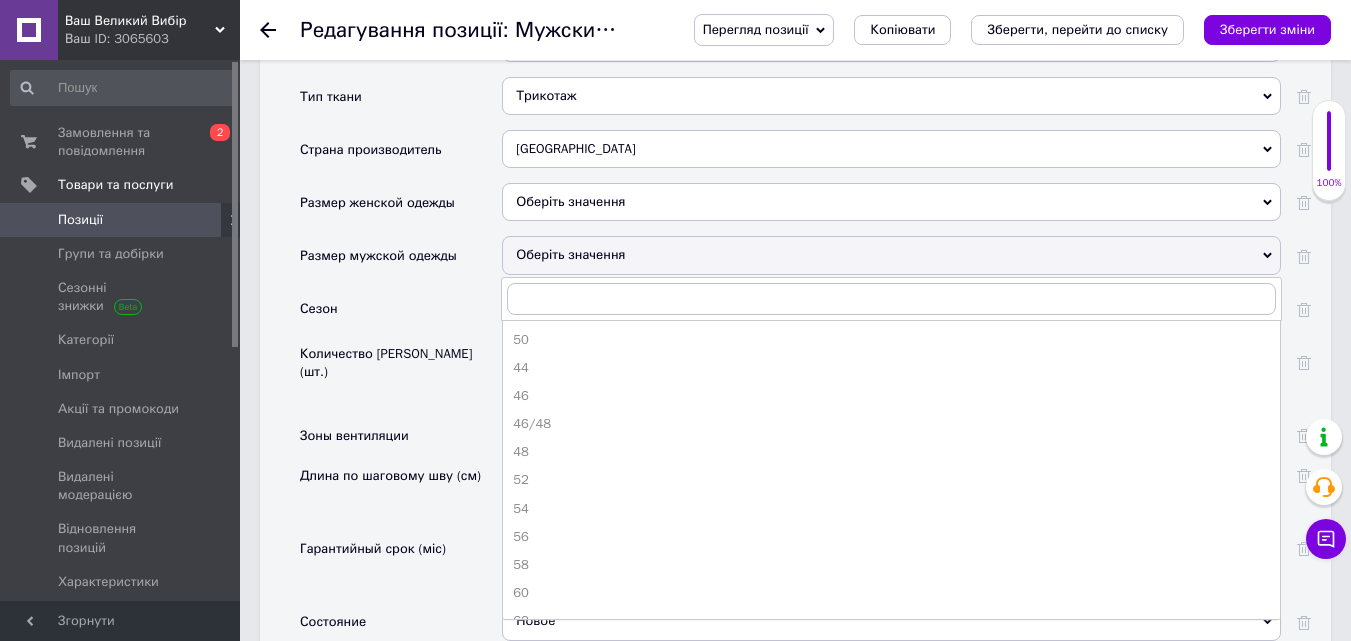 click on "Сезон" at bounding box center (401, 316) 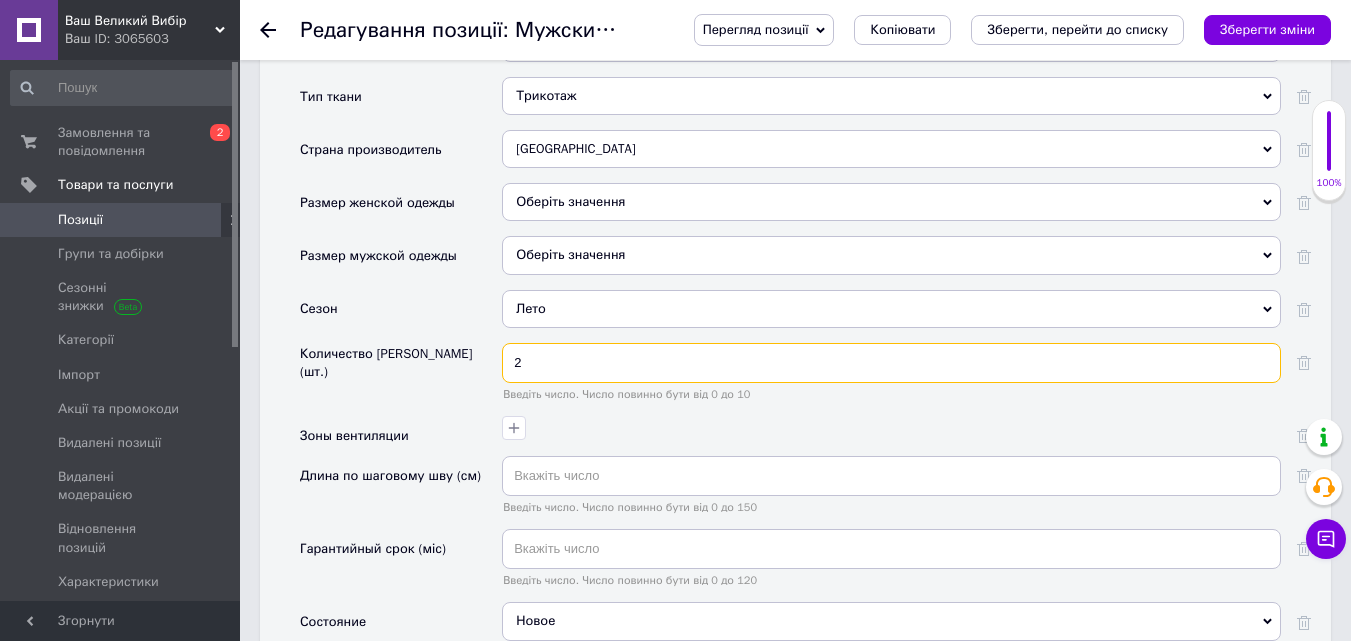 click on "2" at bounding box center [891, 363] 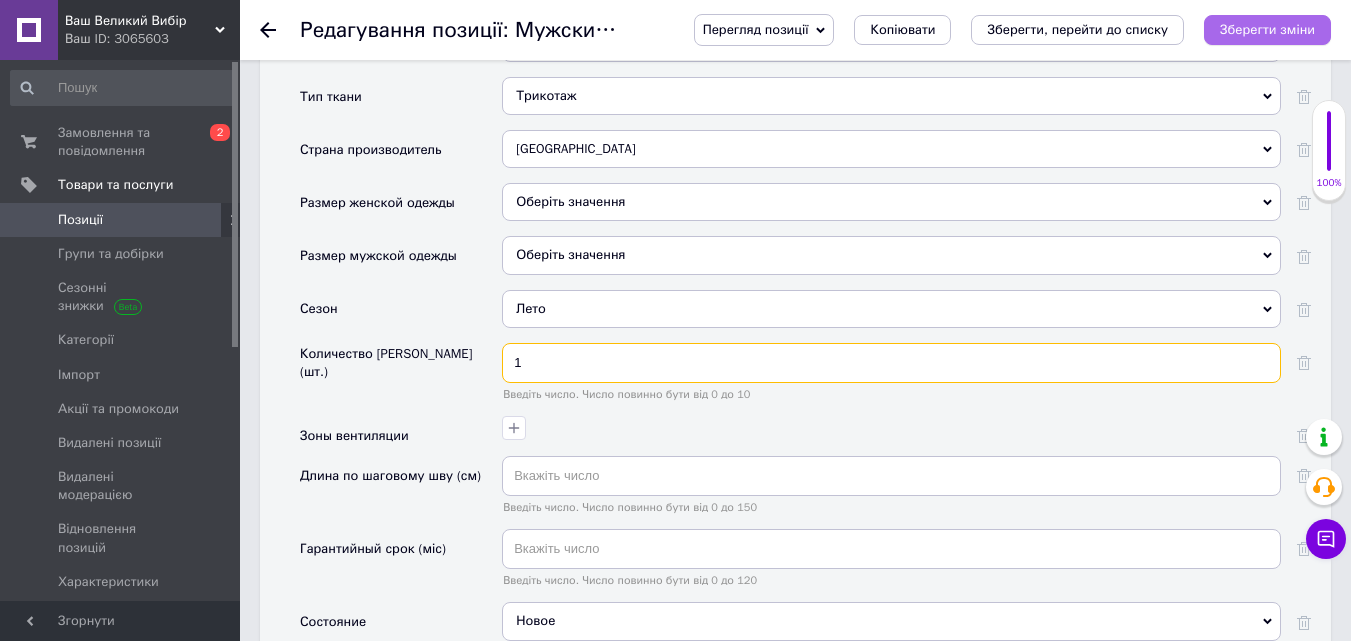 type on "1" 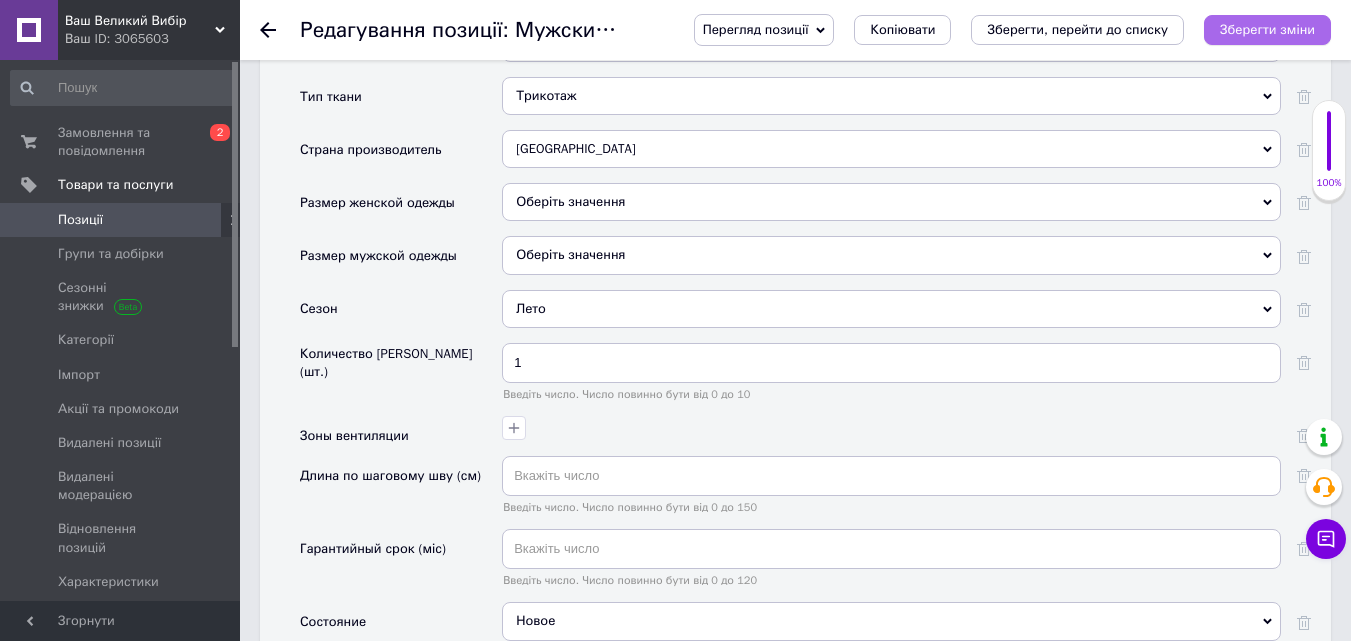 click on "Зберегти зміни" at bounding box center (1267, 29) 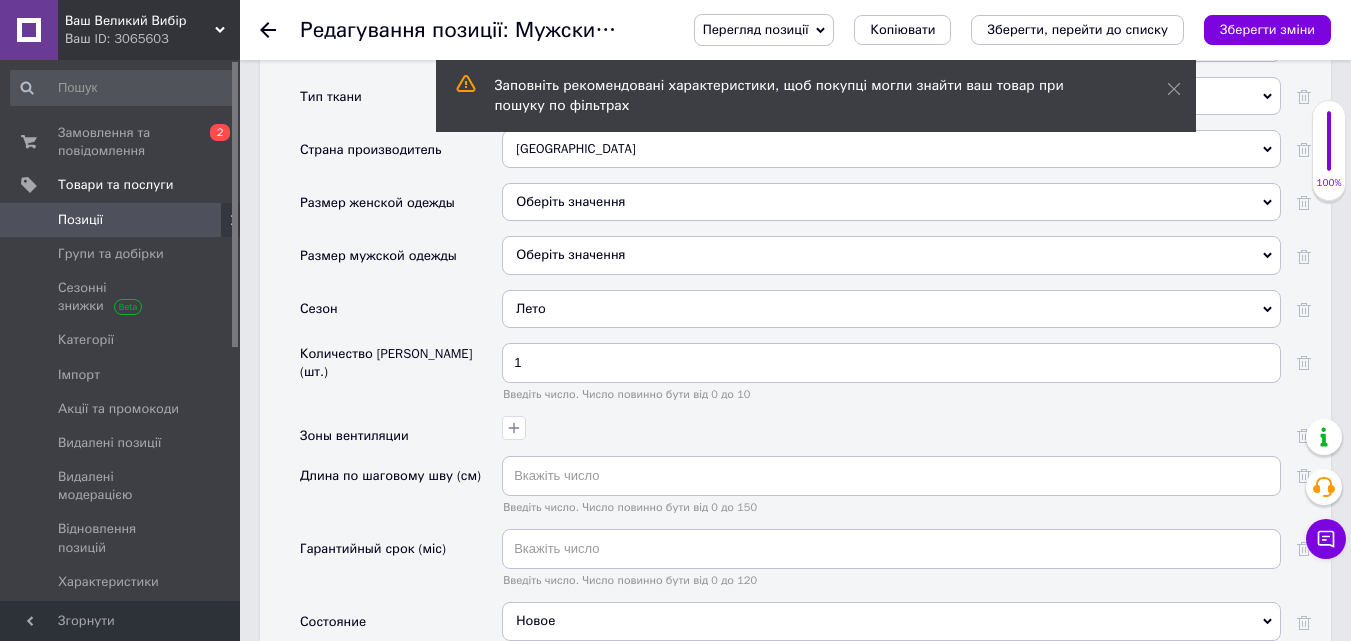 click on "Оберіть значення" at bounding box center [891, 255] 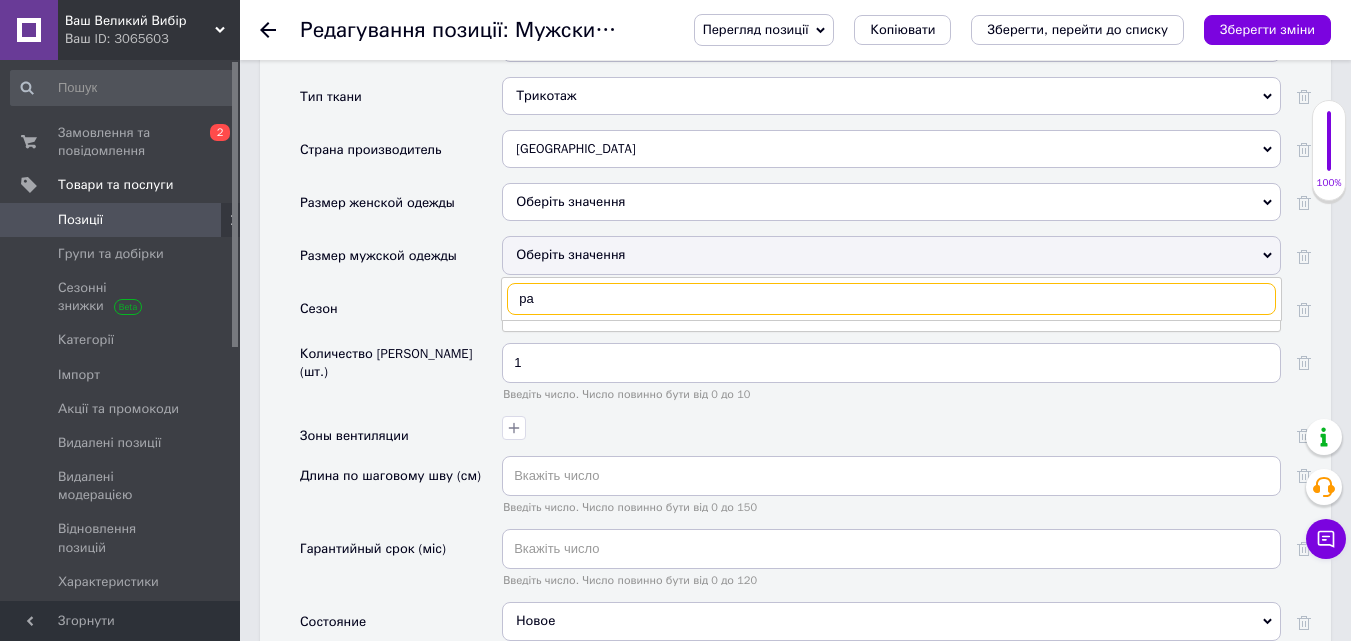 type on "р" 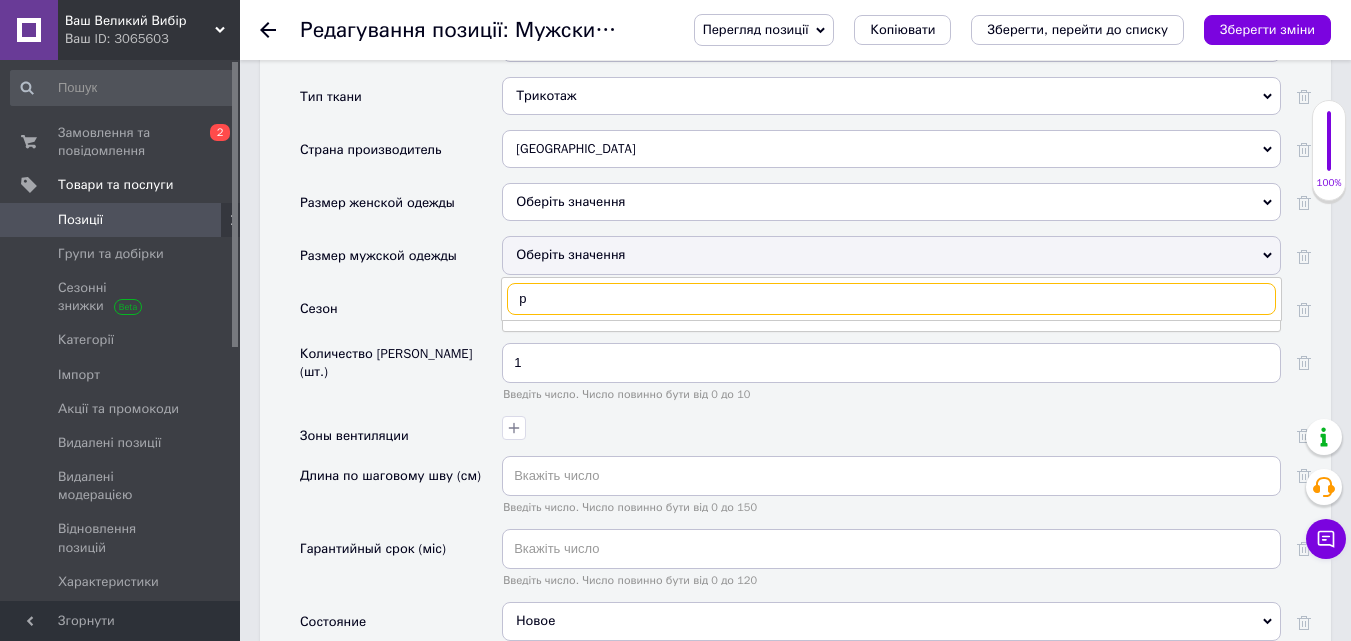 type 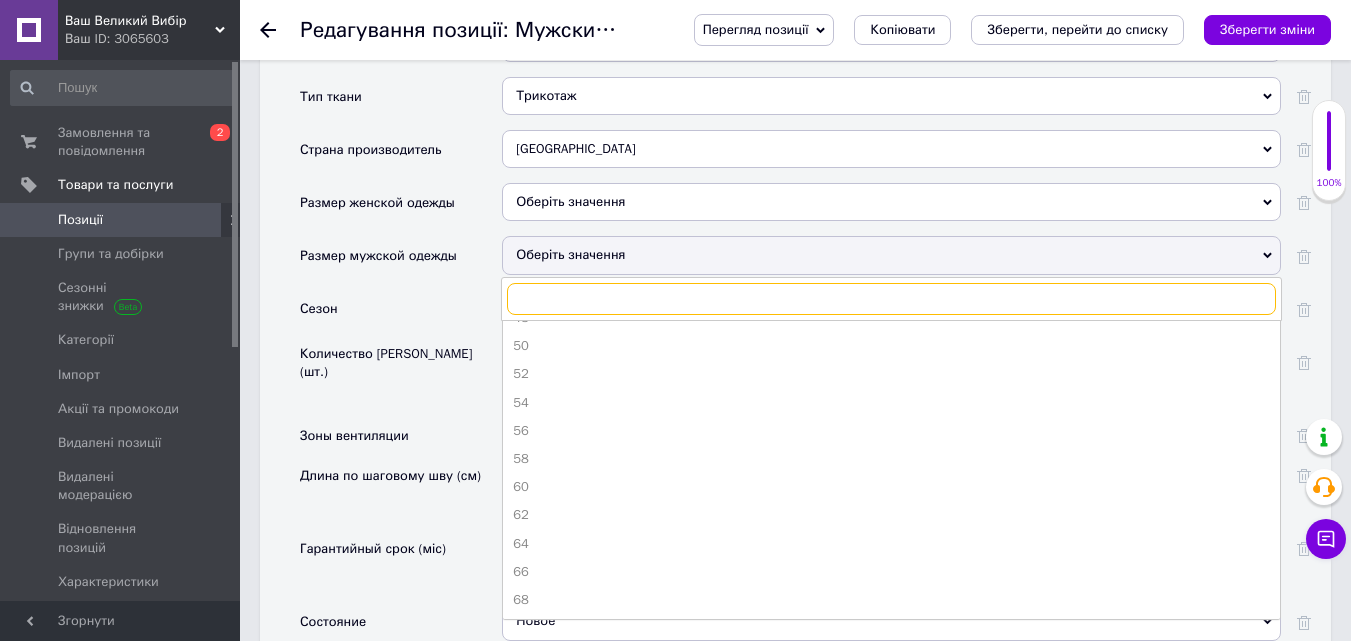 scroll, scrollTop: 107, scrollLeft: 0, axis: vertical 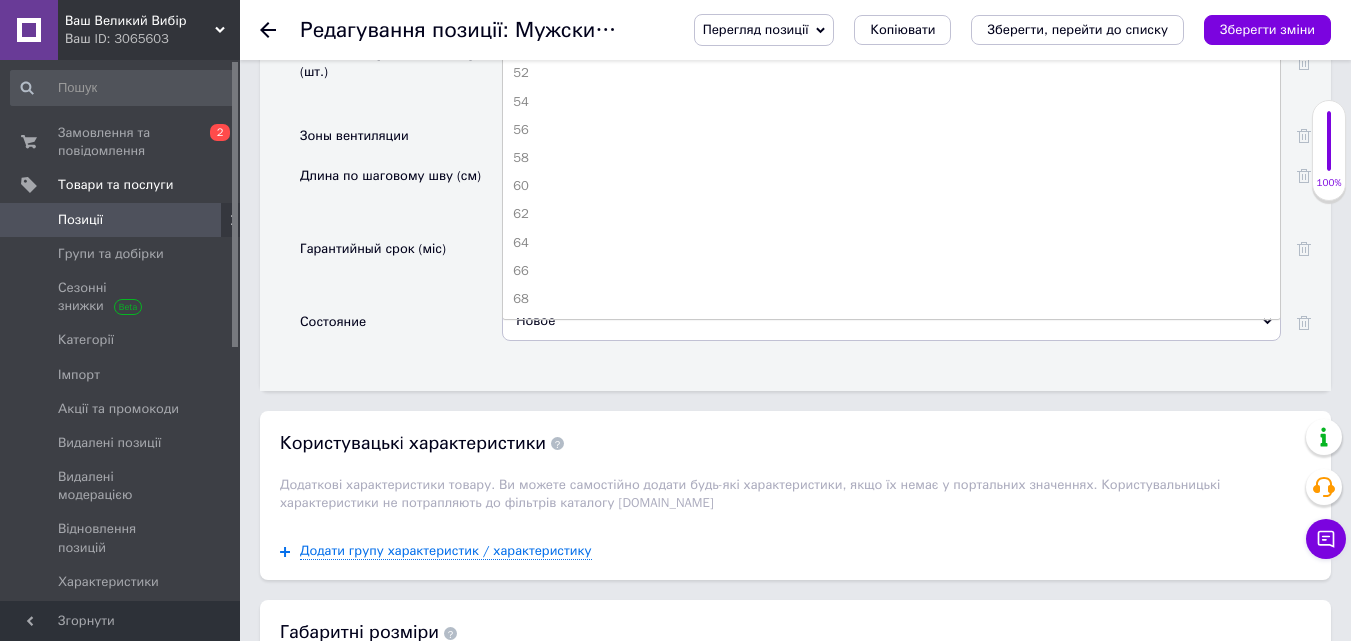 click on "Основні Международный размер Оберіть значення Тип ткани Трикотаж Трикотаж Страна производитель Китай Китай Размер женской одежды Оберіть значення Размер мужской одежды Оберіть значення 44 46 46/48 48 50 52 54 56 58 60 62 64 66 68 Сезон Лето Лето Количество карманов (шт.) 1 Введіть число. Число повинно бути від 0 до 10 Зоны вентиляции Длина по шаговому шву (см) Введіть число. Число повинно бути від 0 до 150 Гарантийный срок (міс) Введіть число. Число повинно бути від 0 до 120 Состояние Новое Новое" at bounding box center (795, 27) 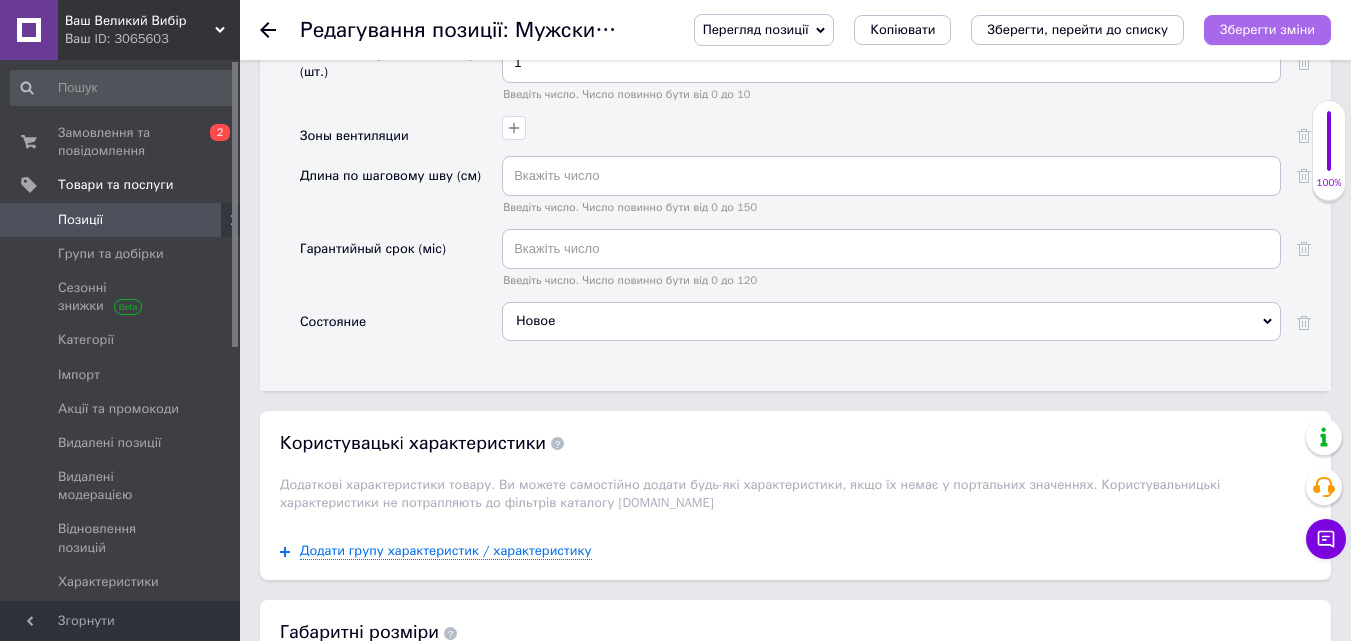 click on "Зберегти зміни" at bounding box center [1267, 30] 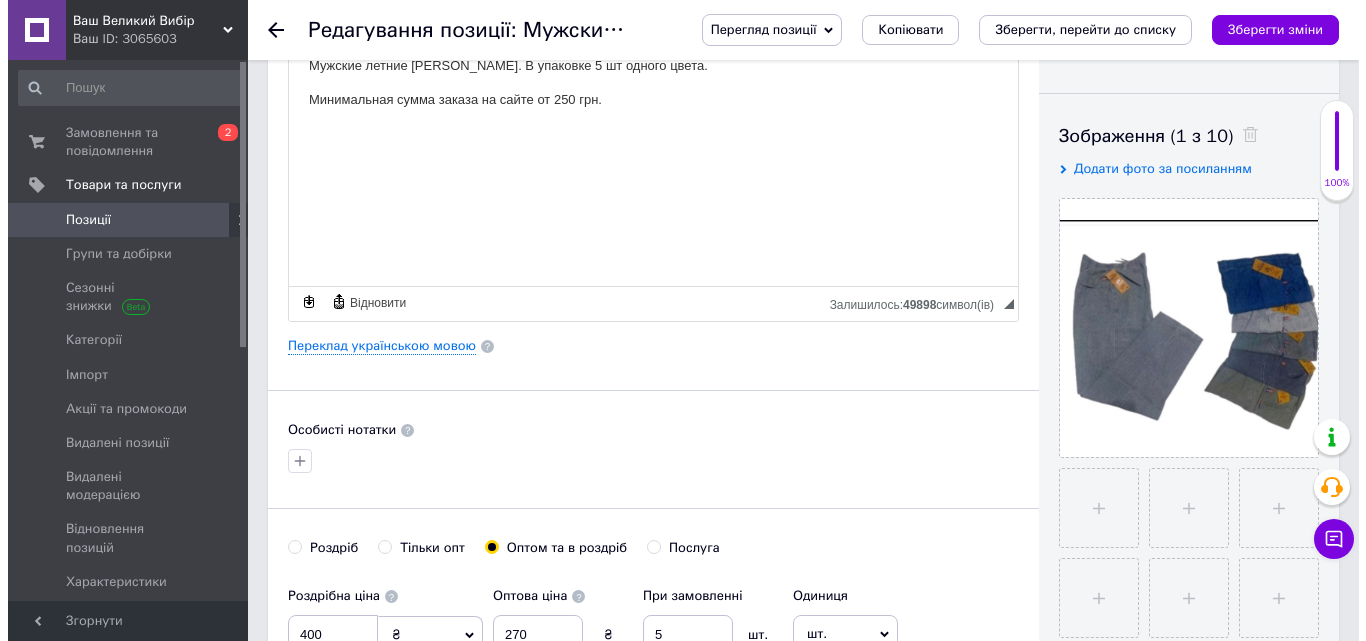 scroll, scrollTop: 300, scrollLeft: 0, axis: vertical 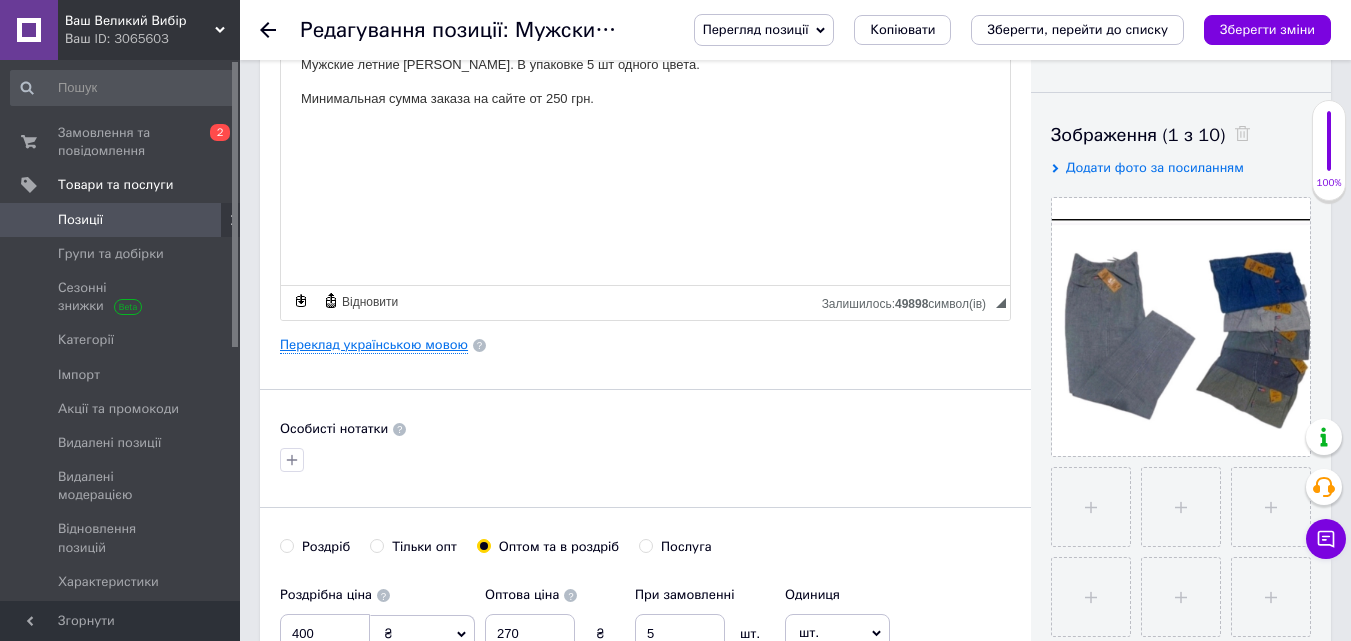 click on "Переклад українською мовою" at bounding box center (374, 345) 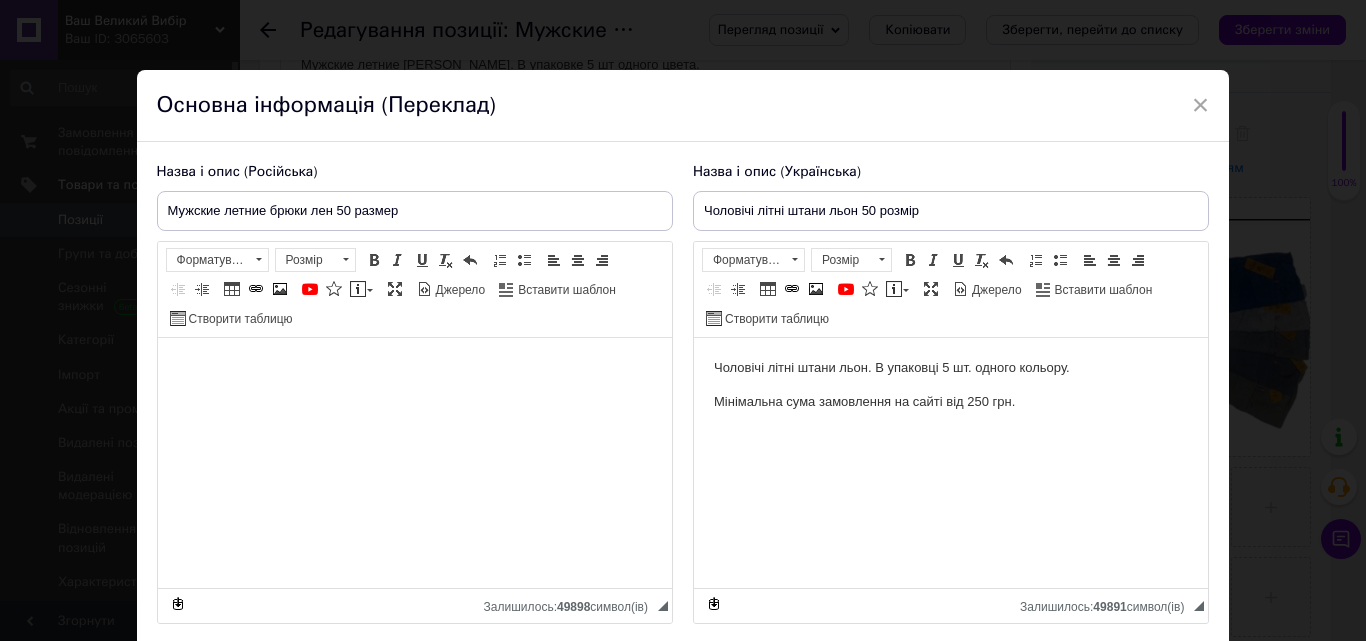 scroll, scrollTop: 0, scrollLeft: 0, axis: both 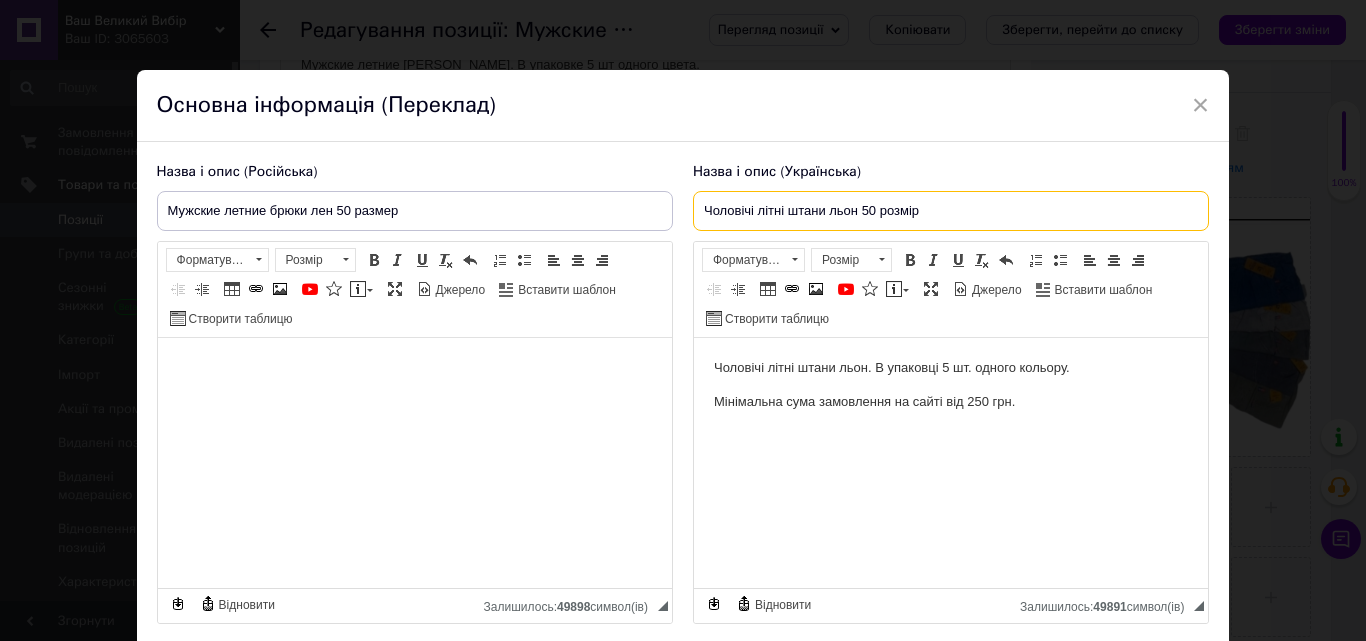 click on "Чоловічі літні штани льон 50 розмір" at bounding box center [951, 211] 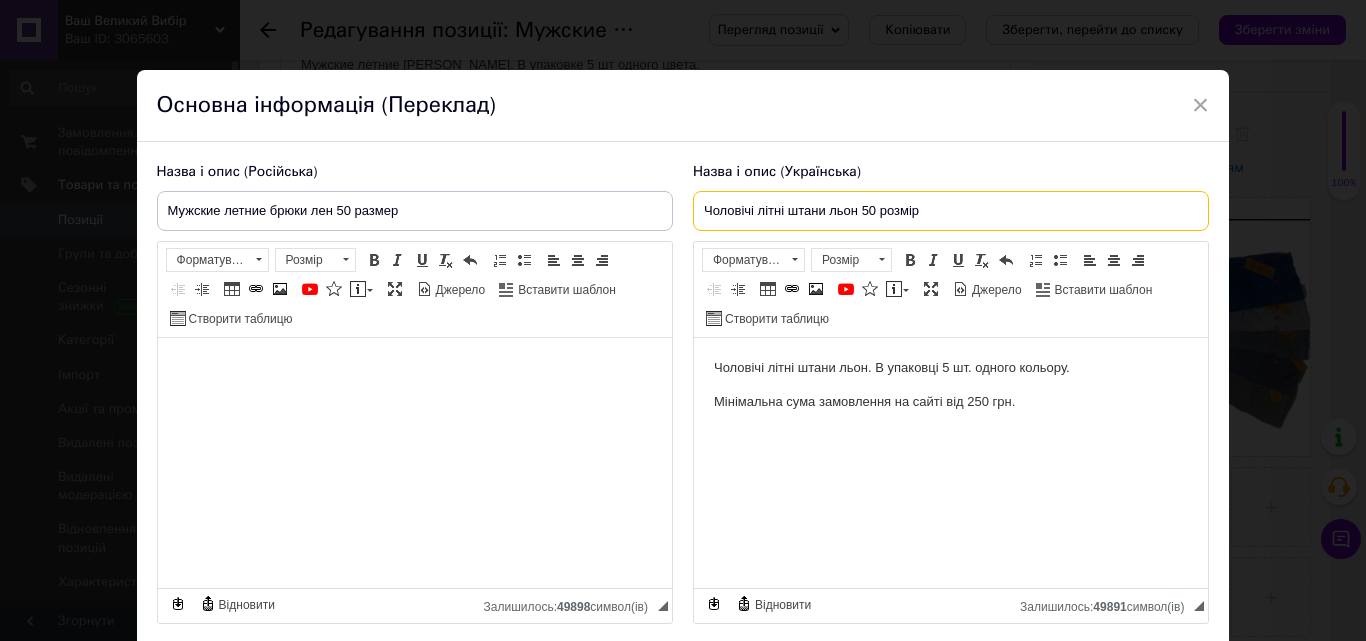 click on "Чоловічі літні штани льон 50 розмір" at bounding box center (951, 211) 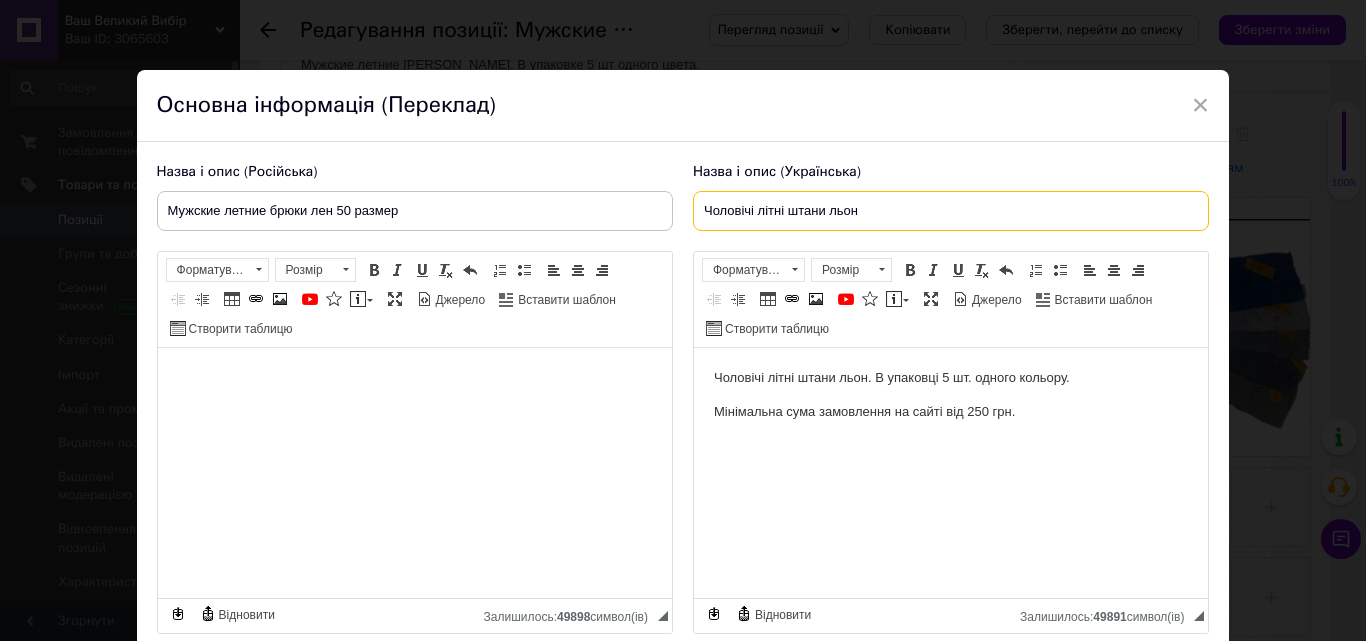 type on "Чоловічі літні штани льон" 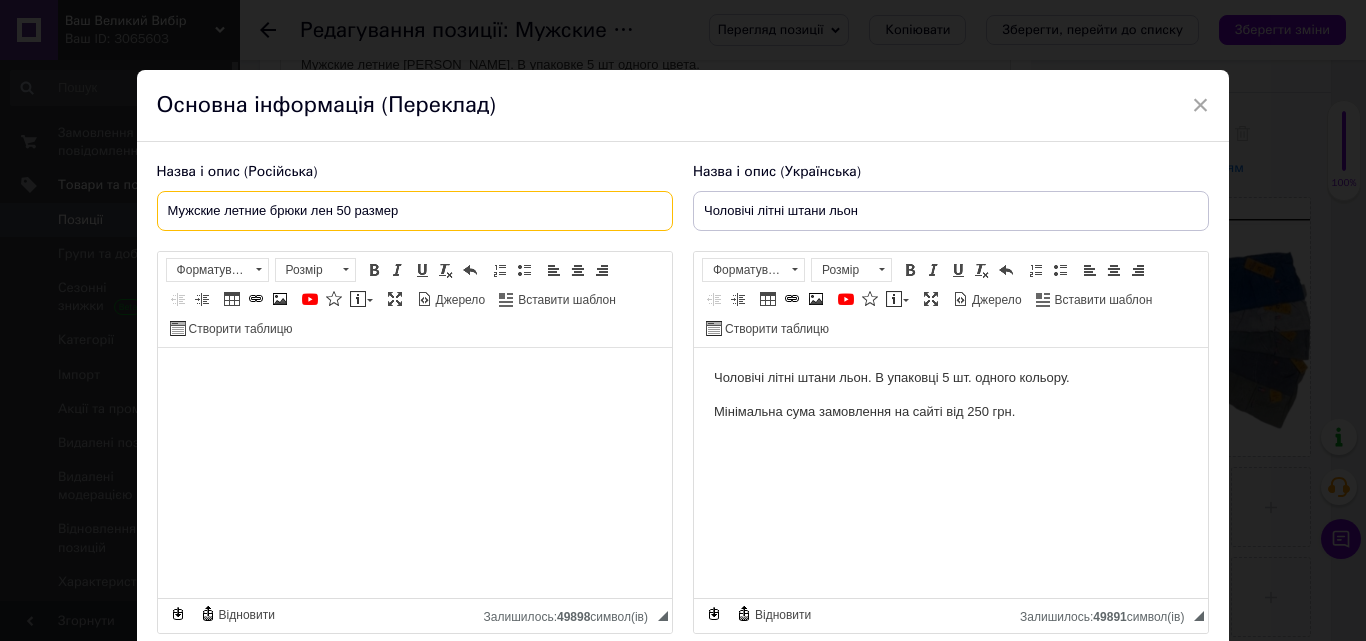 click on "Мужские летние брюки лен 50 размер" at bounding box center [415, 211] 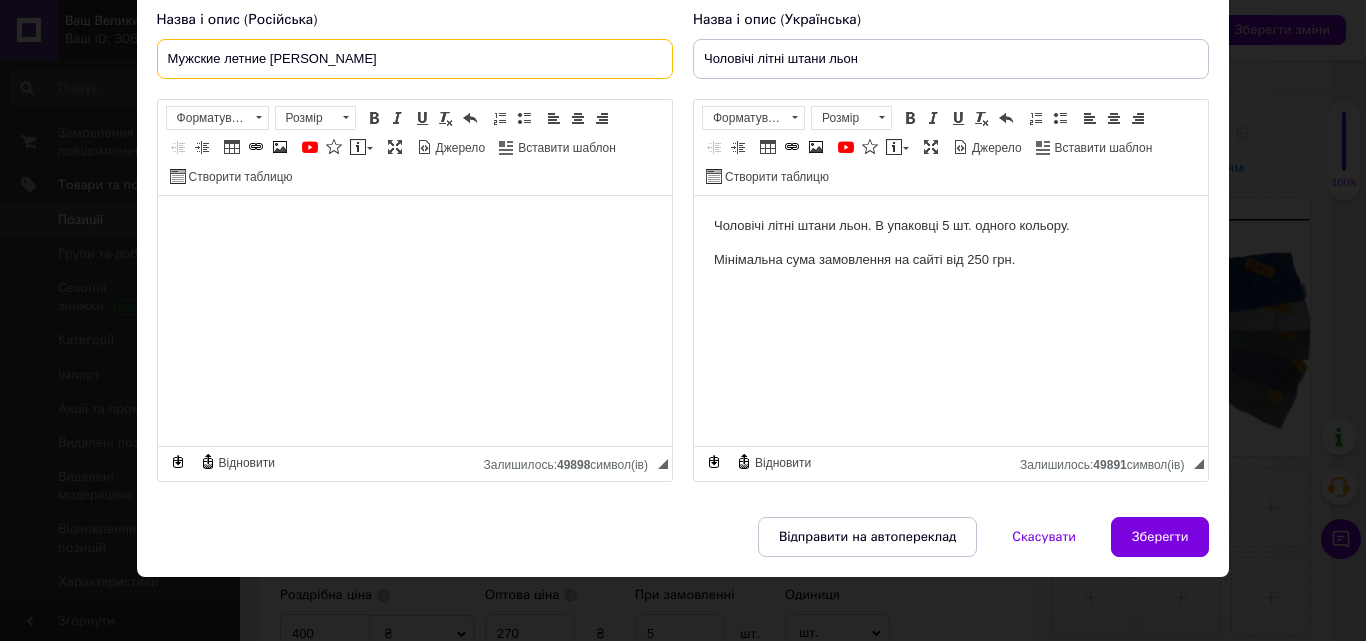 scroll, scrollTop: 158, scrollLeft: 0, axis: vertical 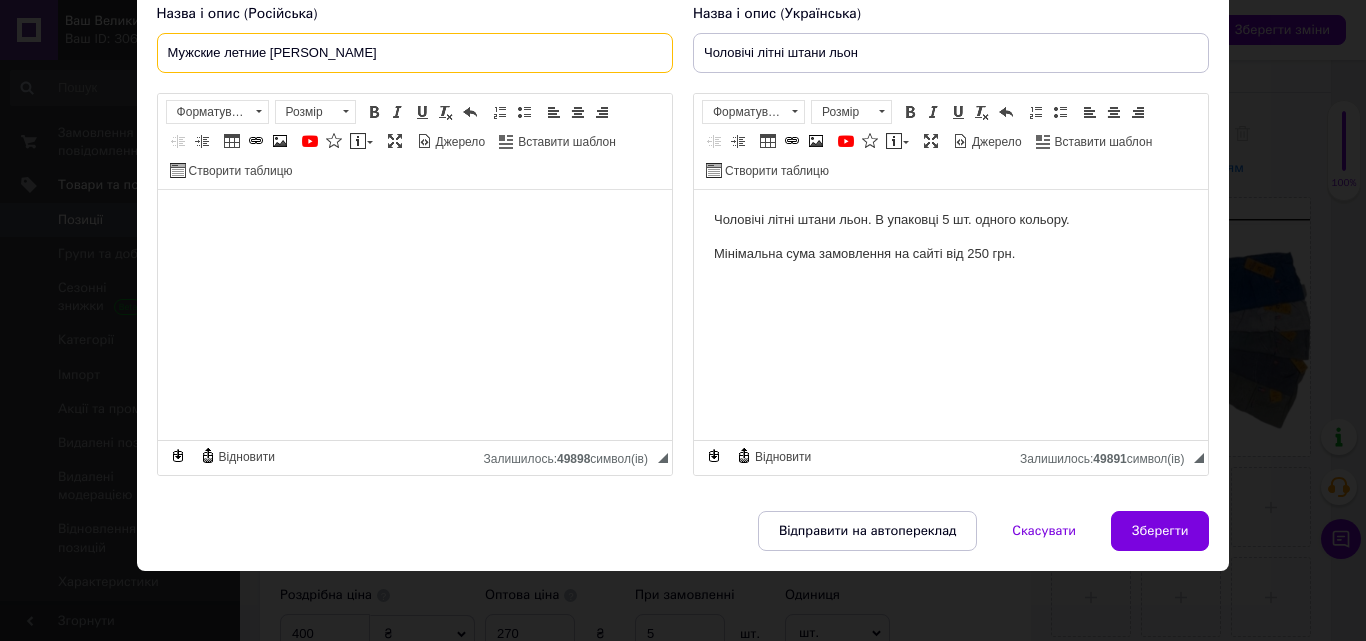 type on "Мужские летние [PERSON_NAME]" 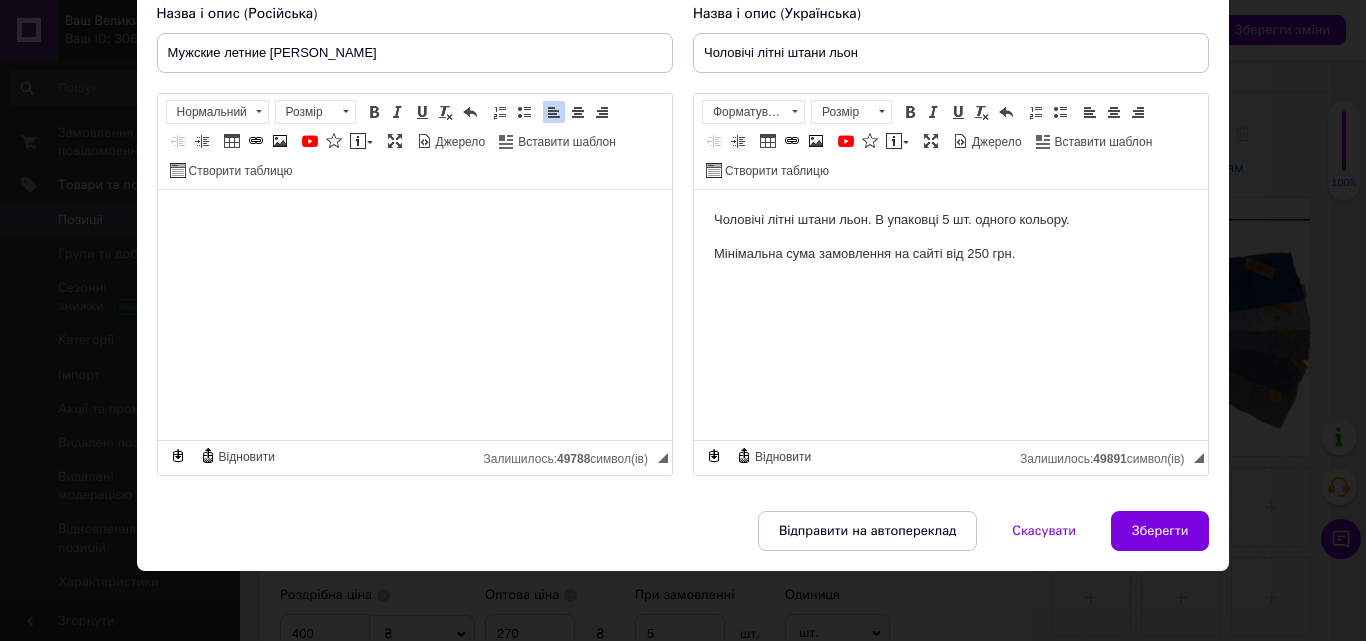 click on "Чоловічі літні штани льон. В упаковці 5 шт. одного кольору." at bounding box center [950, 220] 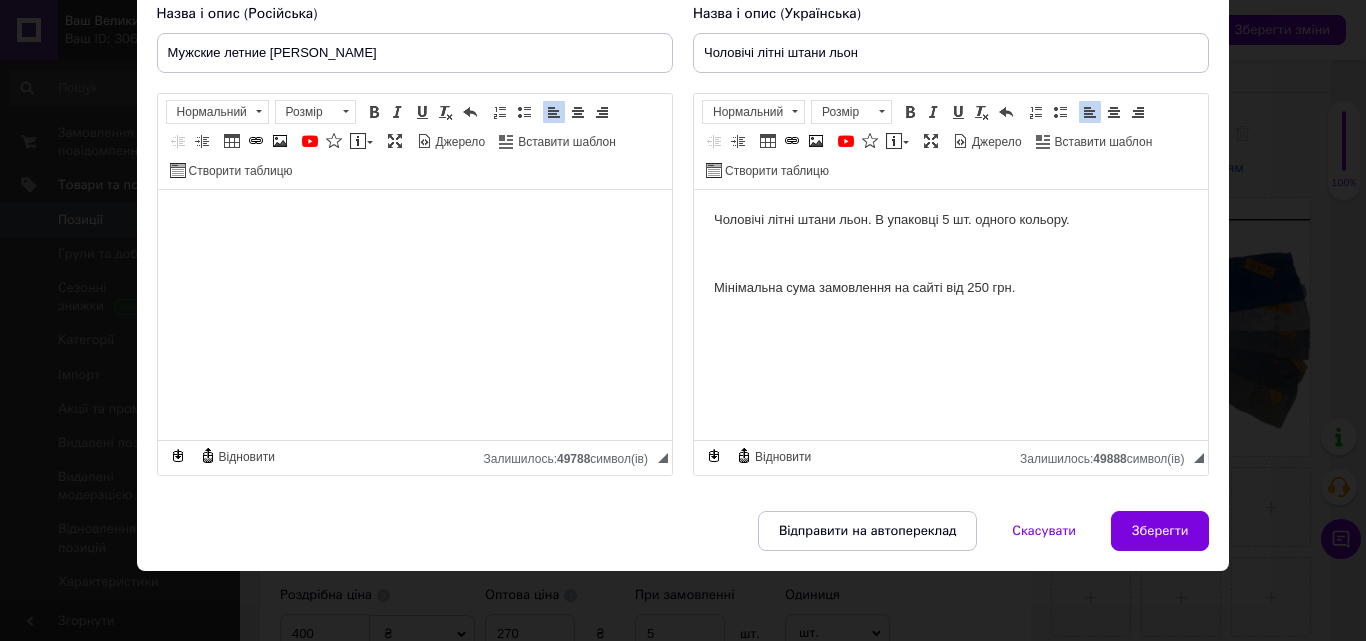 type 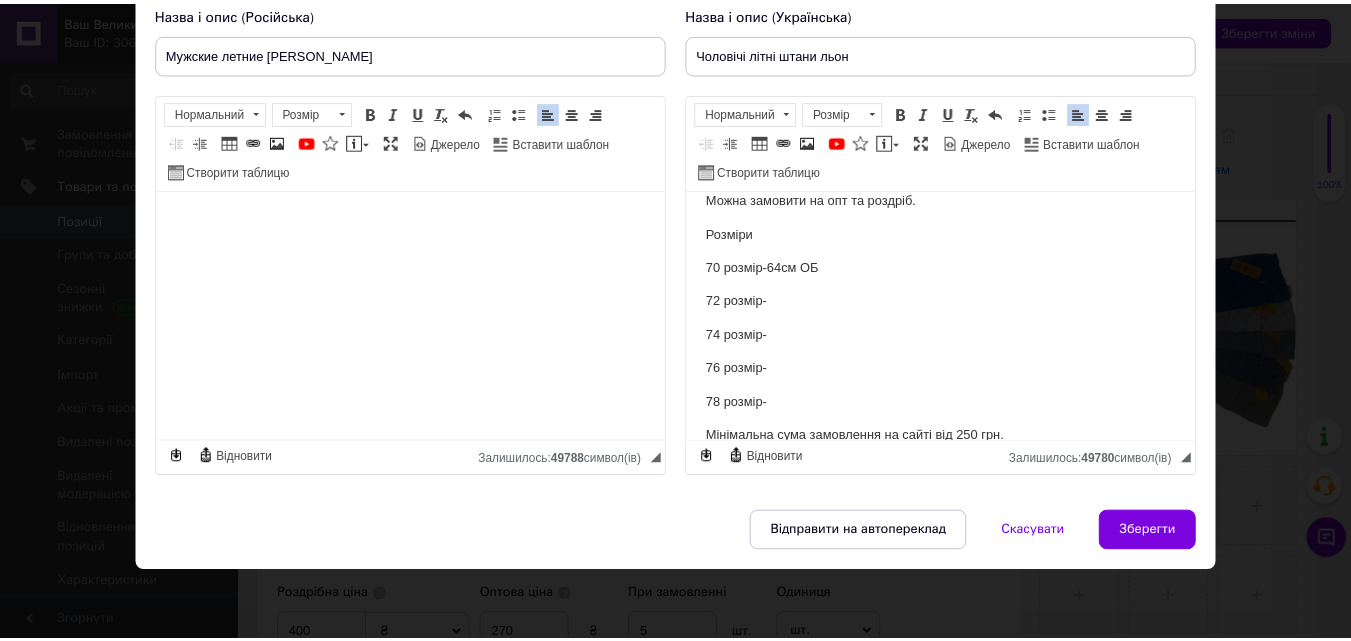 scroll, scrollTop: 81, scrollLeft: 0, axis: vertical 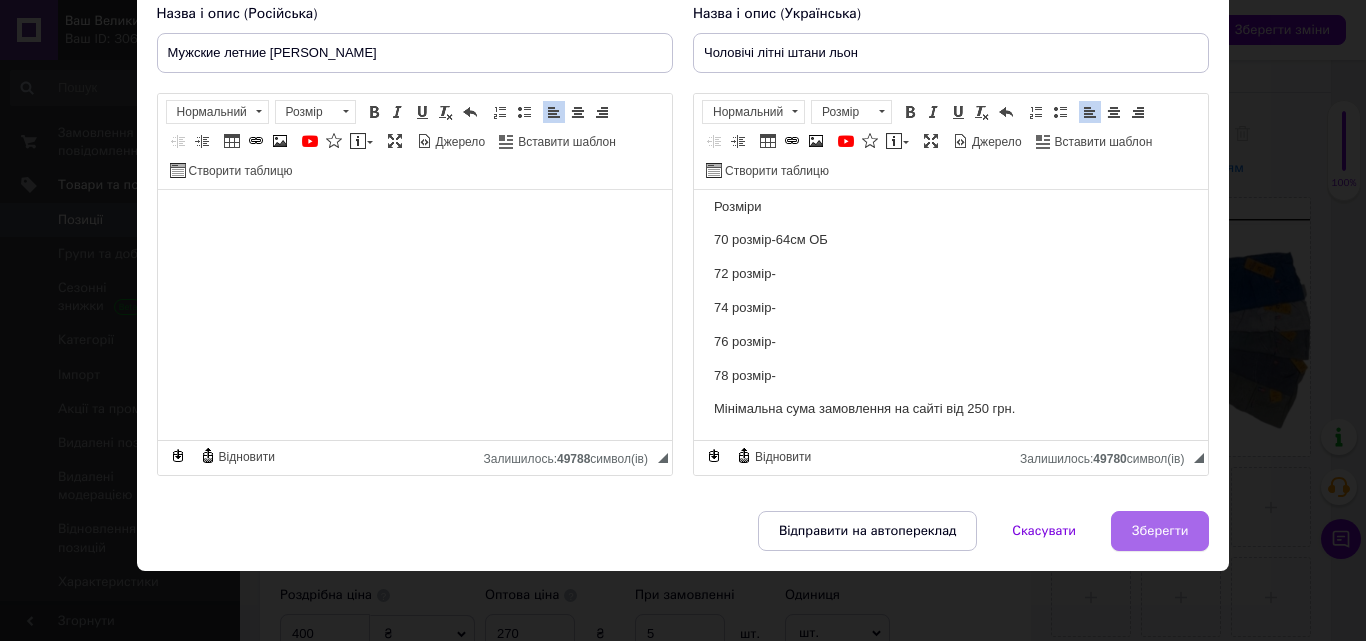 click on "Зберегти" at bounding box center (1160, 531) 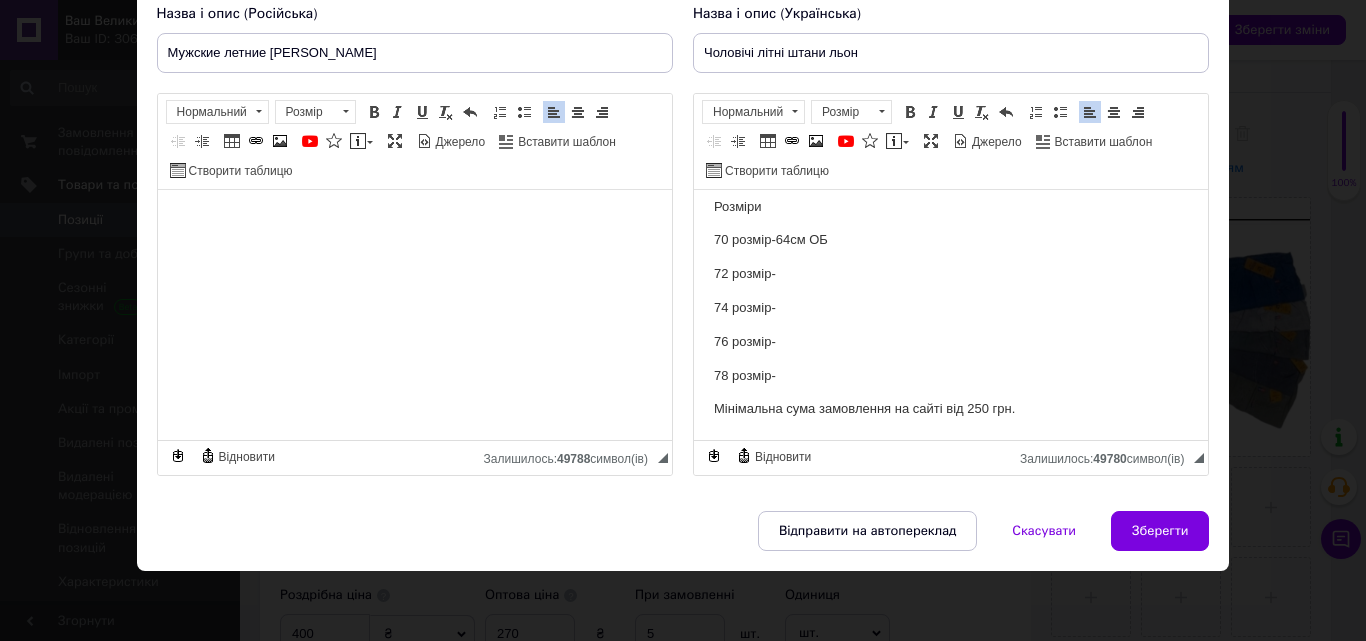 type on "Мужские летние [PERSON_NAME]" 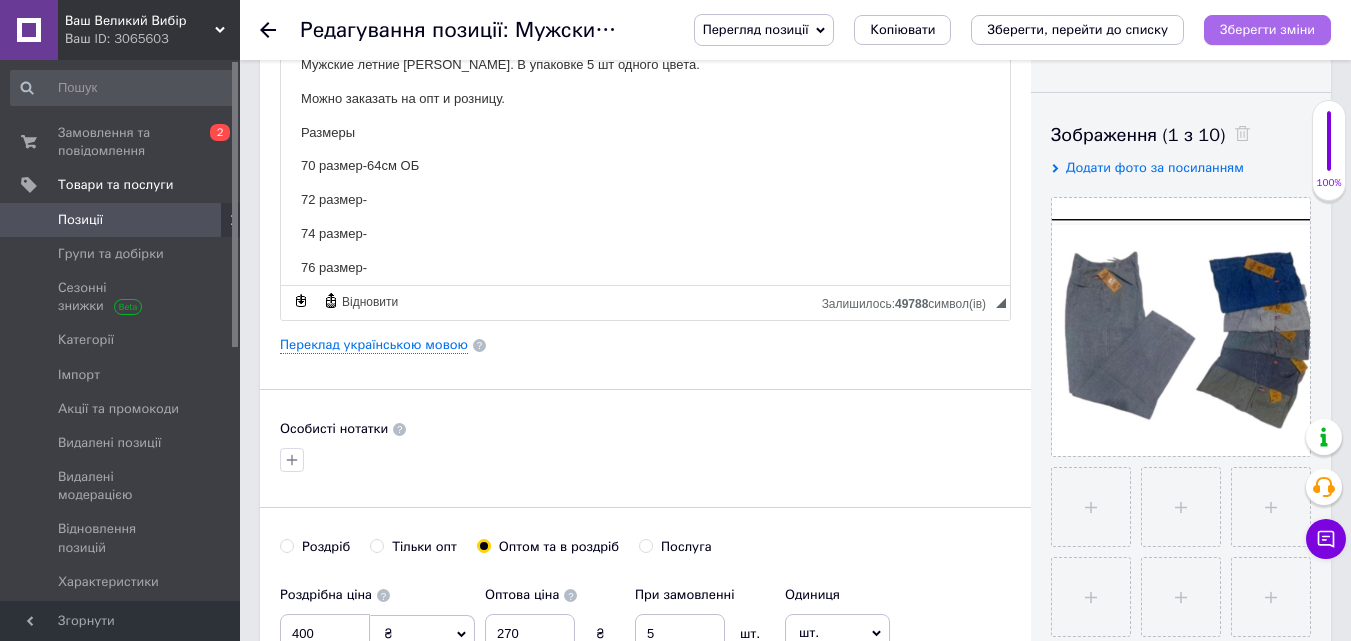 click on "Зберегти зміни" at bounding box center (1267, 29) 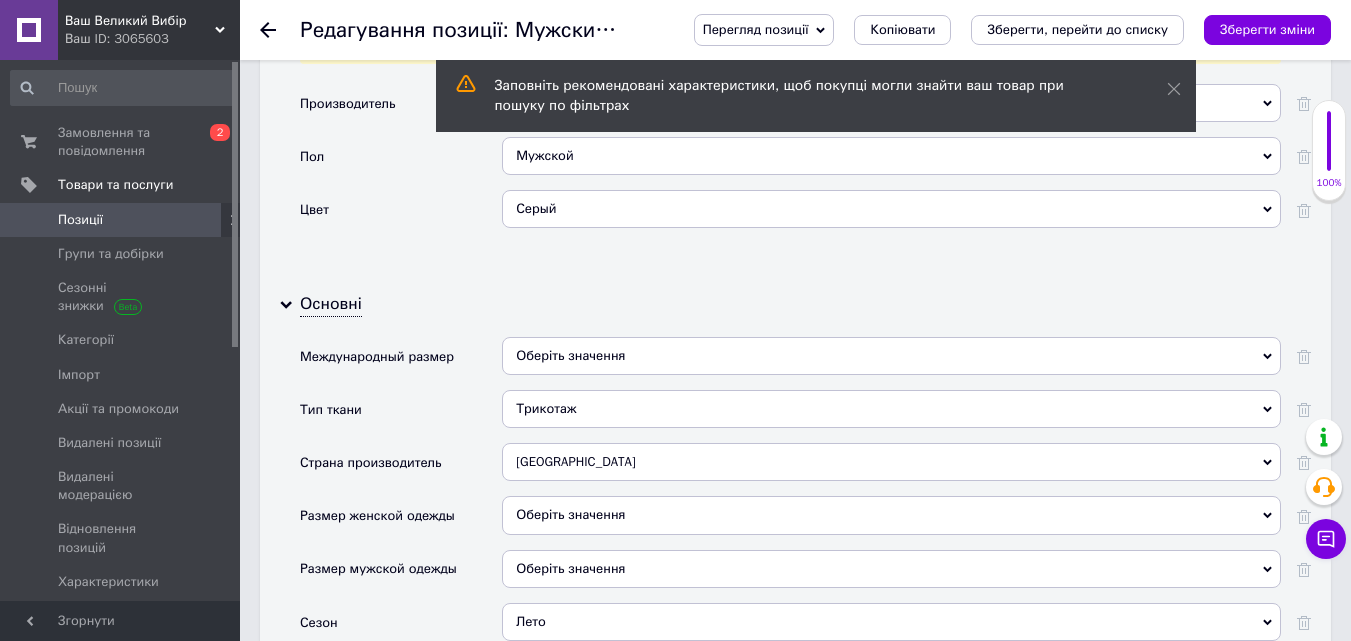 scroll, scrollTop: 2100, scrollLeft: 0, axis: vertical 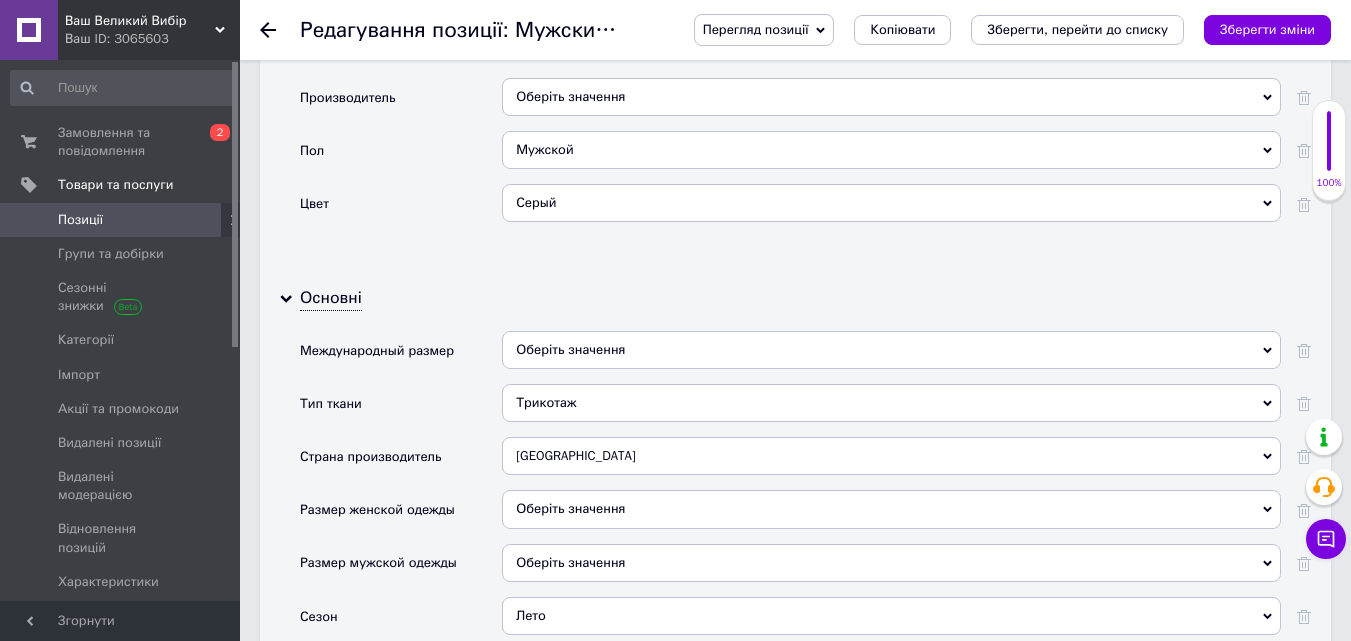 click on "Оберіть значення" at bounding box center [891, 350] 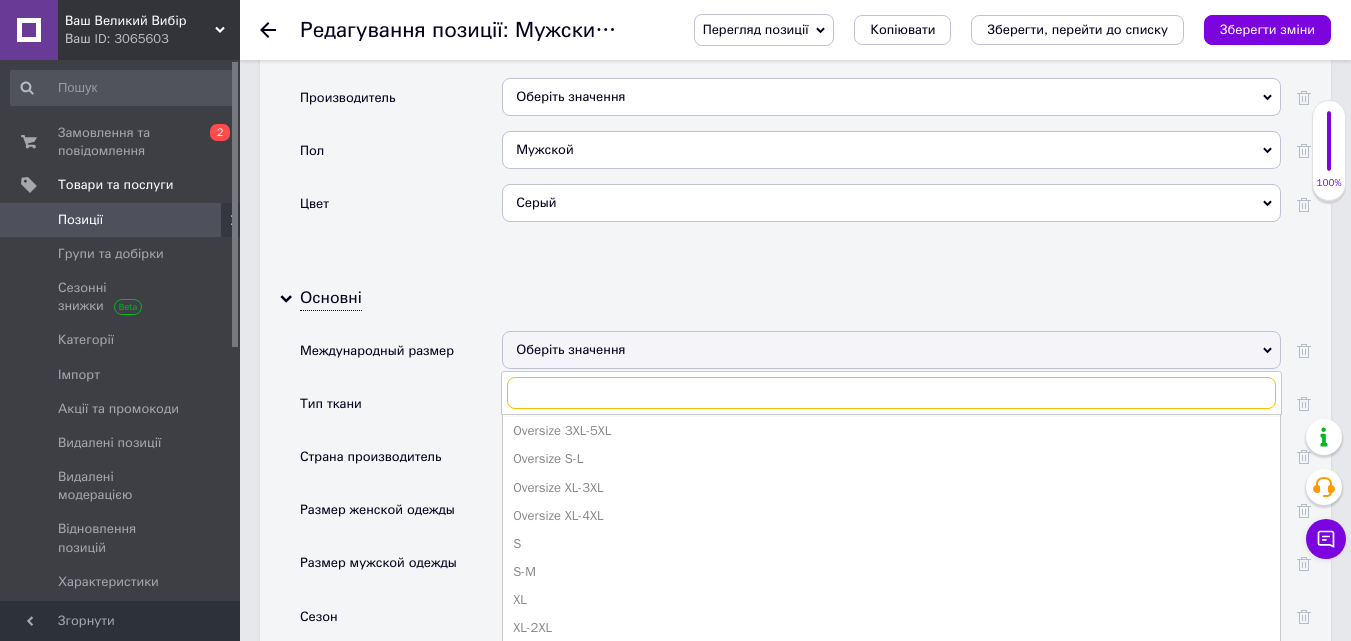 scroll, scrollTop: 529, scrollLeft: 0, axis: vertical 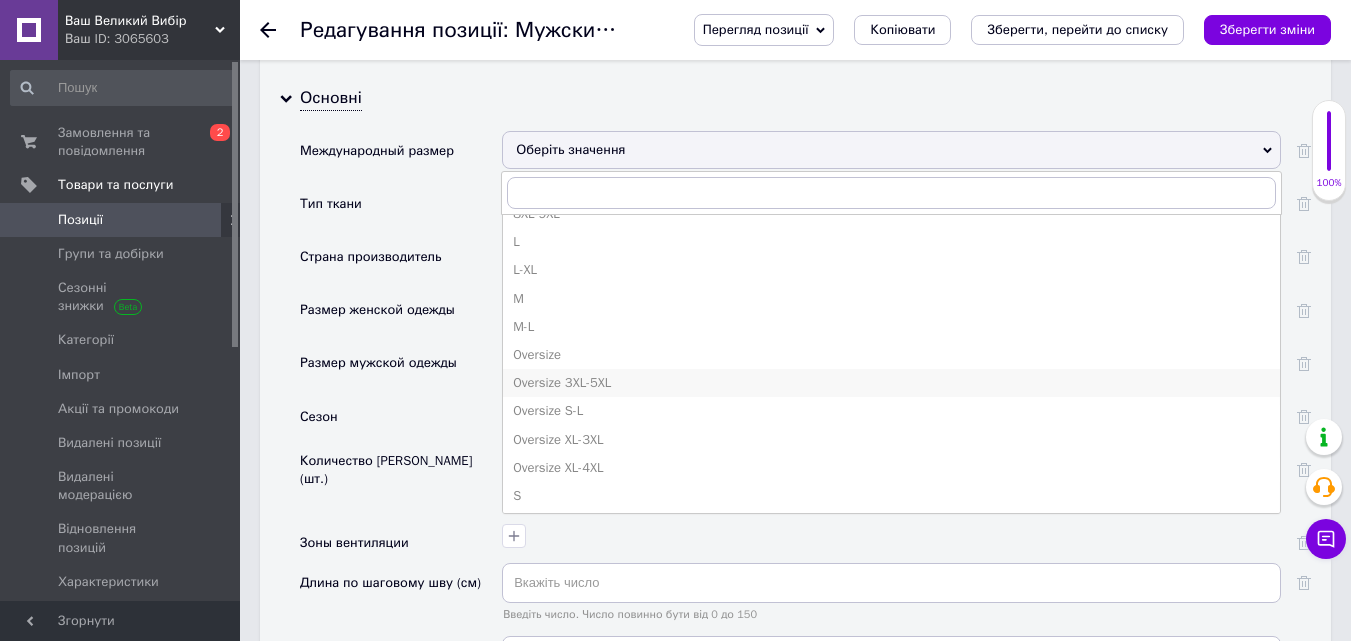 click on "Oversize 3XL-5XL" at bounding box center (891, 383) 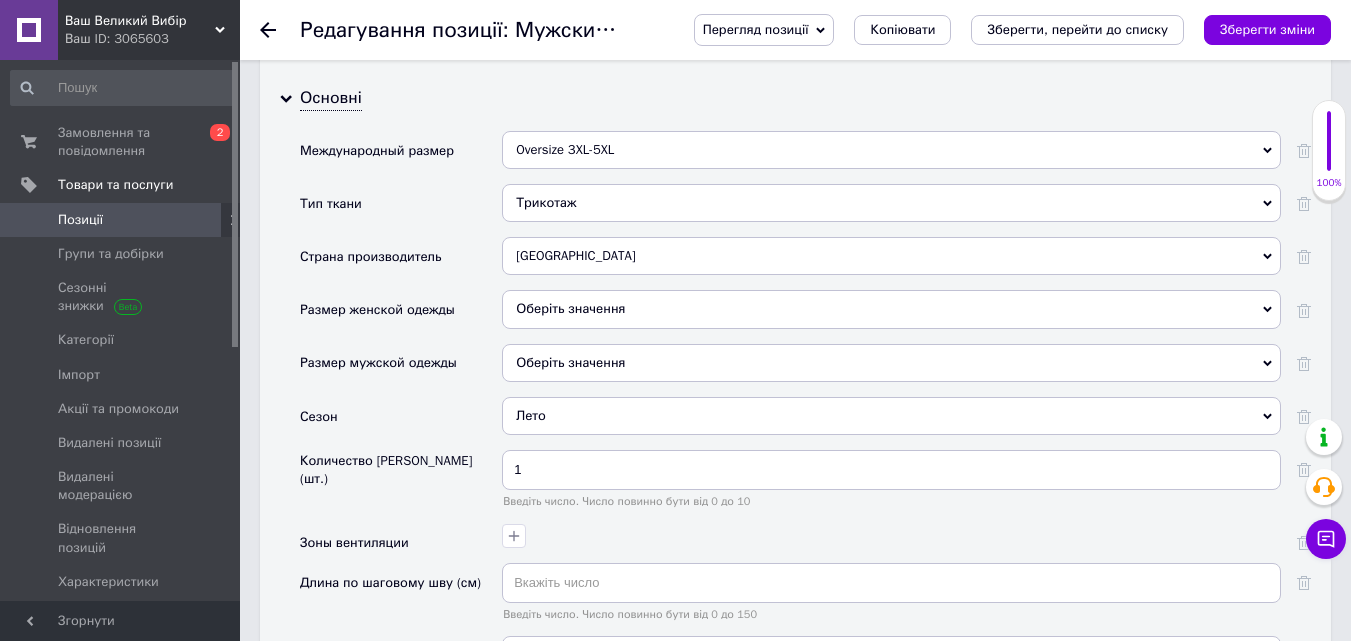 click on "Oversize 3XL-5XL" at bounding box center (891, 150) 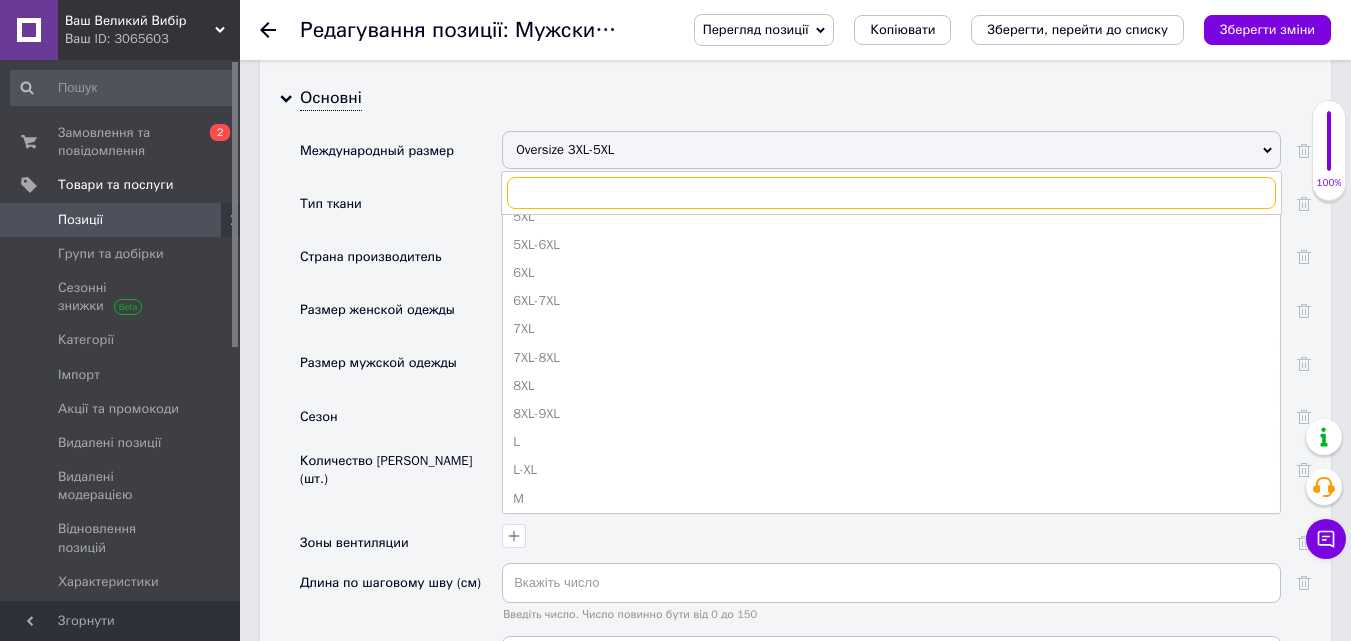 scroll, scrollTop: 30, scrollLeft: 0, axis: vertical 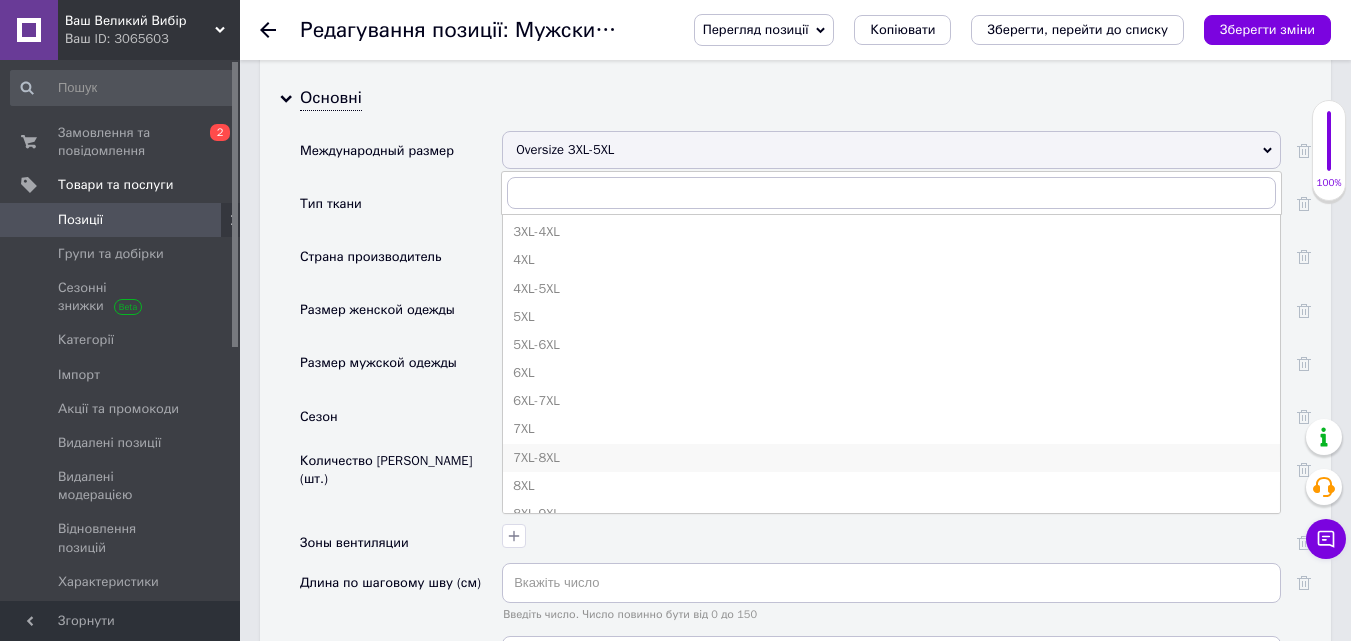 click on "7XL-8XL" at bounding box center [891, 458] 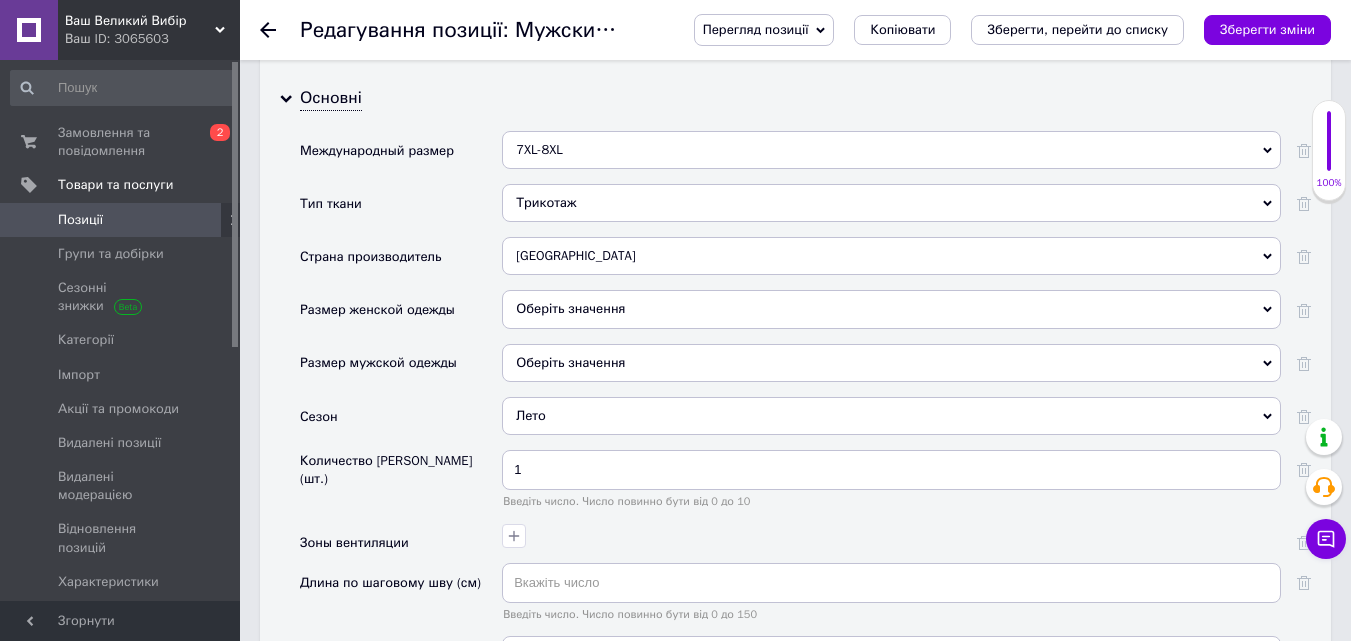click on "7XL-8XL" at bounding box center (891, 150) 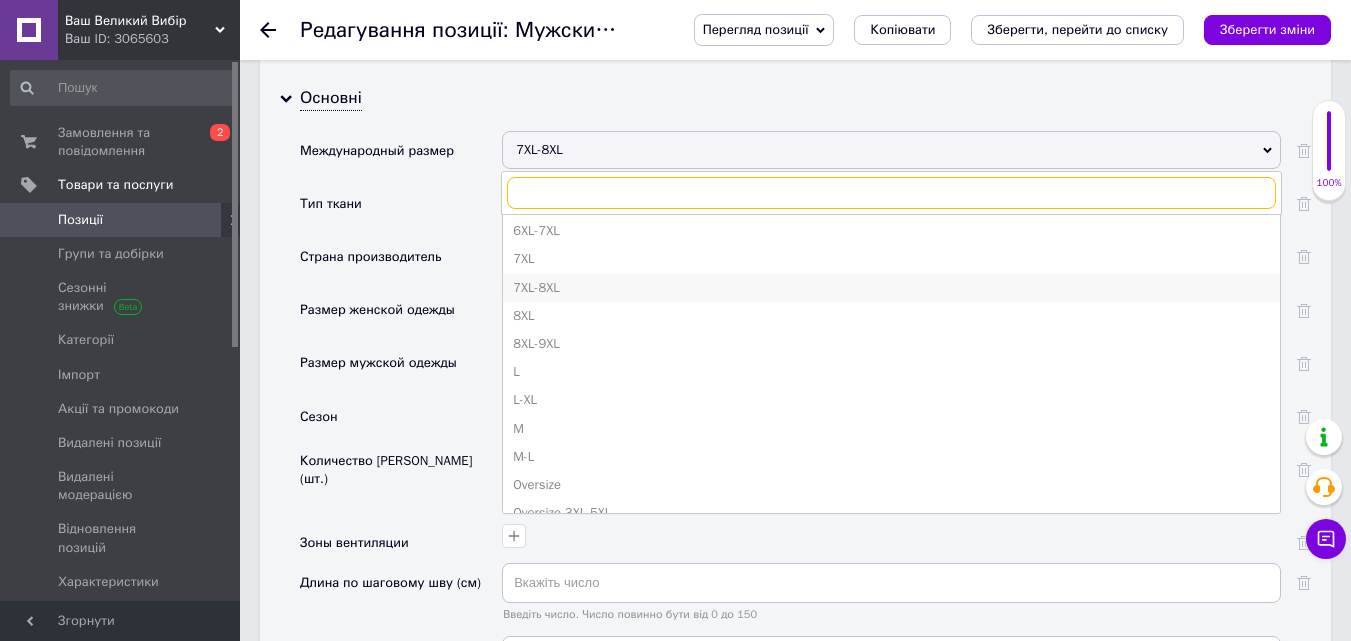 scroll, scrollTop: 100, scrollLeft: 0, axis: vertical 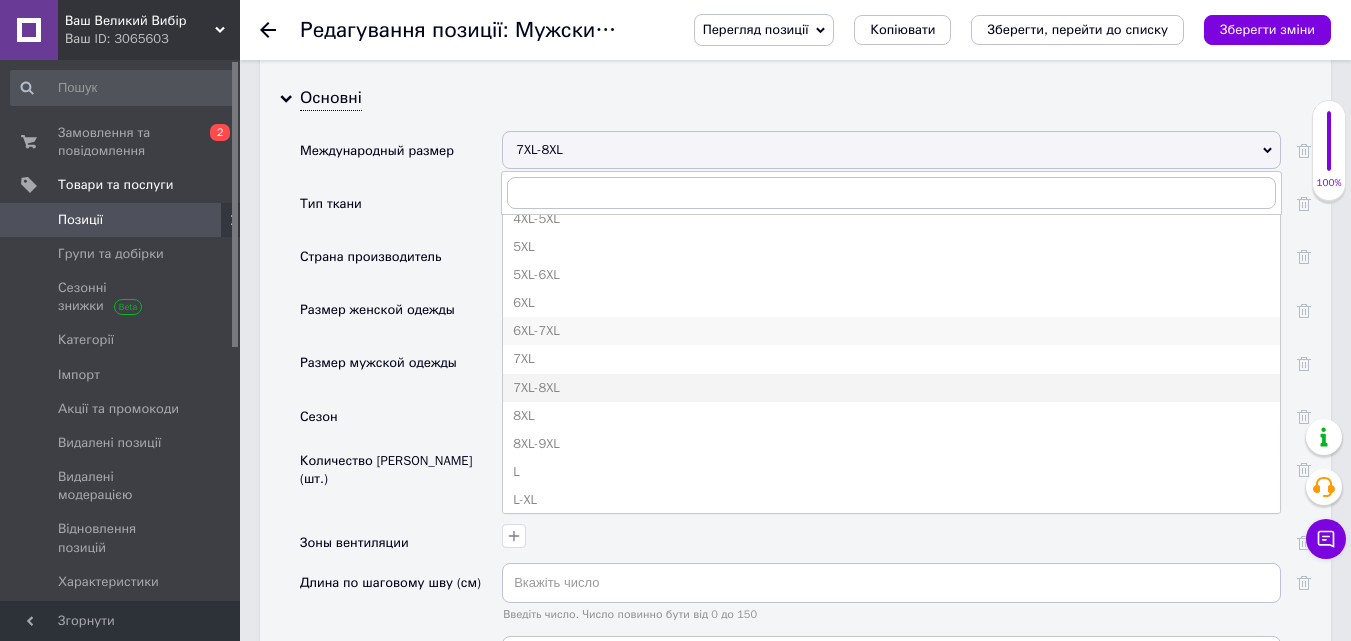 click on "6XL-7XL" at bounding box center (891, 331) 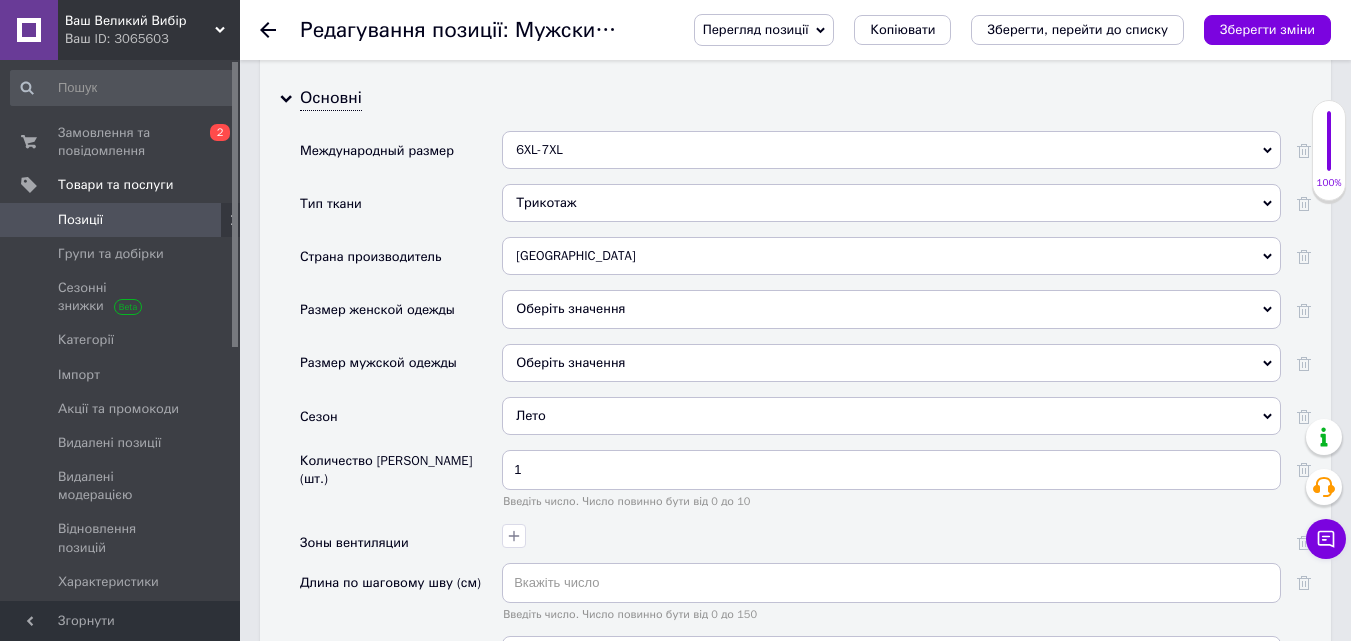 click on "Оберіть значення" at bounding box center (891, 363) 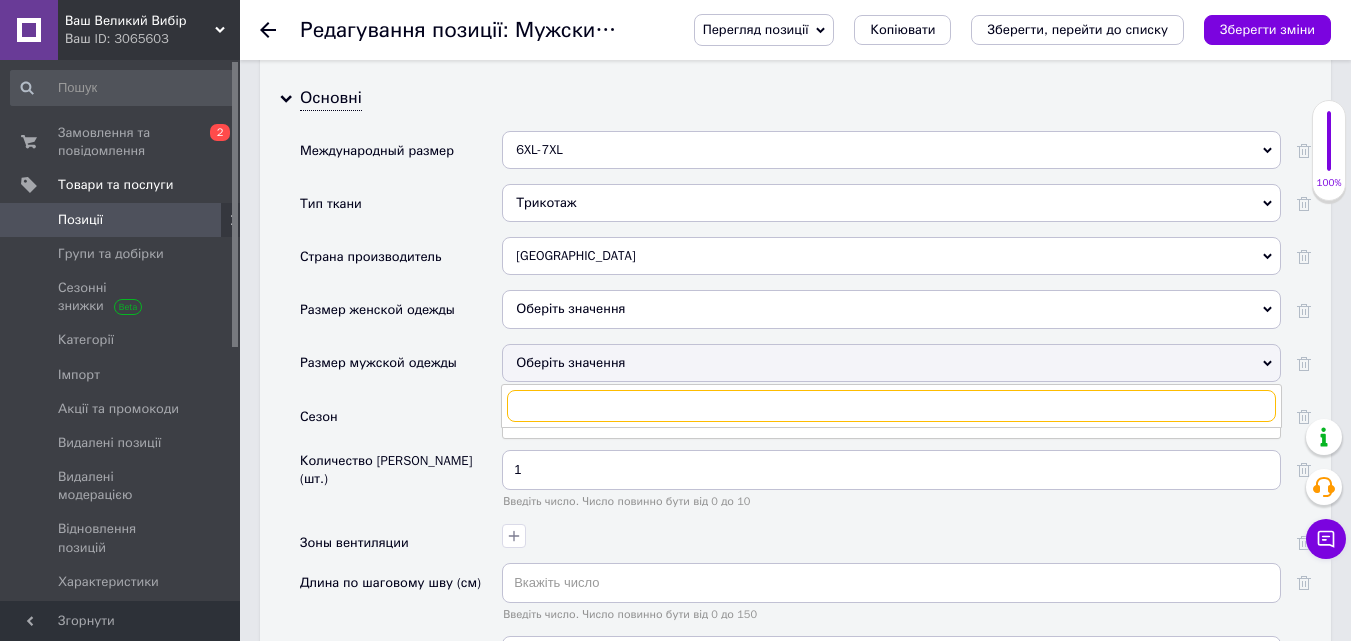 scroll, scrollTop: 0, scrollLeft: 0, axis: both 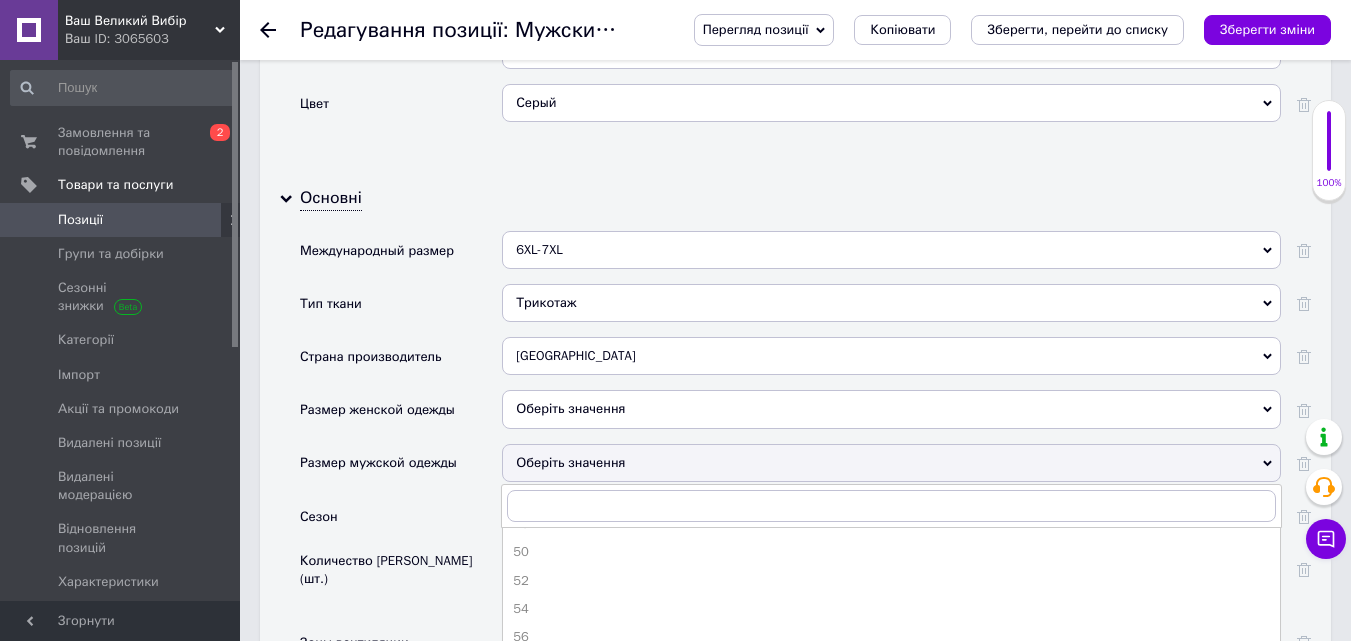 click on "6XL-7XL" at bounding box center [891, 250] 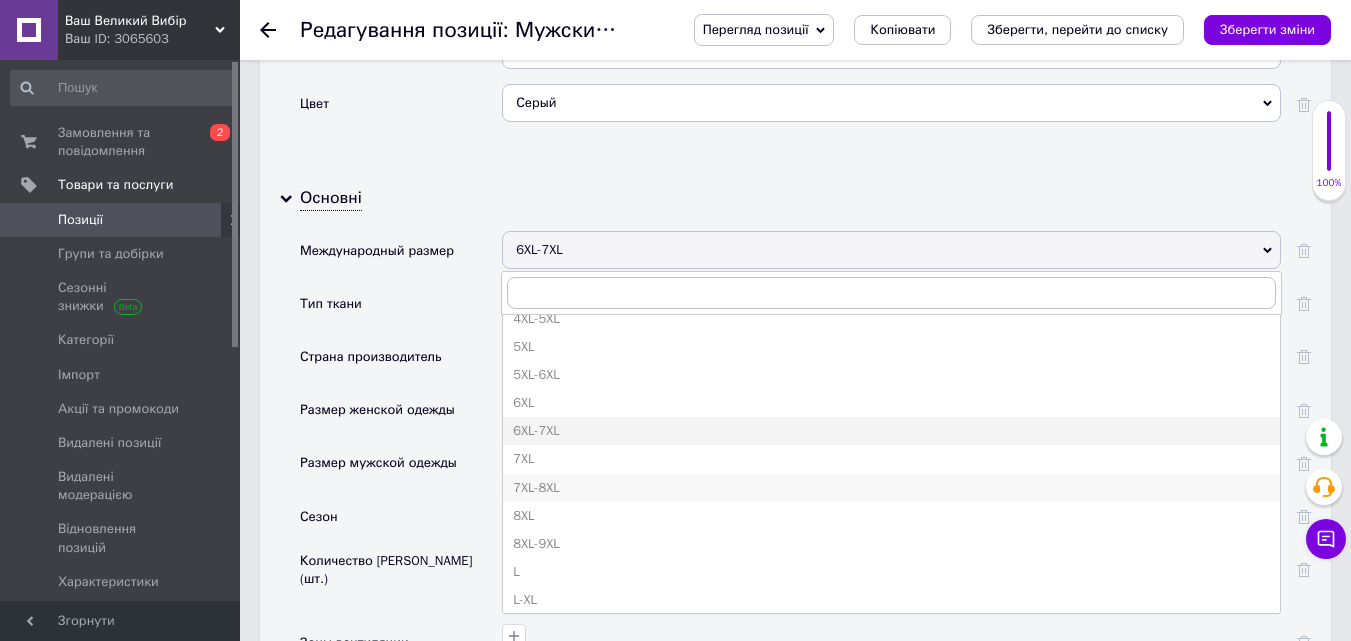 click on "7XL-8XL" at bounding box center (891, 488) 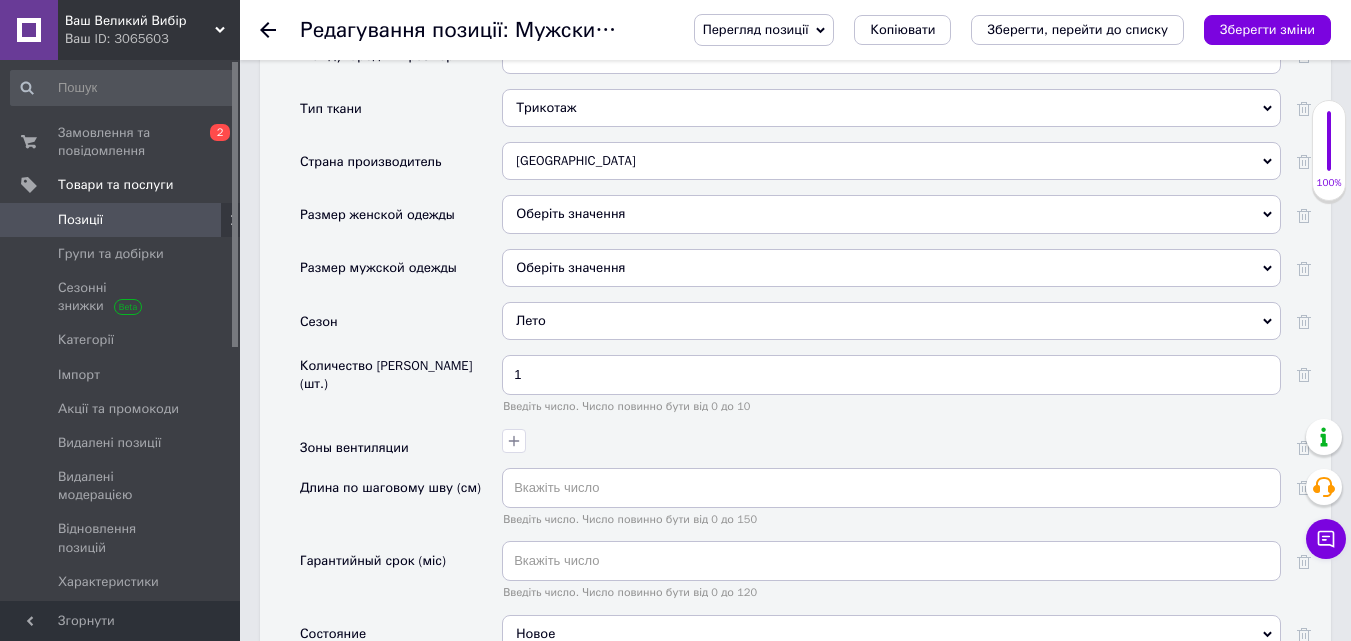 scroll, scrollTop: 2400, scrollLeft: 0, axis: vertical 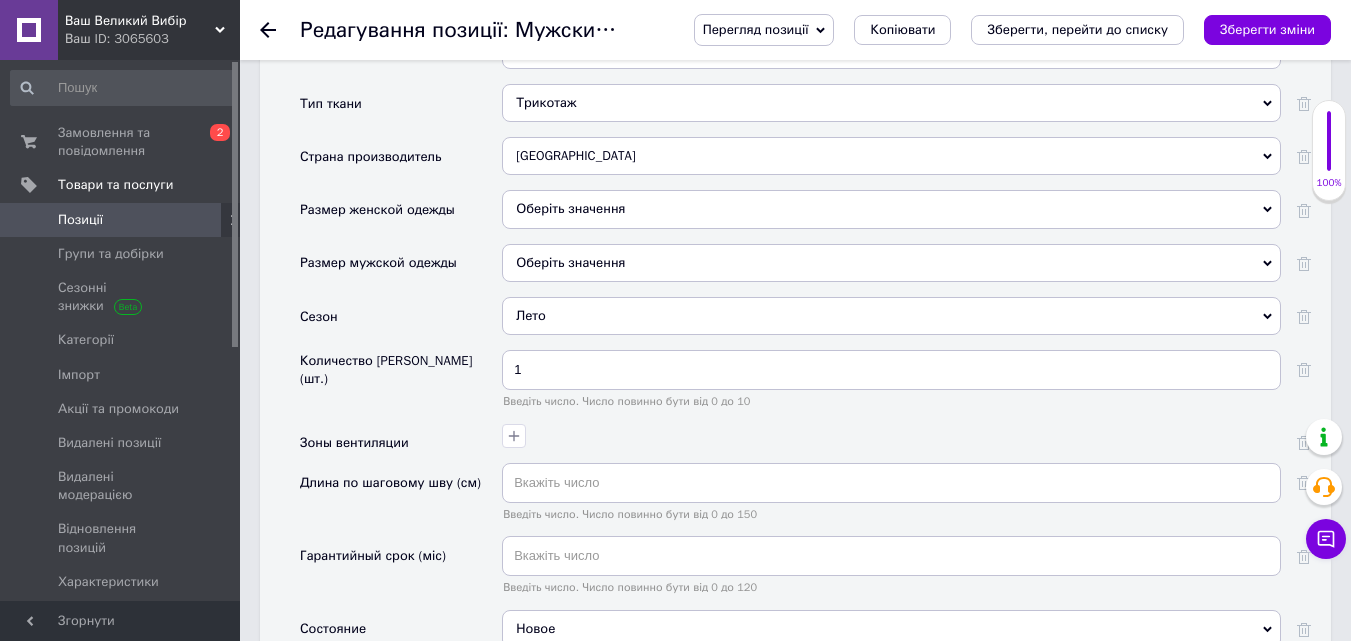 click on "Оберіть значення" at bounding box center [891, 263] 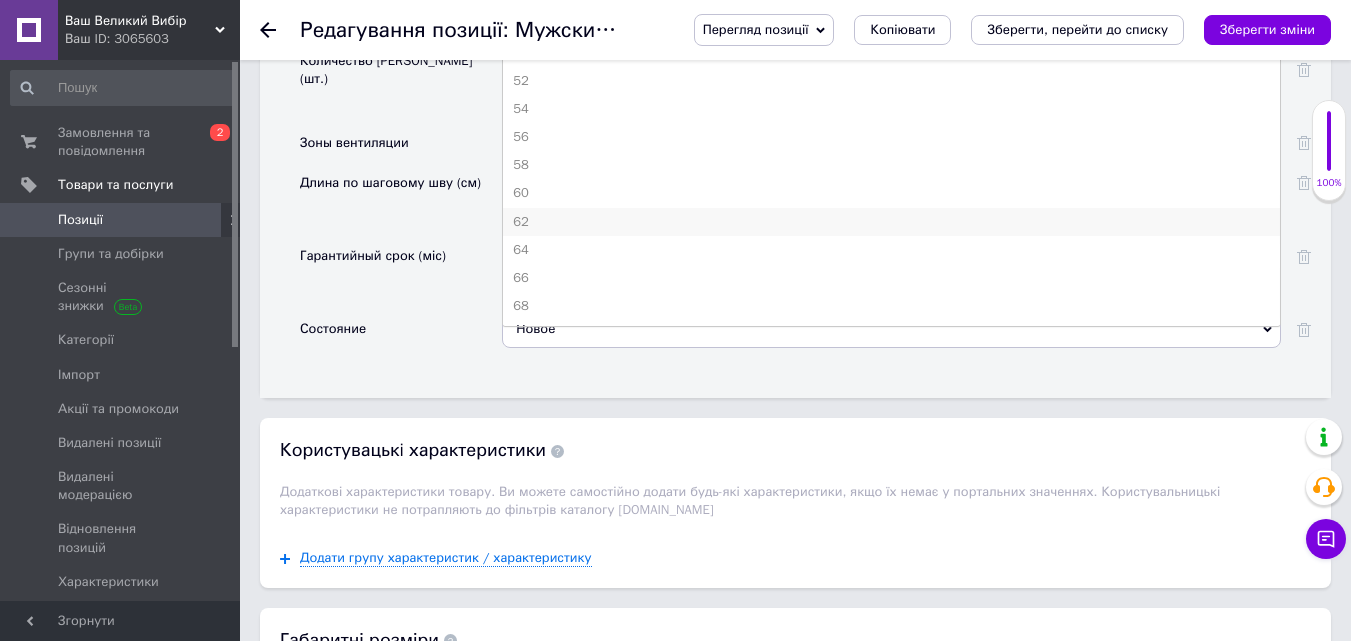 scroll, scrollTop: 2800, scrollLeft: 0, axis: vertical 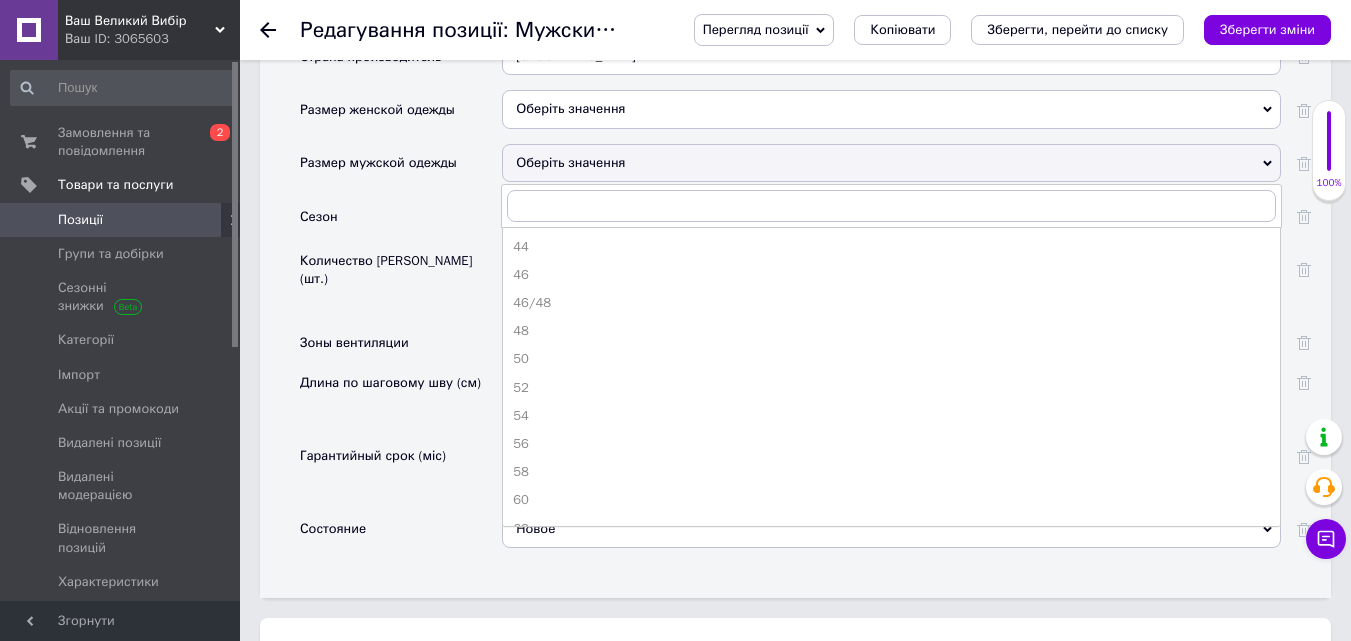 click on "Размер мужской одежды" at bounding box center [401, 170] 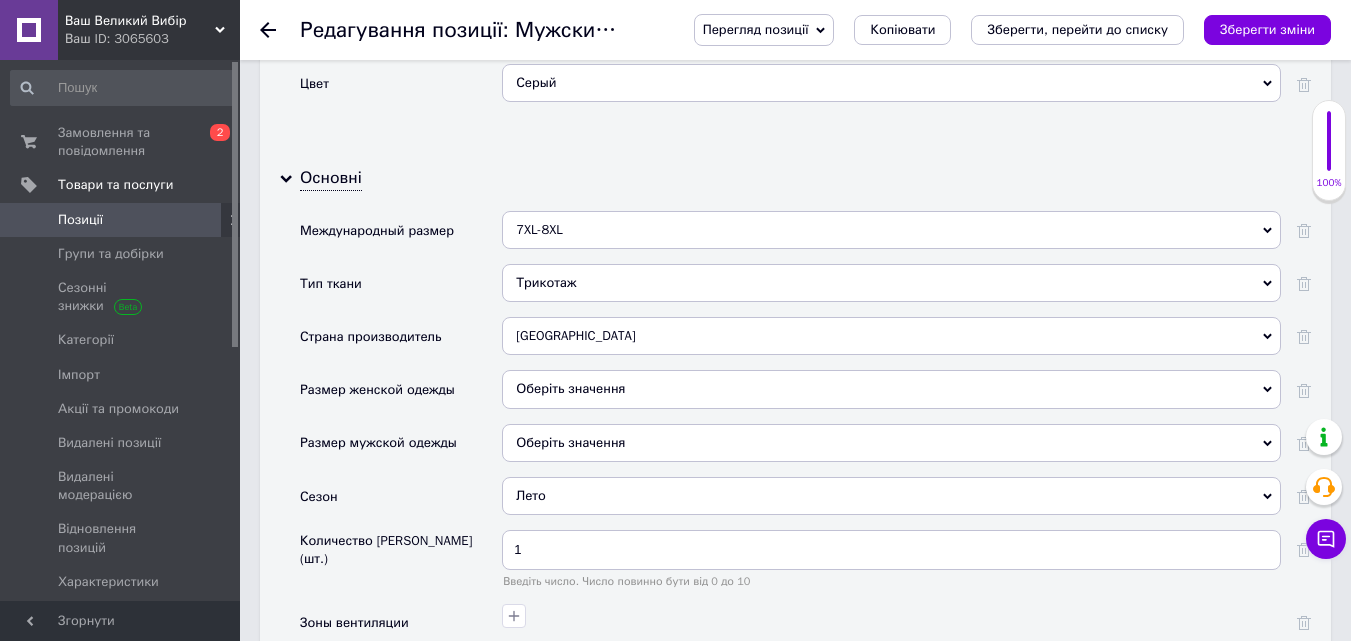 scroll, scrollTop: 2200, scrollLeft: 0, axis: vertical 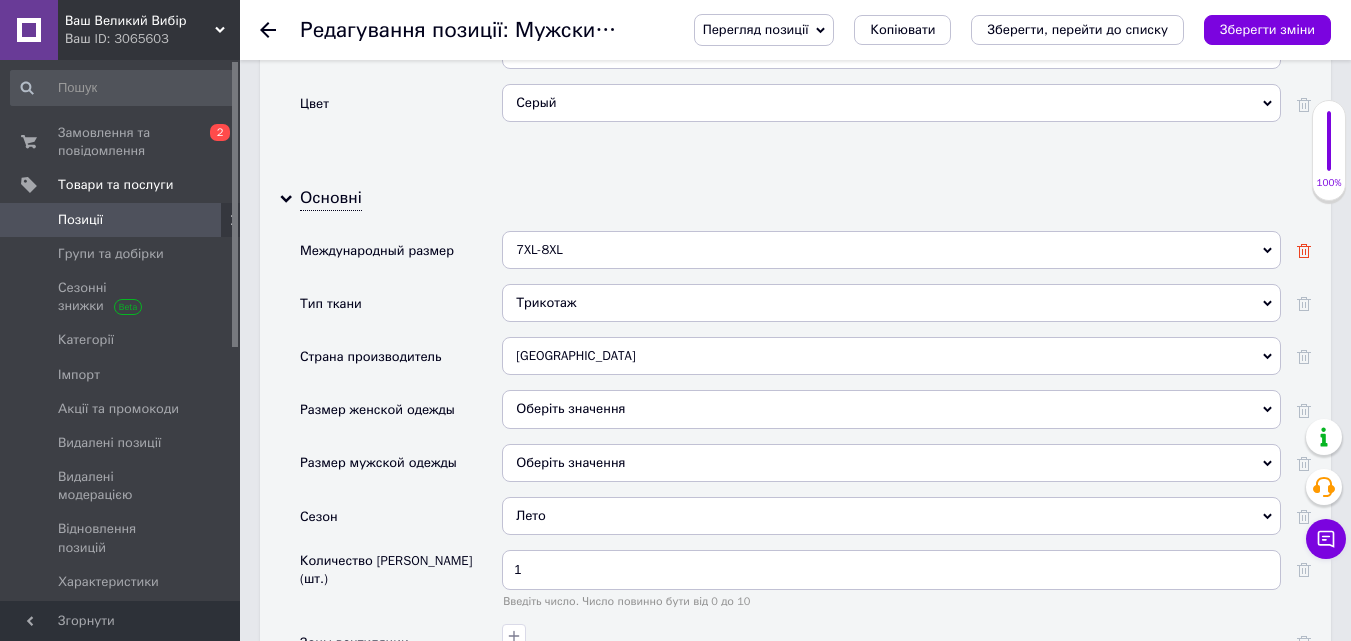 click 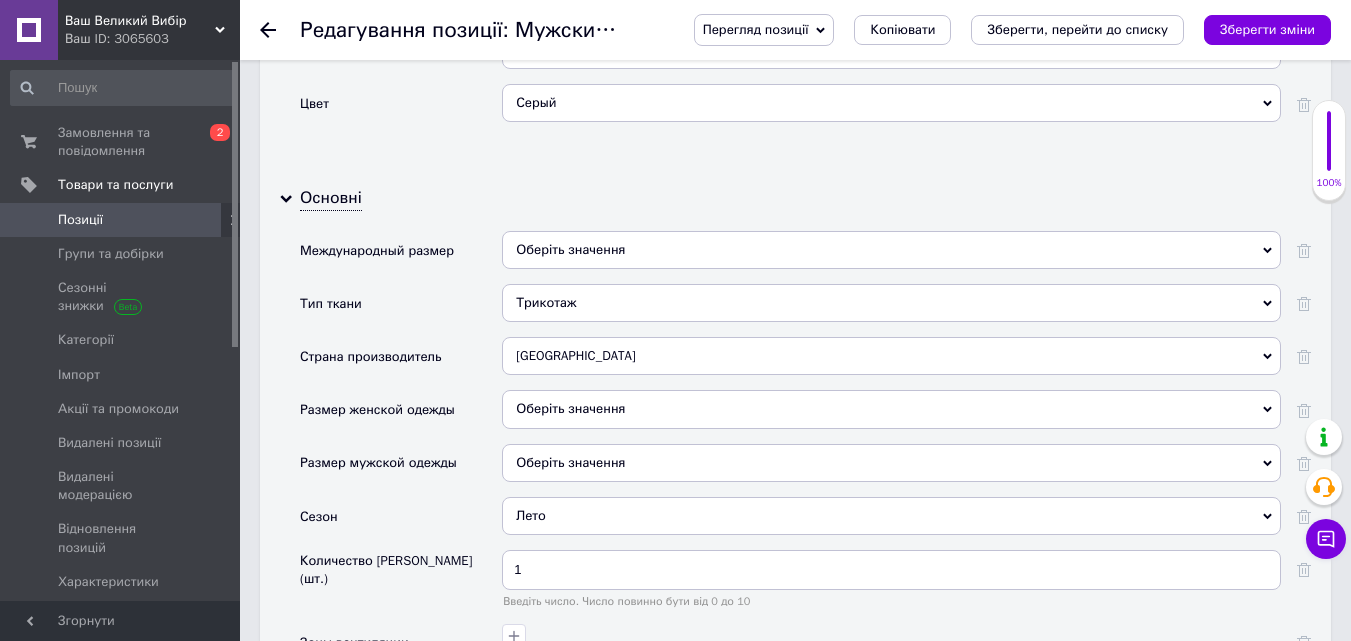 scroll, scrollTop: 2300, scrollLeft: 0, axis: vertical 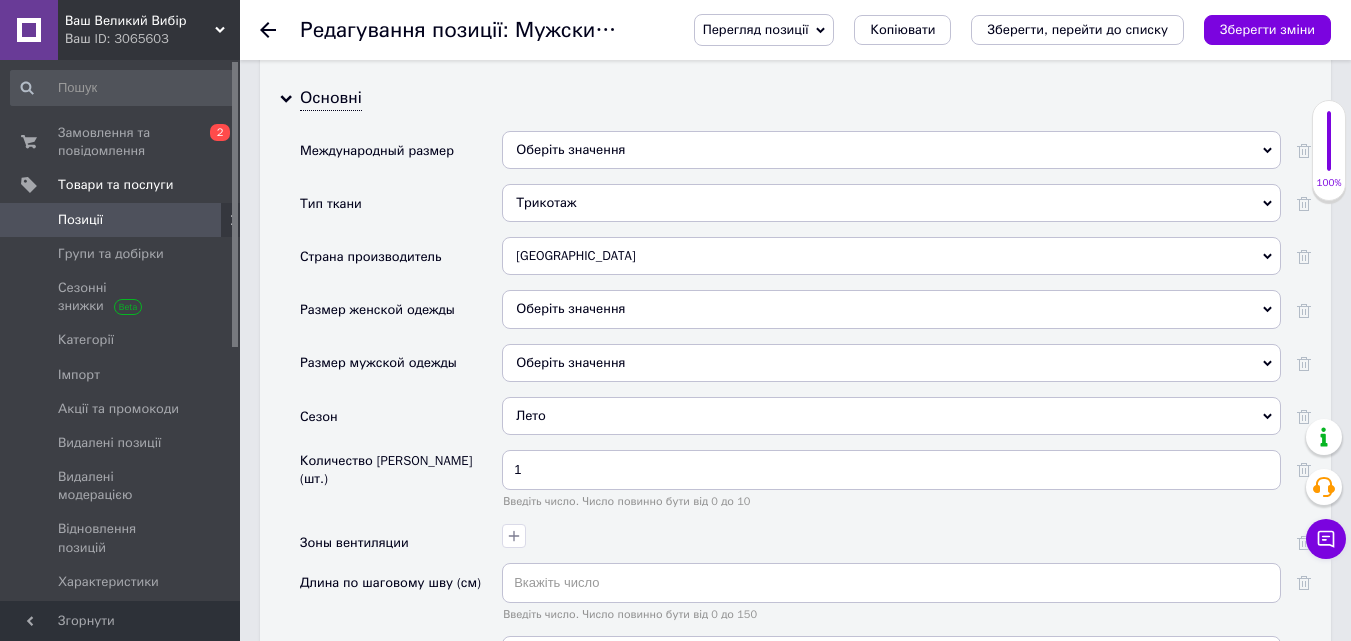 click on "Оберіть значення" at bounding box center (891, 363) 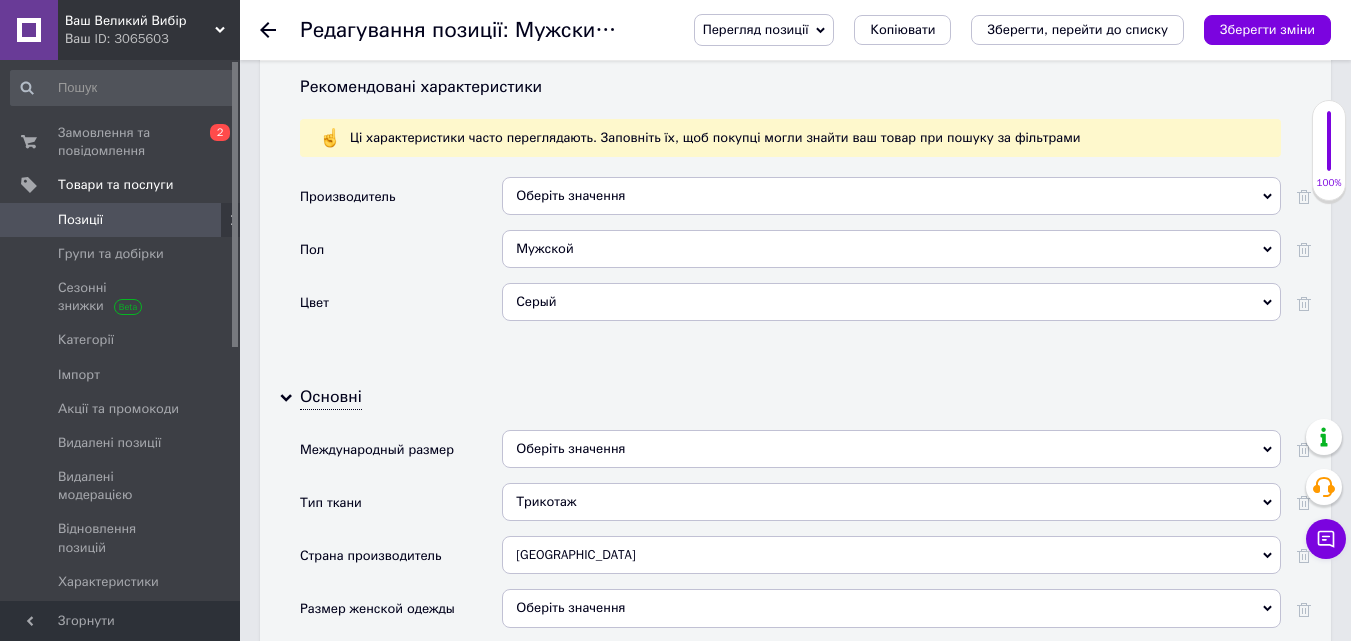 scroll, scrollTop: 2000, scrollLeft: 0, axis: vertical 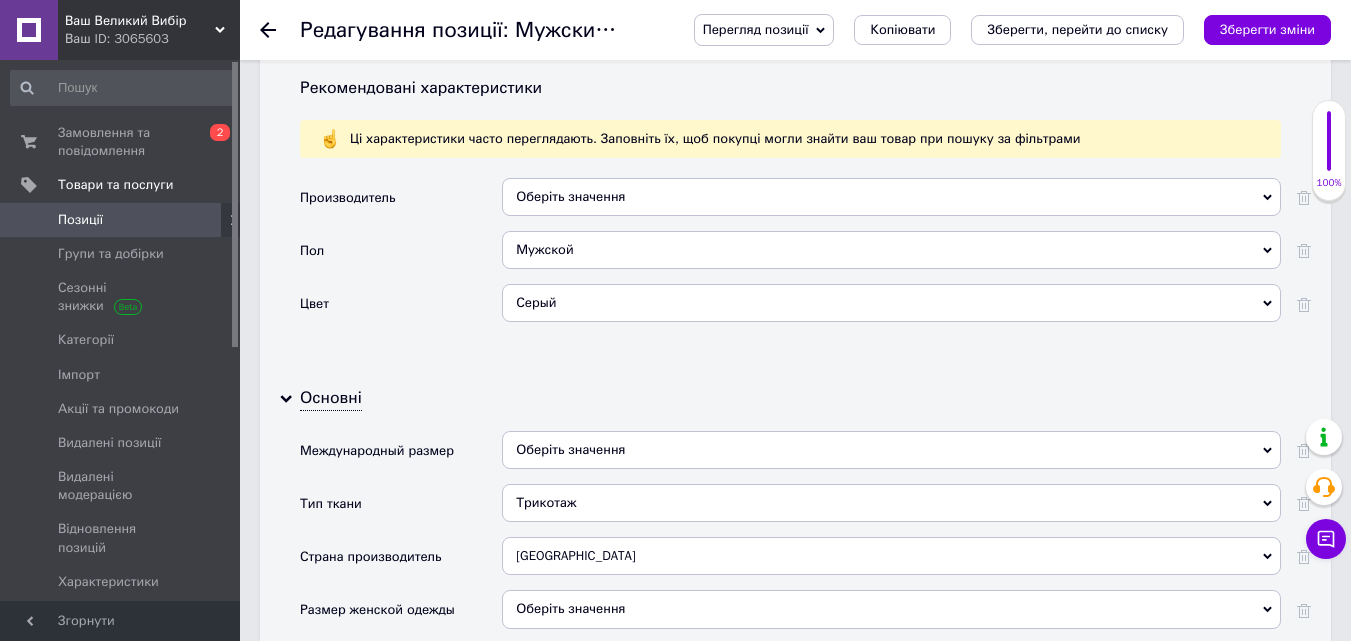 click on "Оберіть значення" at bounding box center [891, 450] 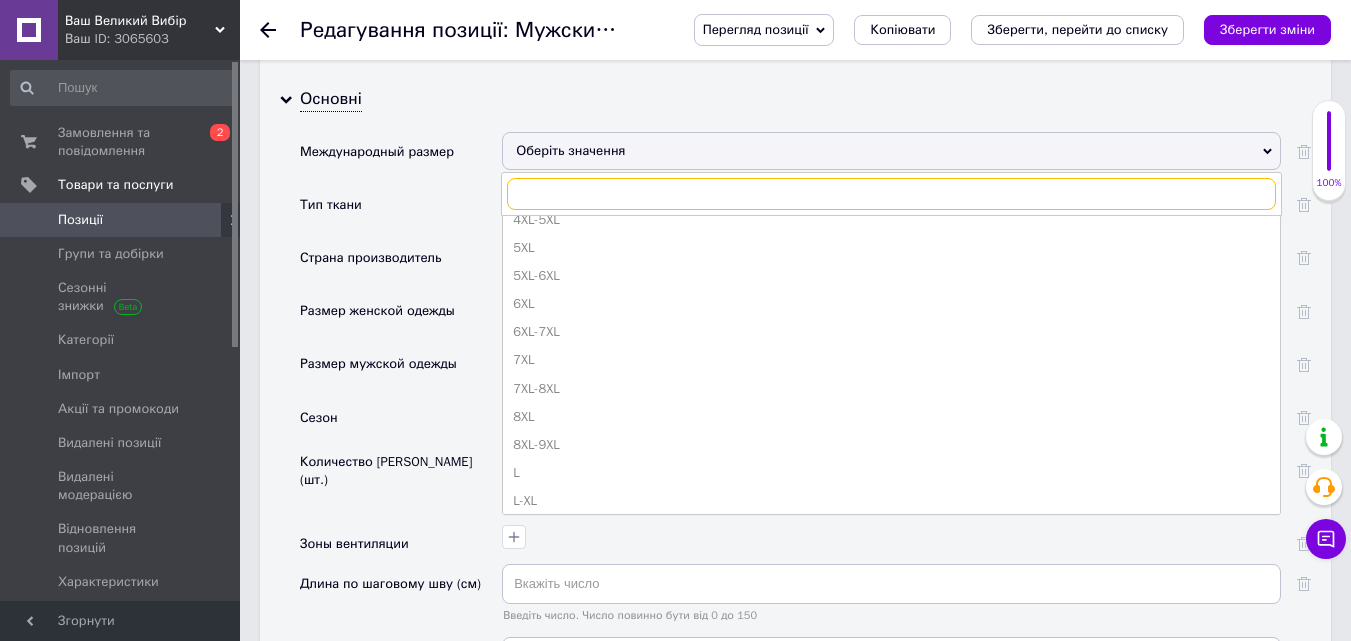scroll, scrollTop: 2300, scrollLeft: 0, axis: vertical 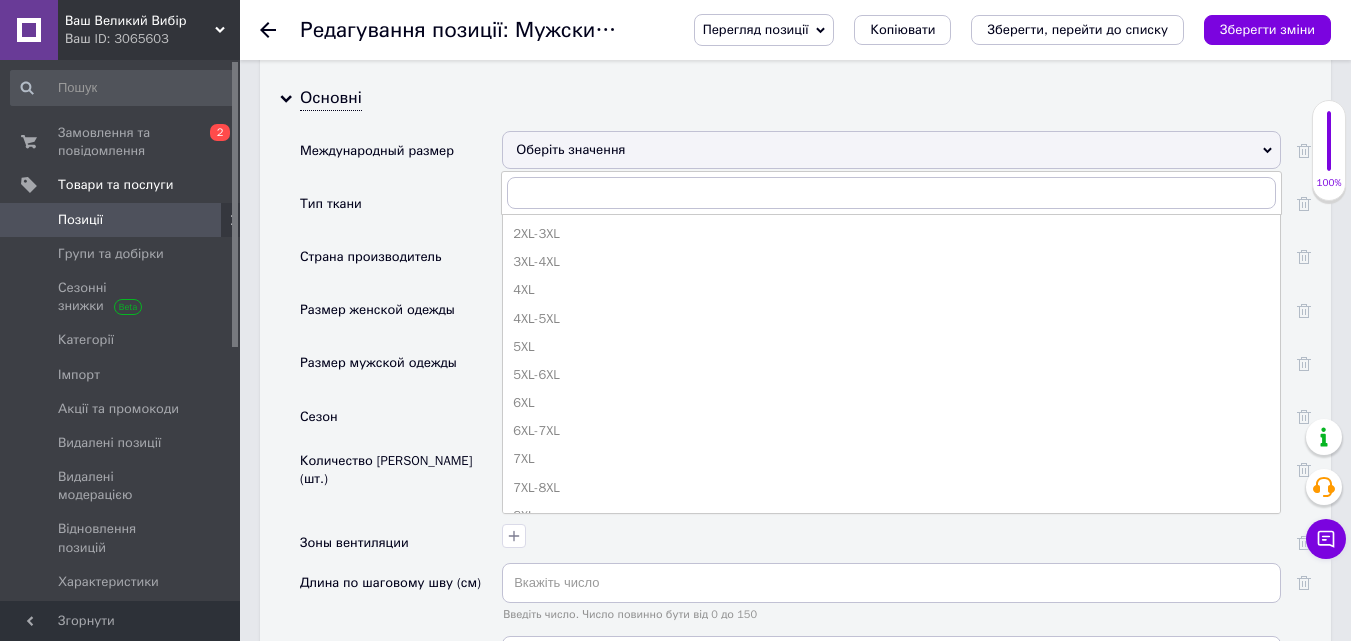 click on "Размер мужской одежды" at bounding box center (401, 370) 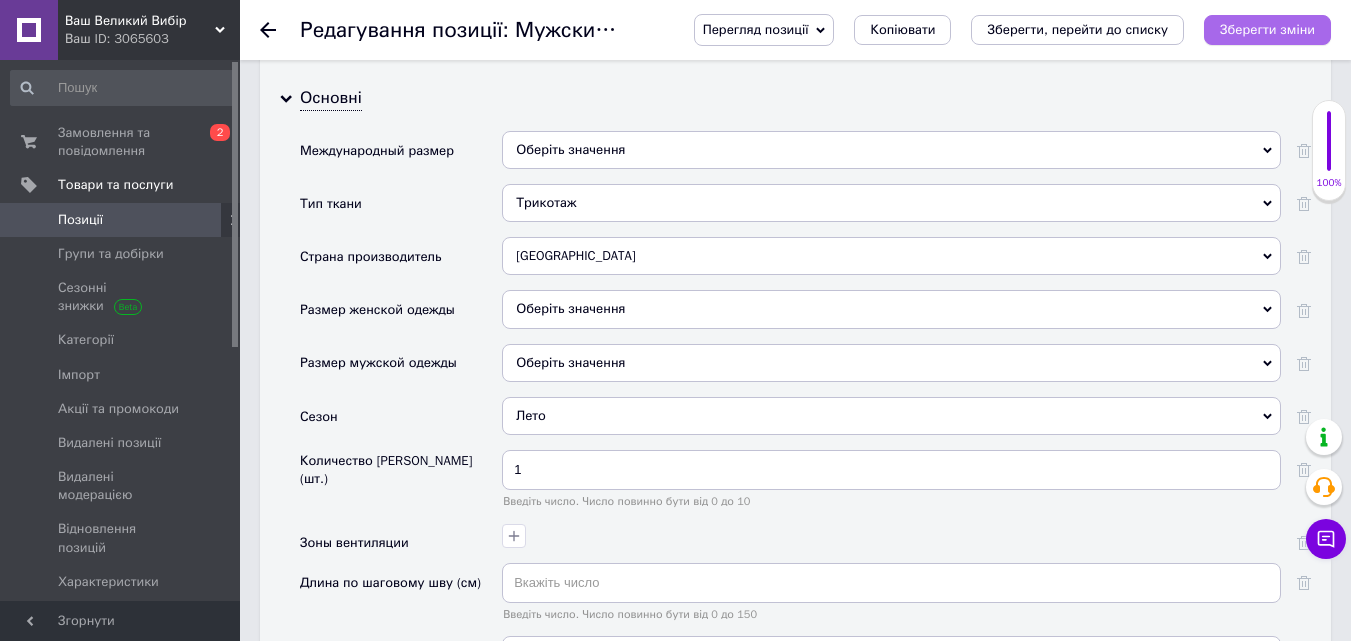 click on "Зберегти зміни" at bounding box center (1267, 29) 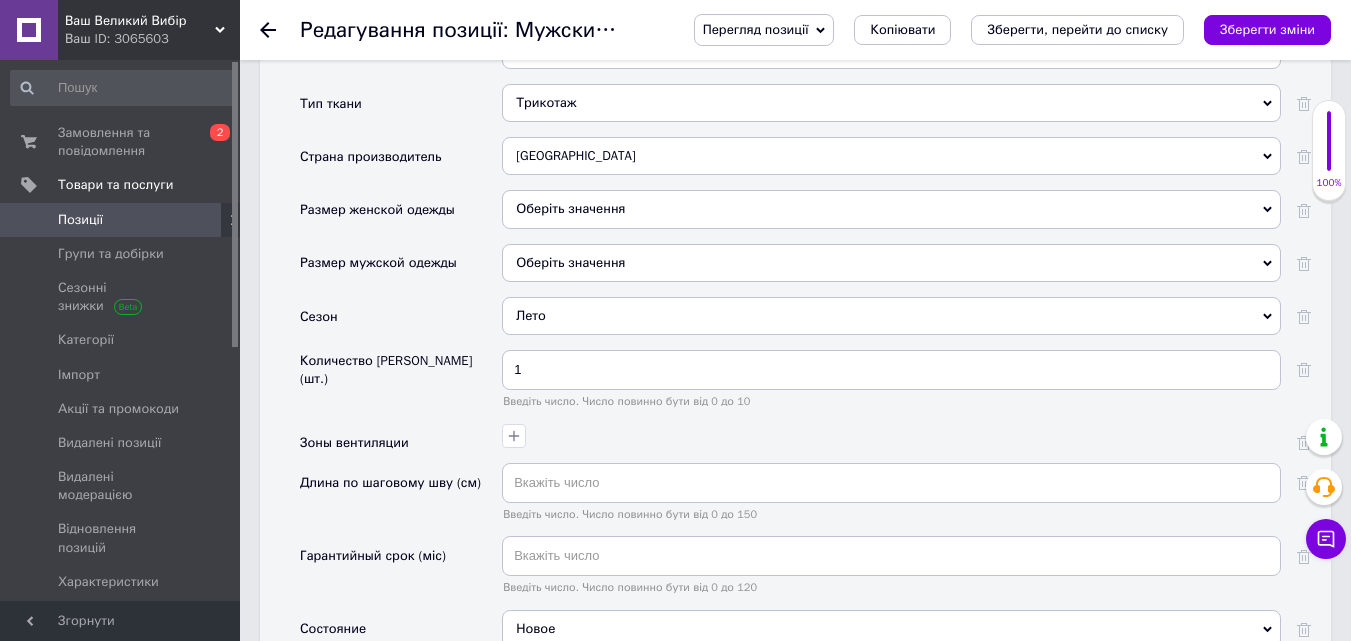 scroll, scrollTop: 2500, scrollLeft: 0, axis: vertical 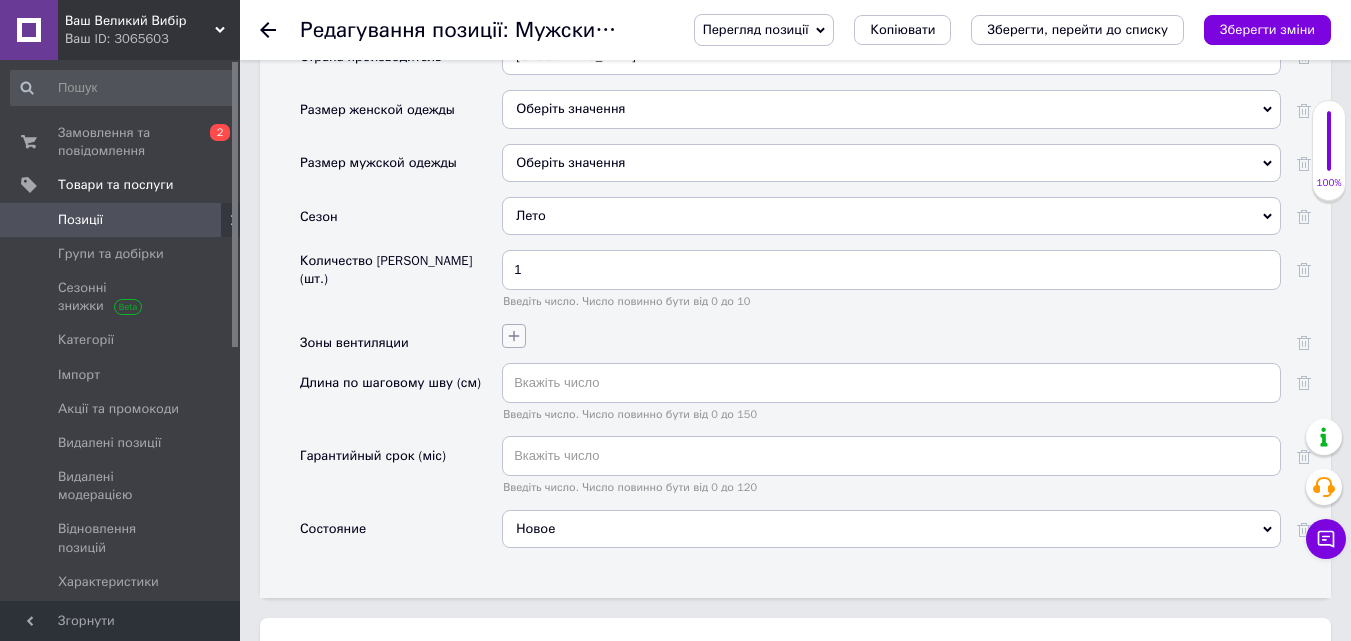 click 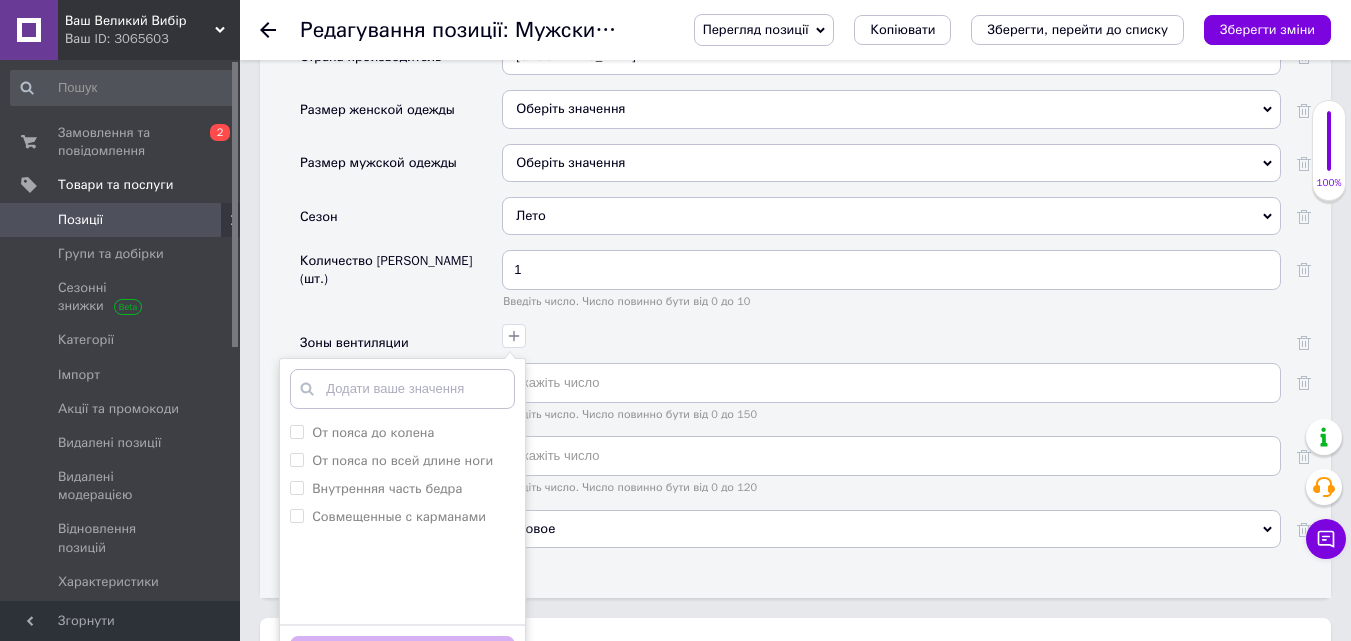 click on "Количество [PERSON_NAME] (шт.)" at bounding box center [401, 286] 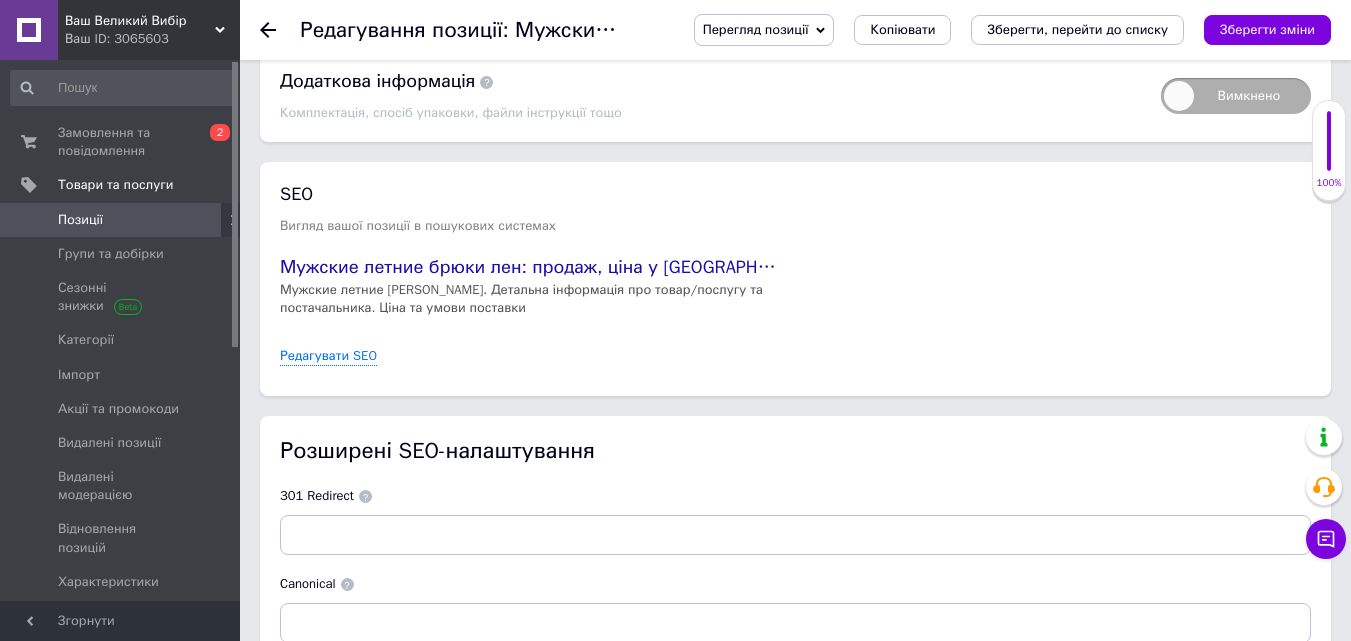 scroll, scrollTop: 3800, scrollLeft: 0, axis: vertical 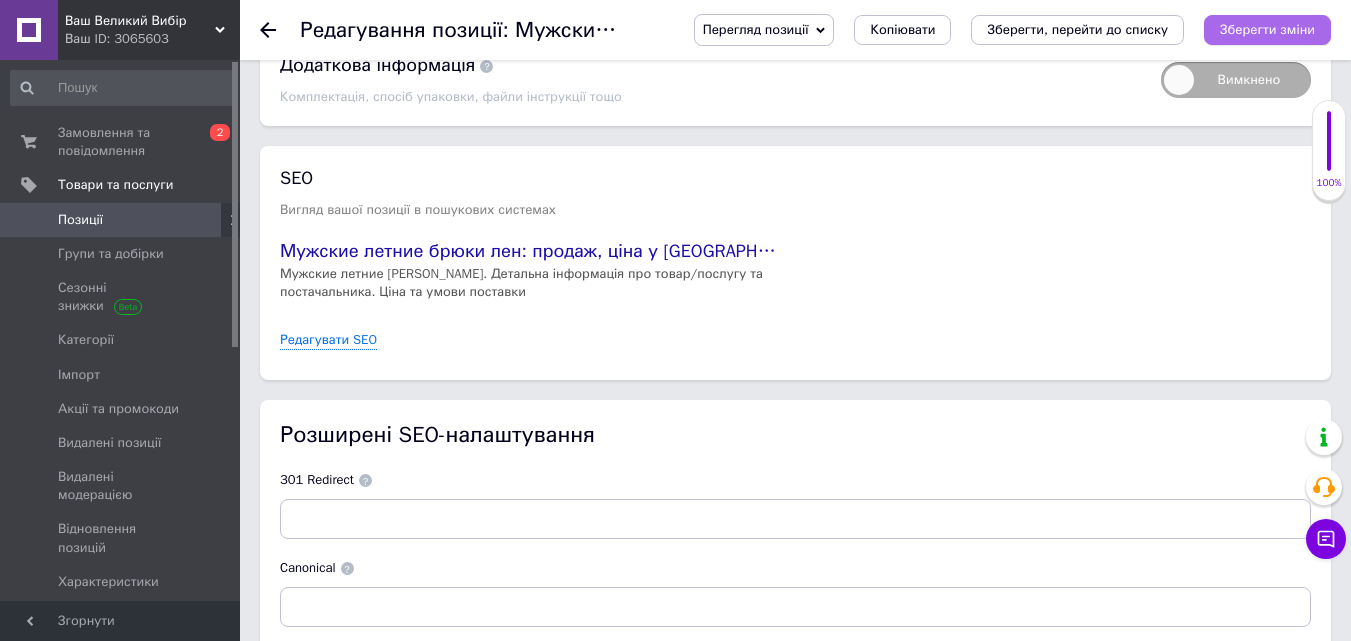 click on "Зберегти зміни" at bounding box center [1267, 29] 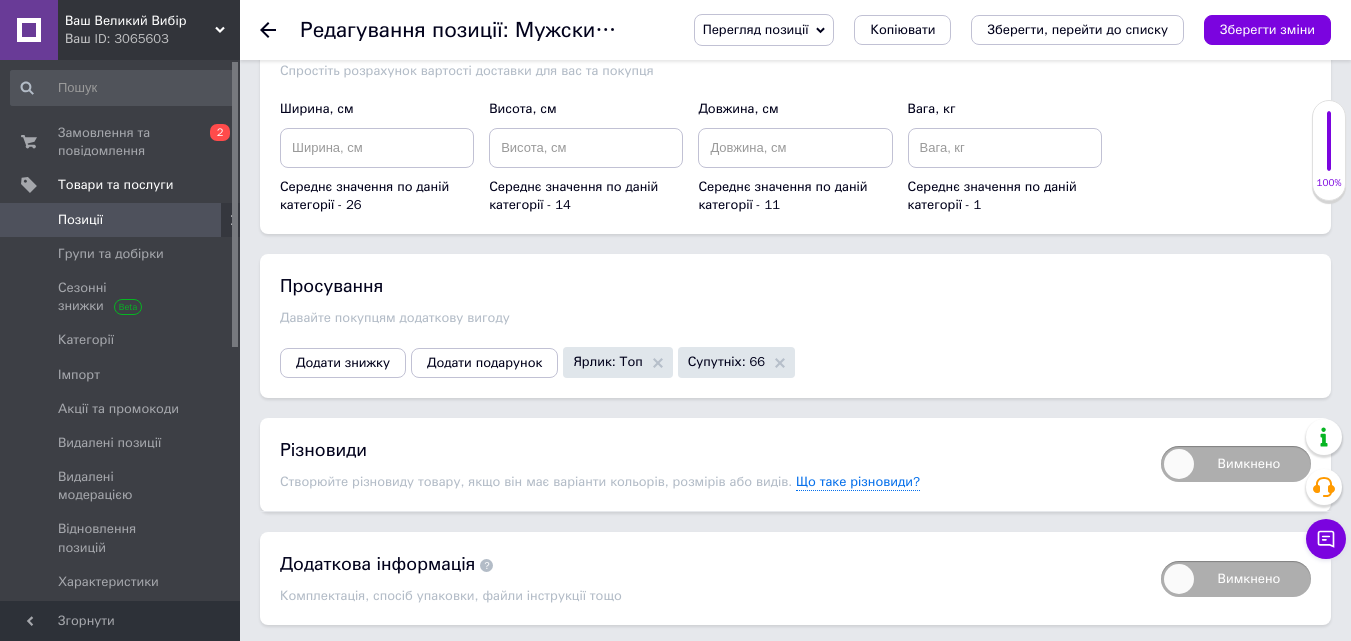 scroll, scrollTop: 3279, scrollLeft: 0, axis: vertical 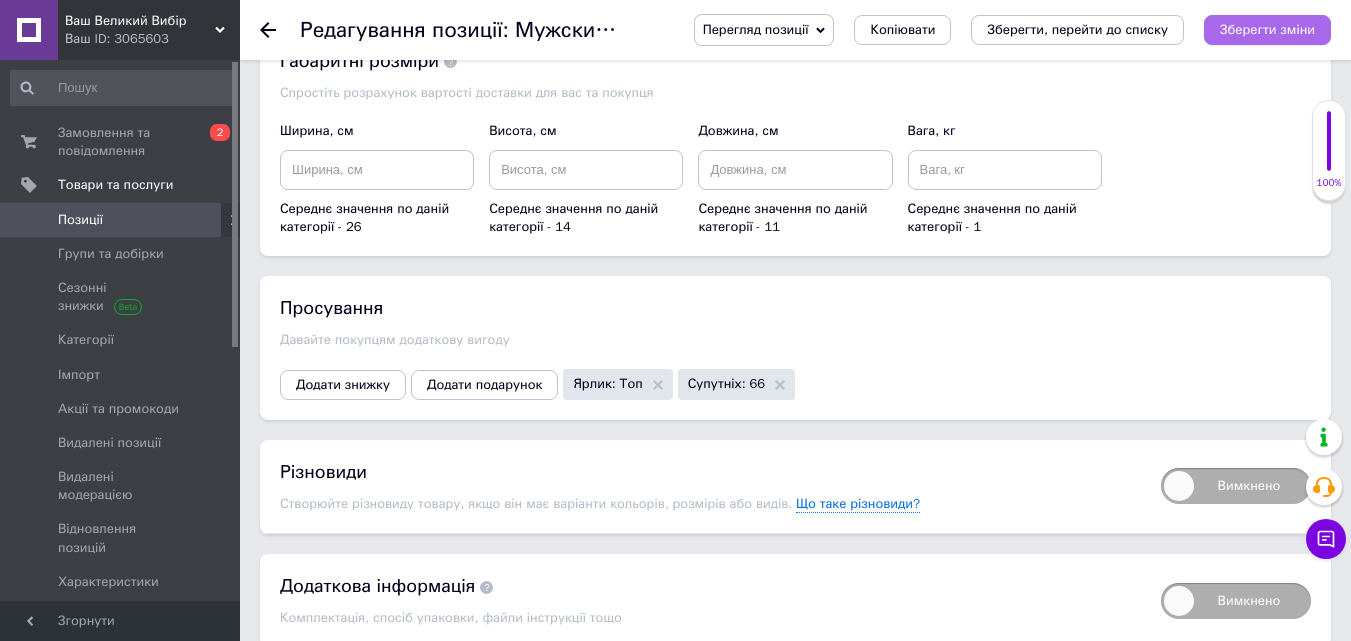 click on "Зберегти зміни" at bounding box center (1267, 29) 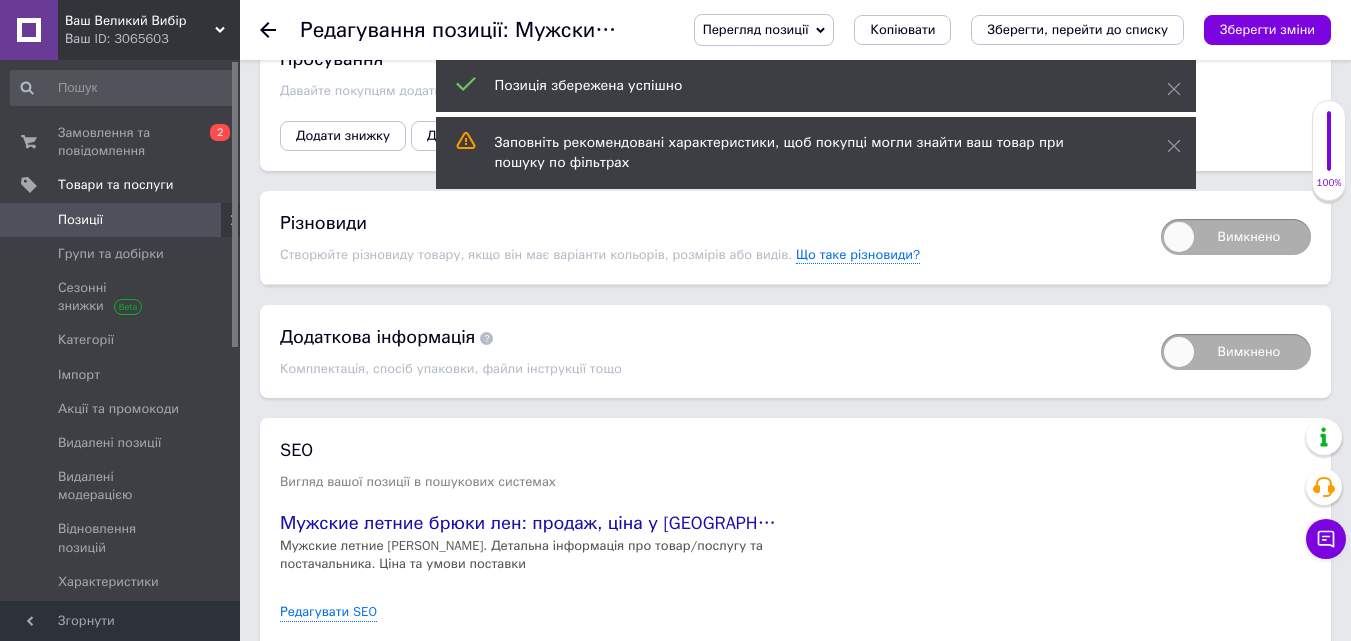scroll, scrollTop: 3479, scrollLeft: 0, axis: vertical 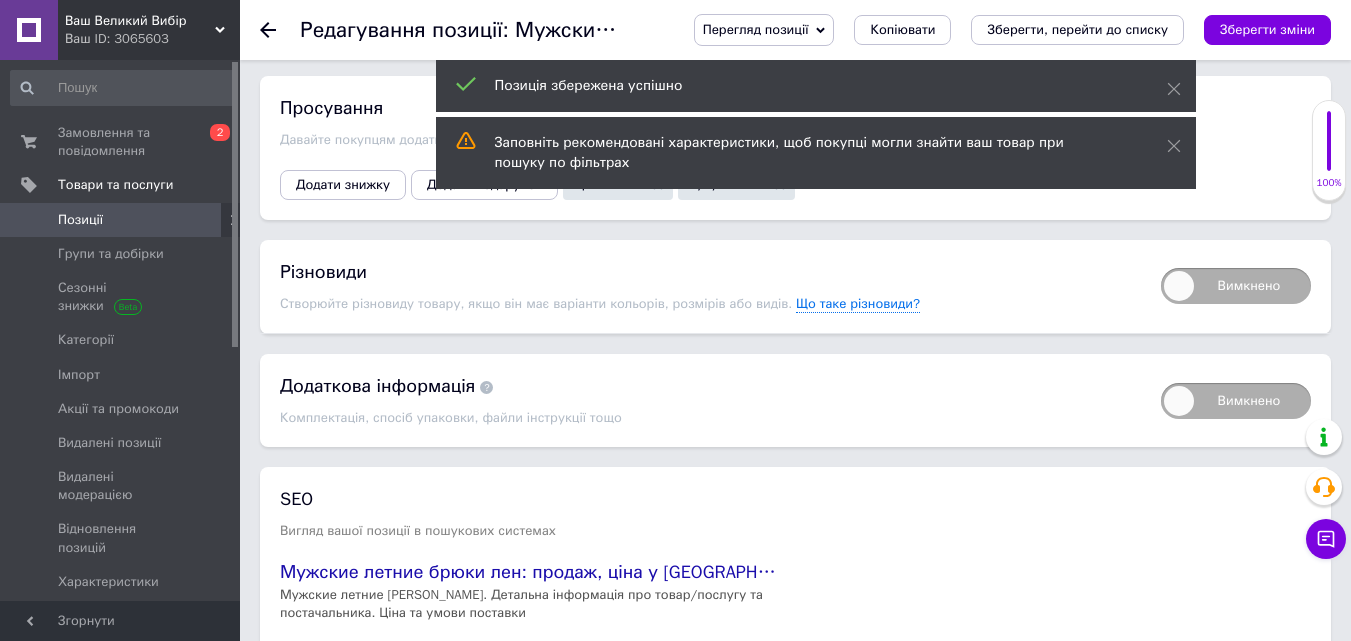 click on "Вимкнено" at bounding box center (1236, 286) 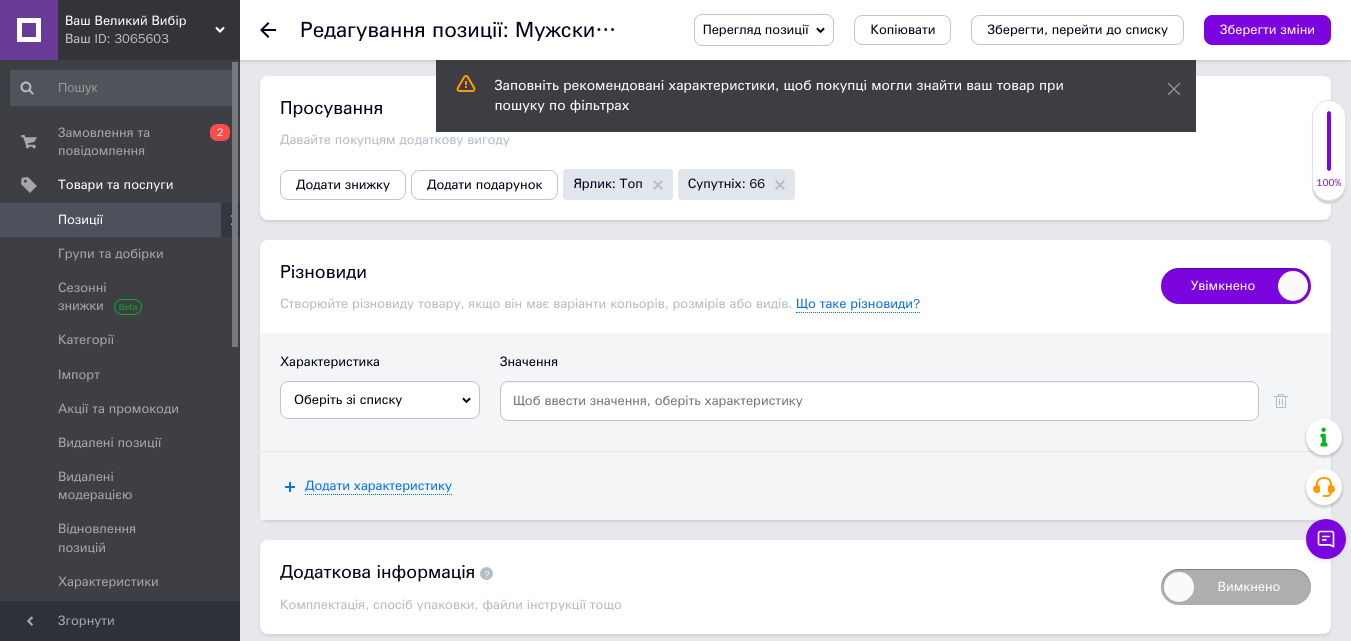 click on "Оберіть зі списку" at bounding box center [380, 400] 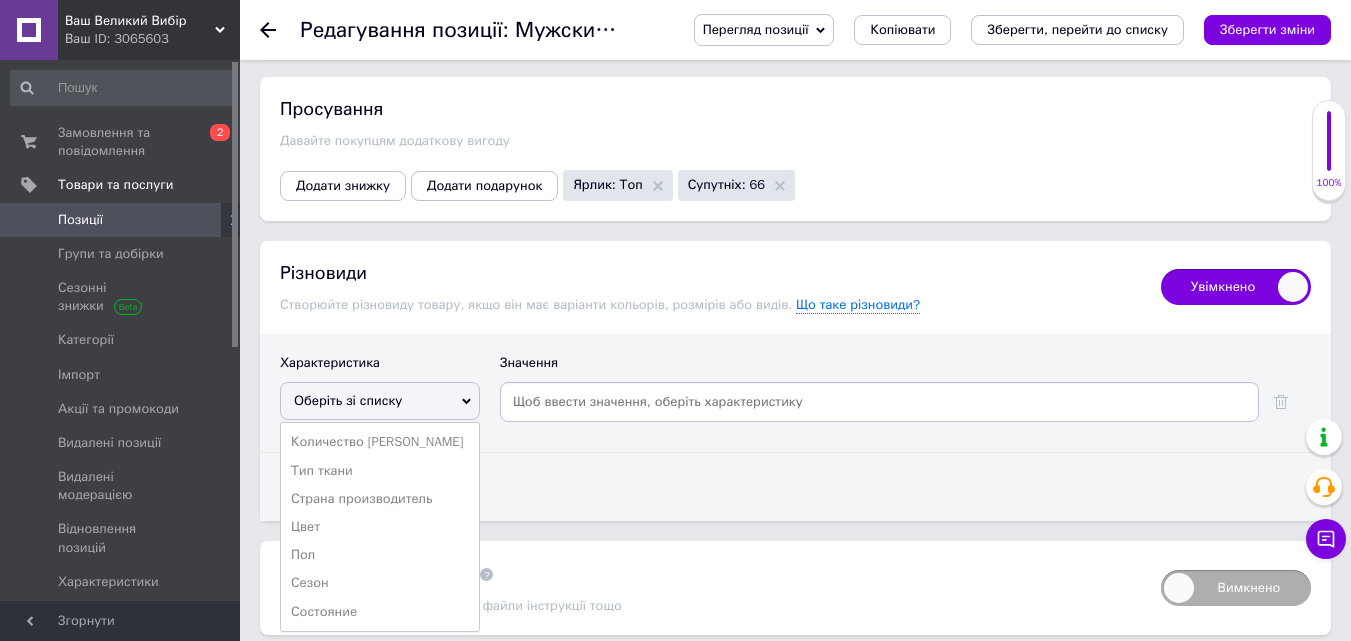 scroll, scrollTop: 3479, scrollLeft: 0, axis: vertical 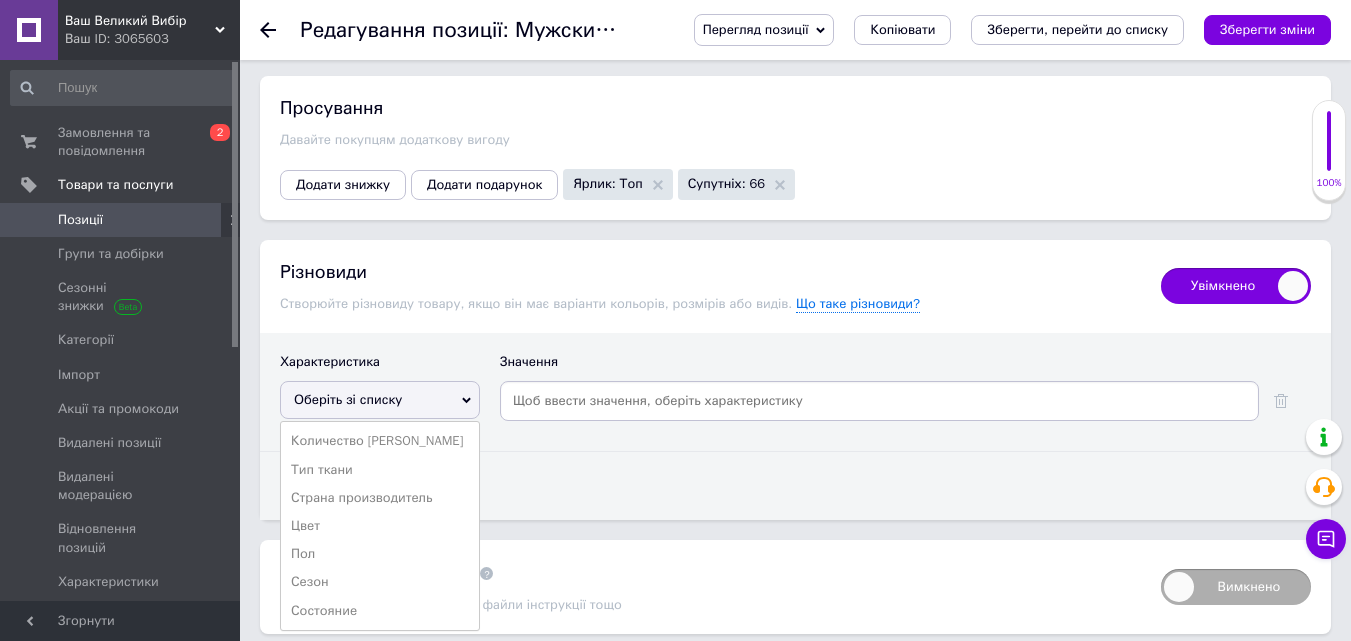 click on "Увімкнено" at bounding box center [1236, 286] 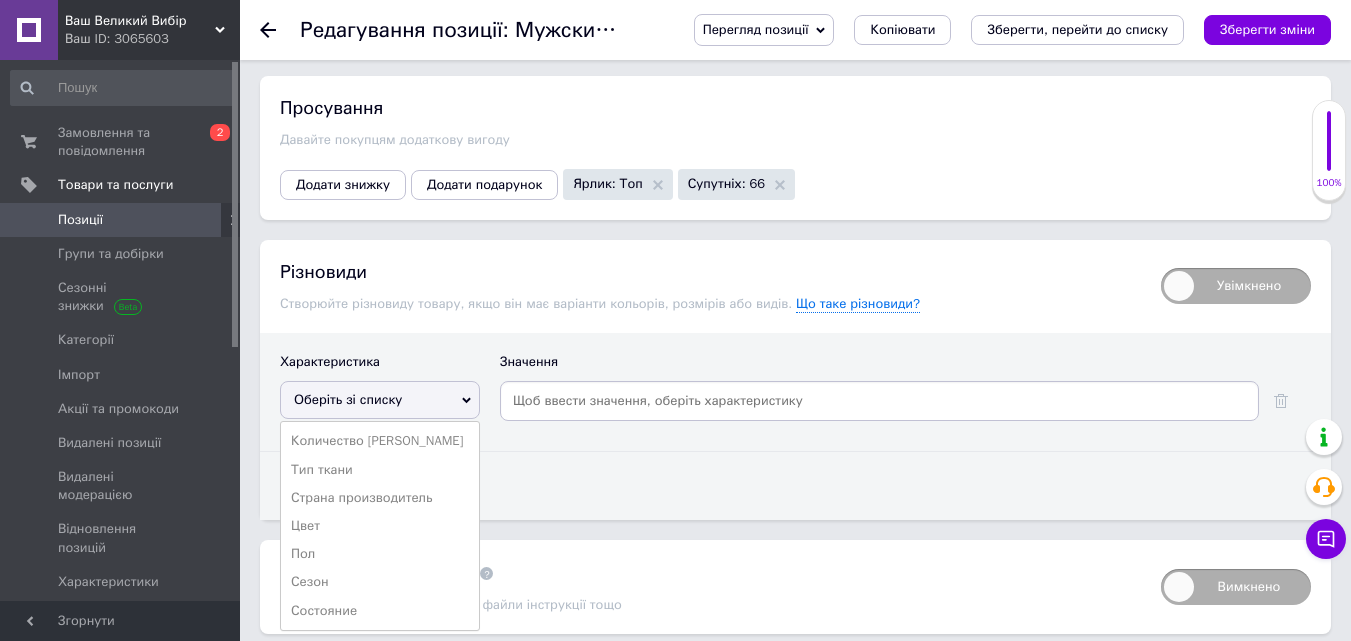checkbox on "false" 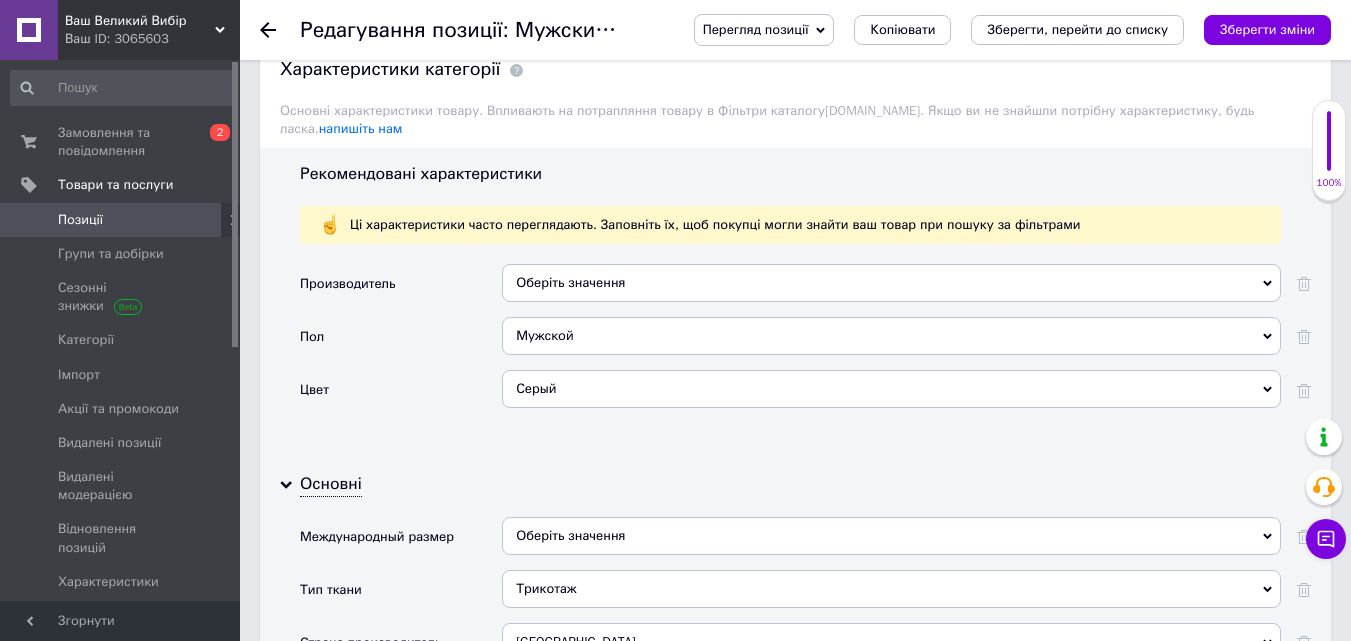 scroll, scrollTop: 1879, scrollLeft: 0, axis: vertical 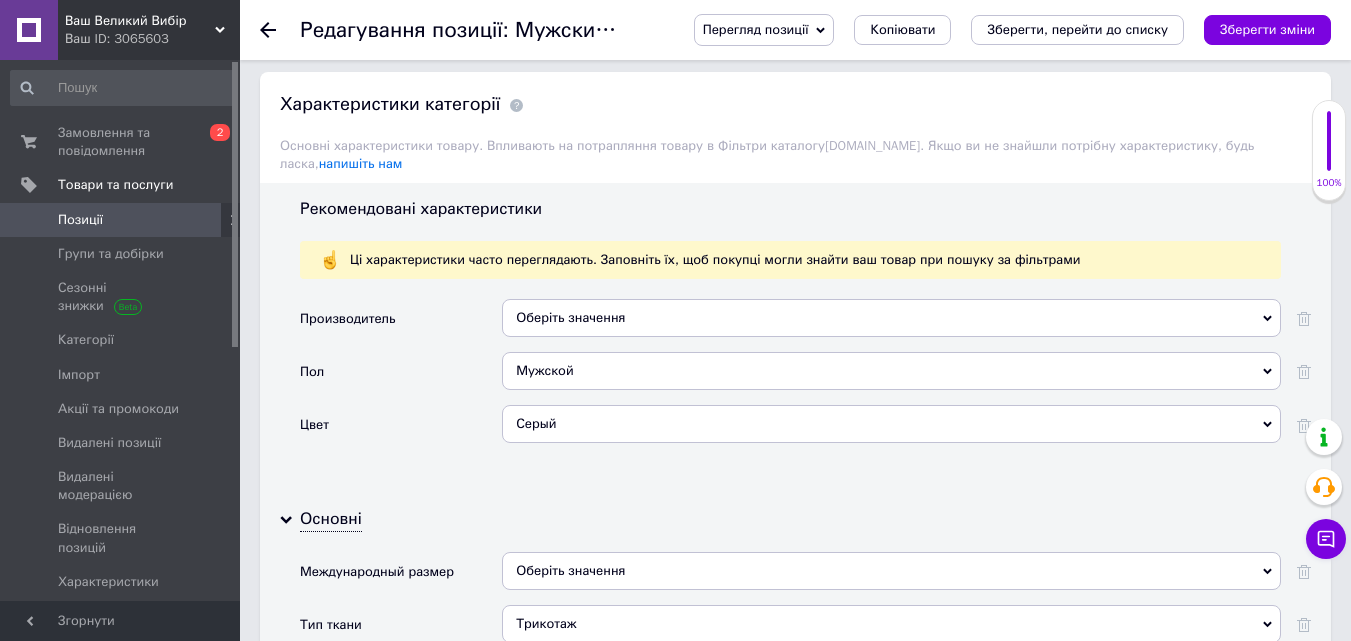 click on "Оберіть значення" at bounding box center [891, 571] 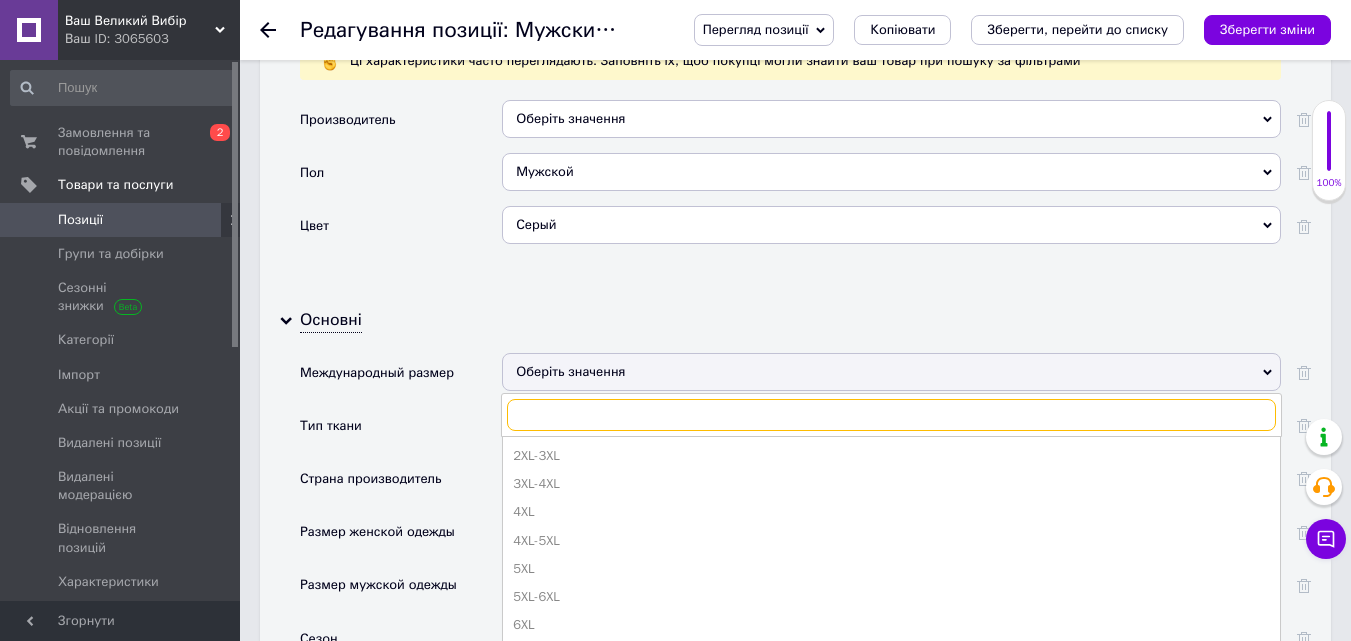 scroll, scrollTop: 2079, scrollLeft: 0, axis: vertical 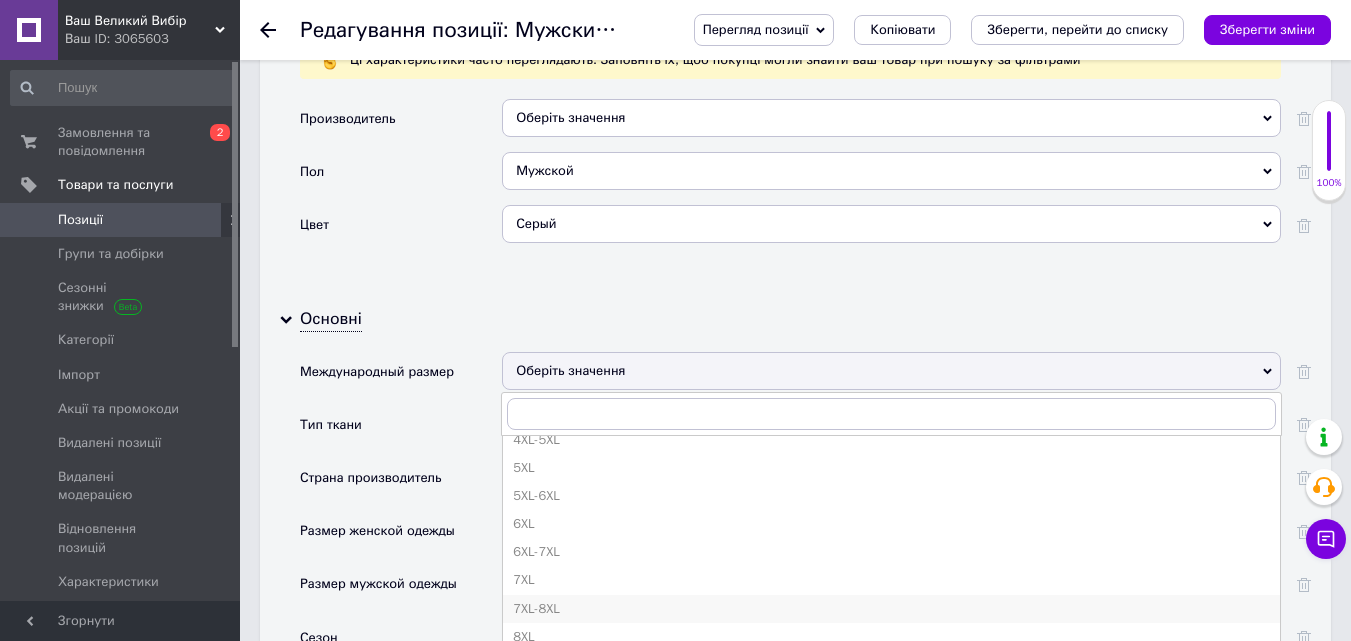 click on "7XL-8XL" at bounding box center (891, 609) 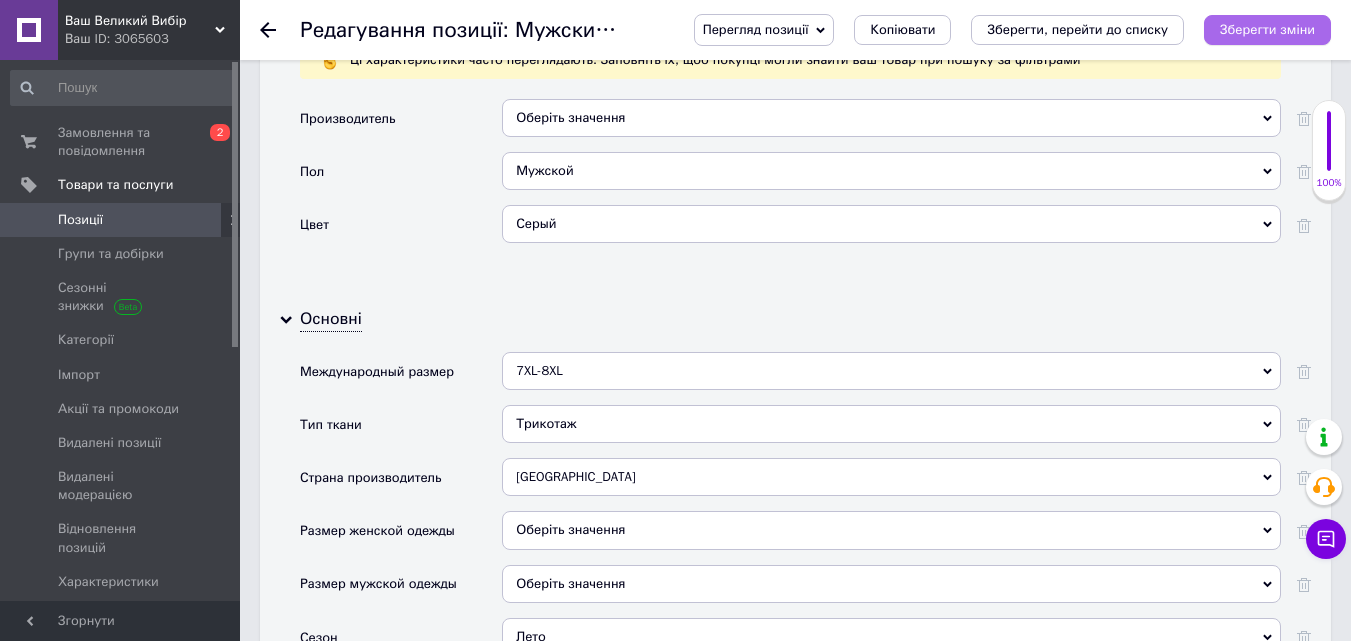 click on "Зберегти зміни" at bounding box center [1267, 29] 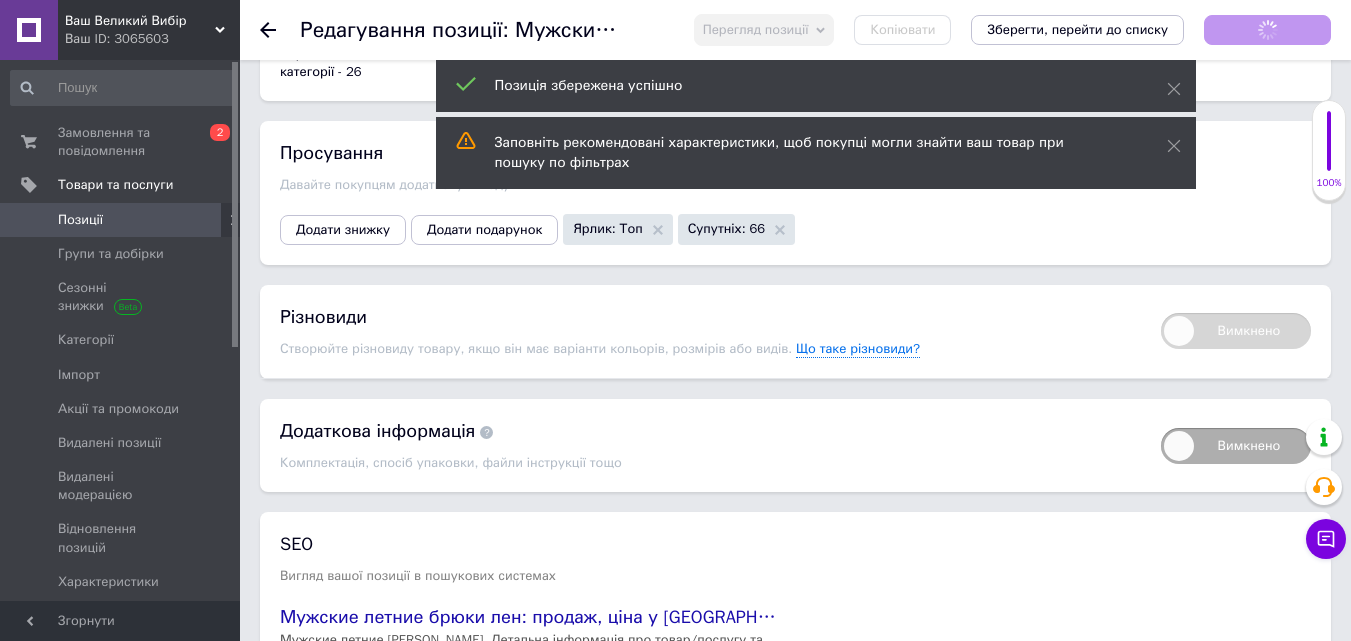scroll, scrollTop: 3479, scrollLeft: 0, axis: vertical 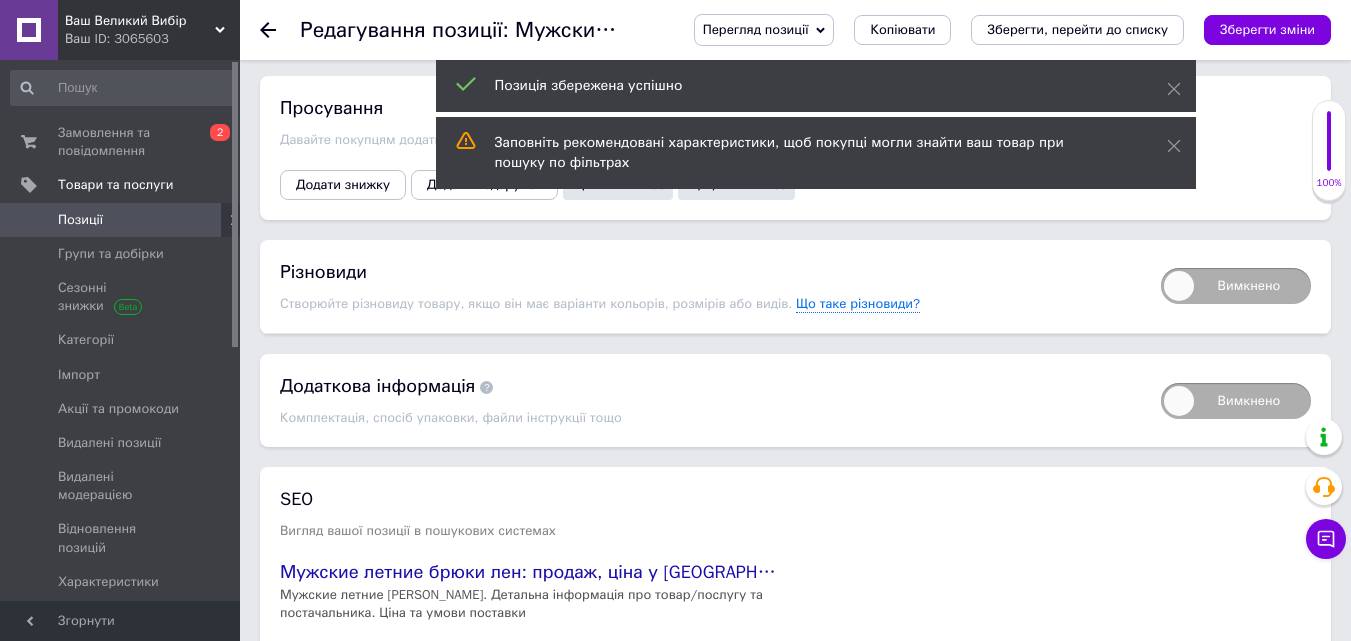 click on "Вимкнено" at bounding box center [1236, 286] 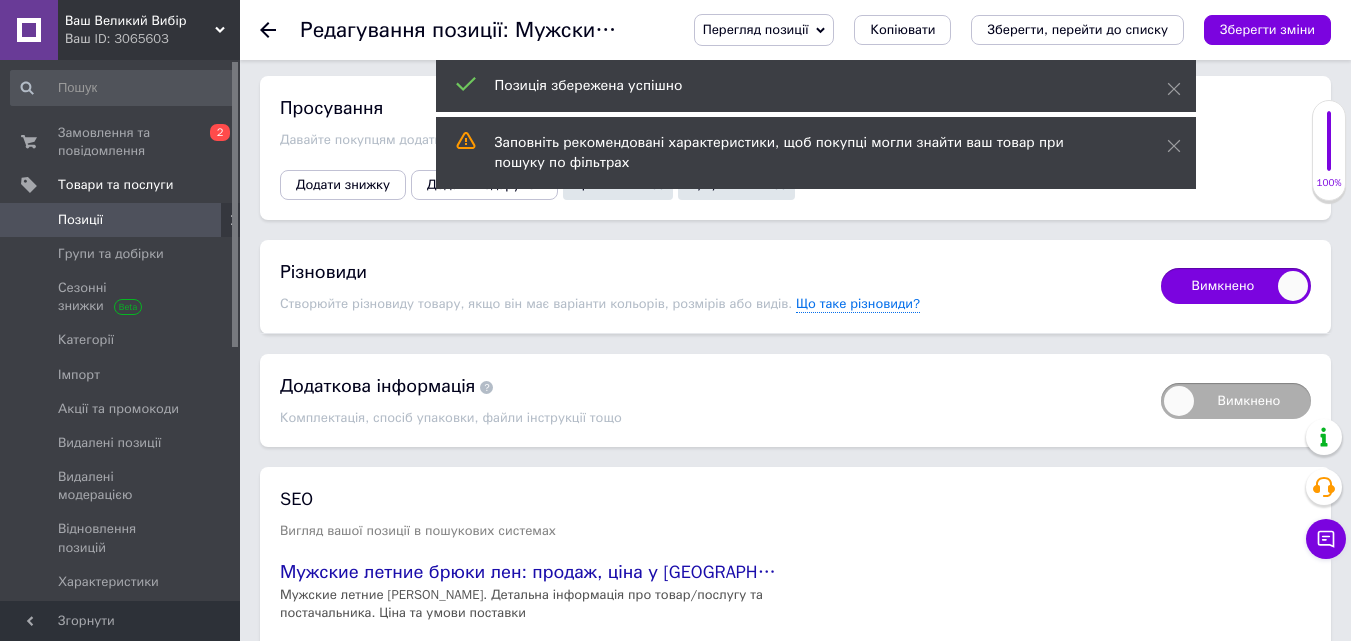 checkbox on "true" 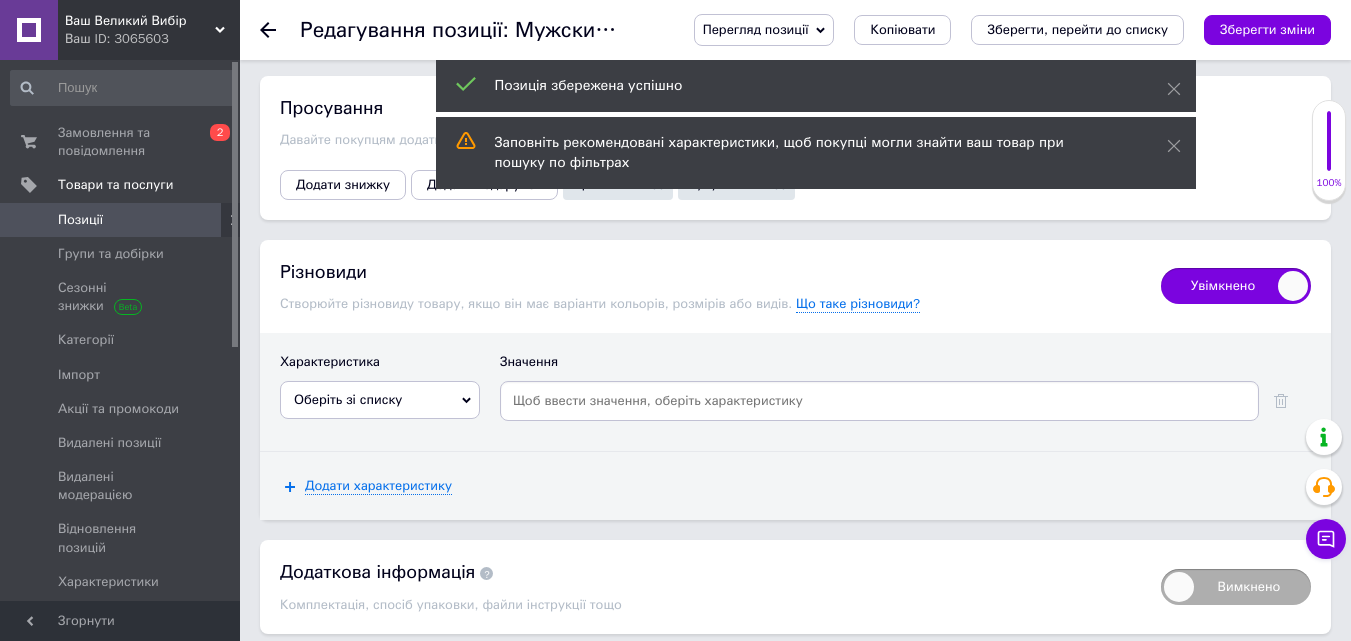 click on "Оберіть зі списку" at bounding box center (348, 399) 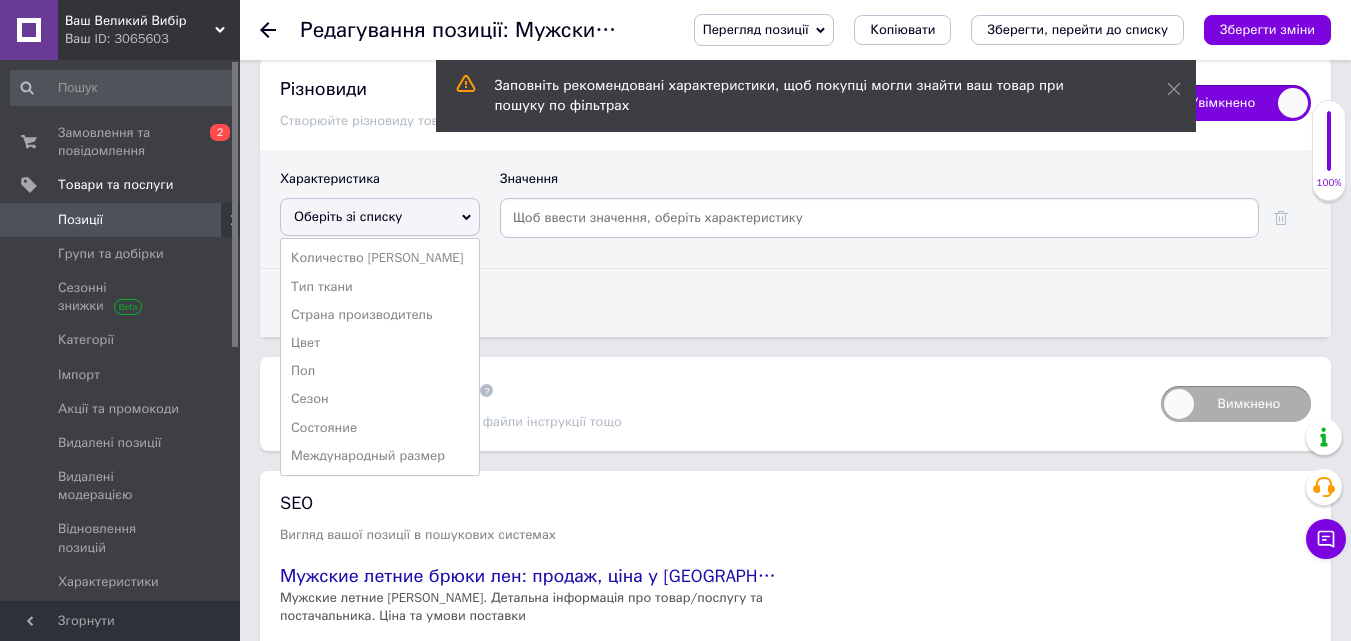 scroll, scrollTop: 3679, scrollLeft: 0, axis: vertical 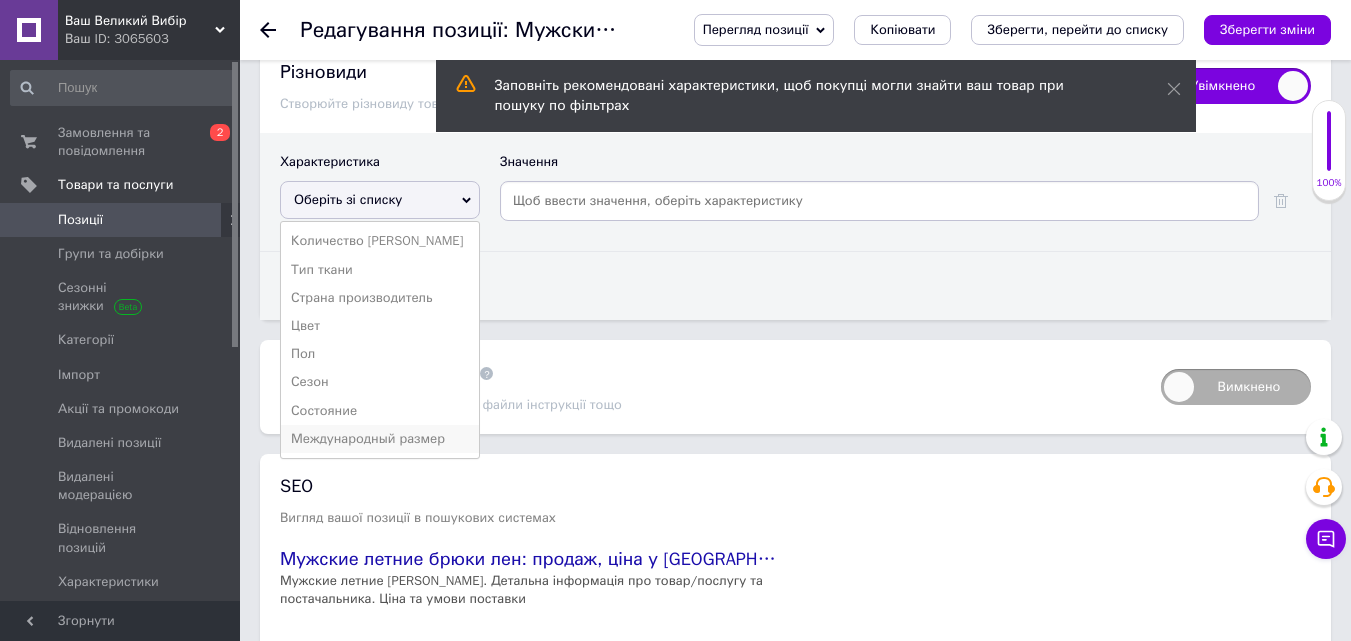 click on "Международный размер" at bounding box center [380, 439] 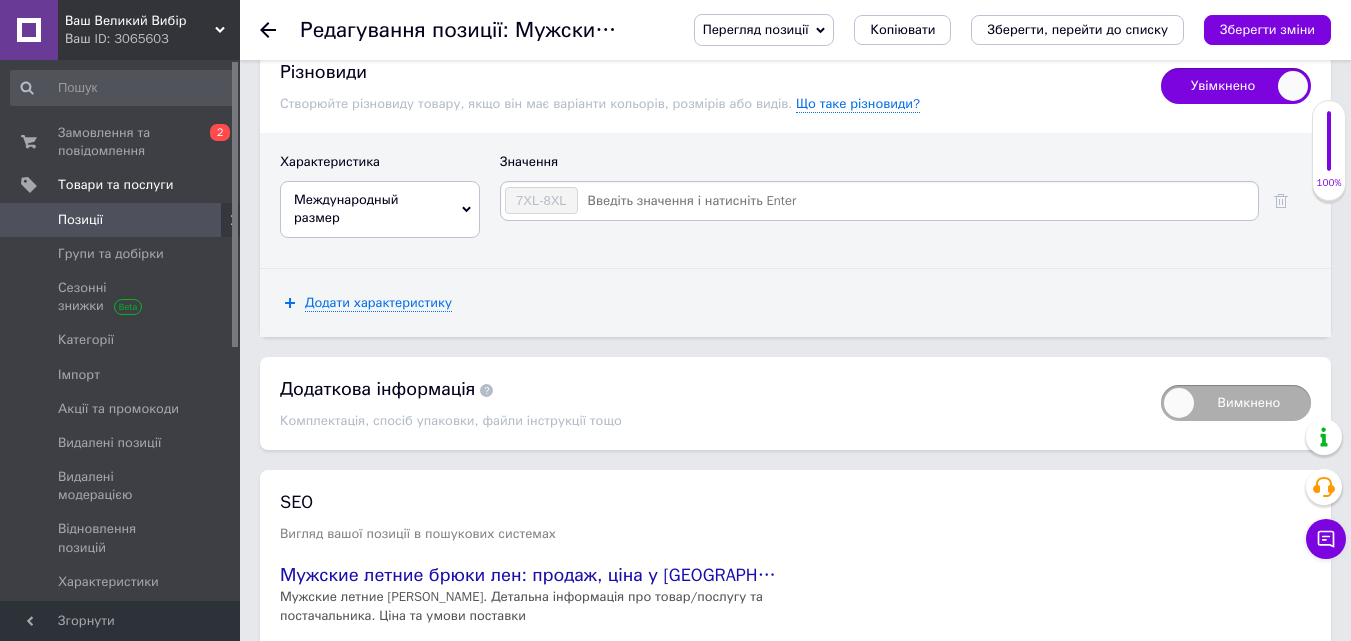 click at bounding box center [917, 201] 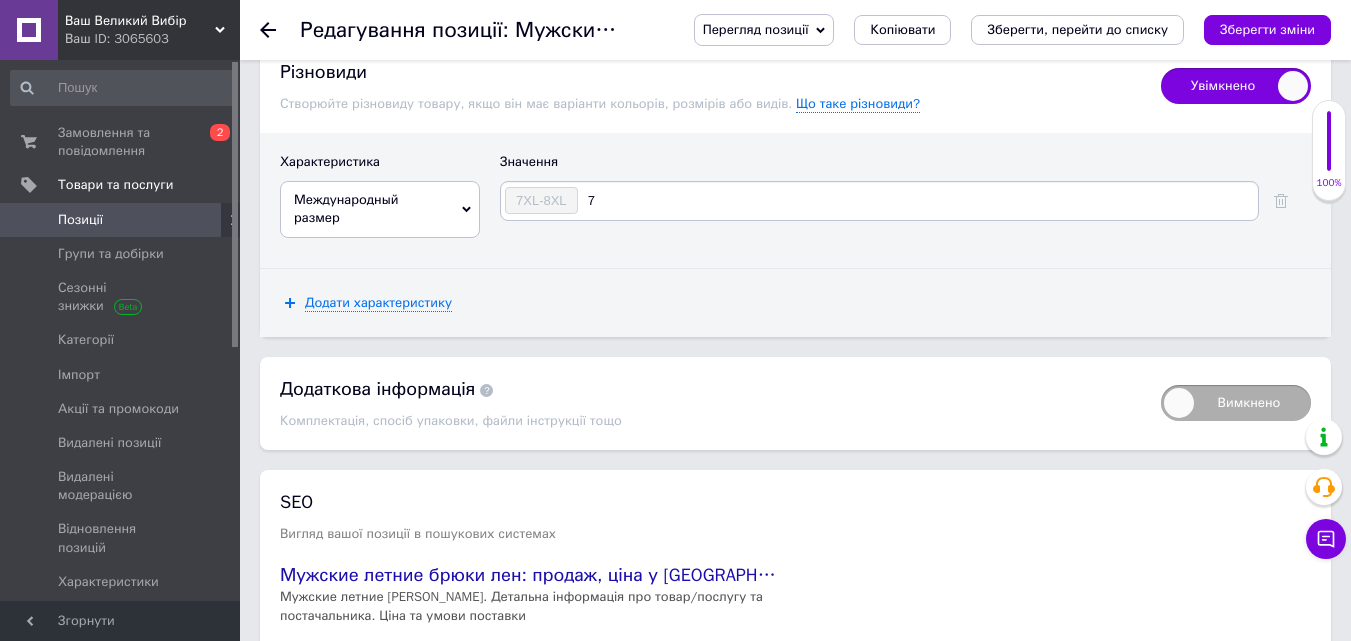 type on "70" 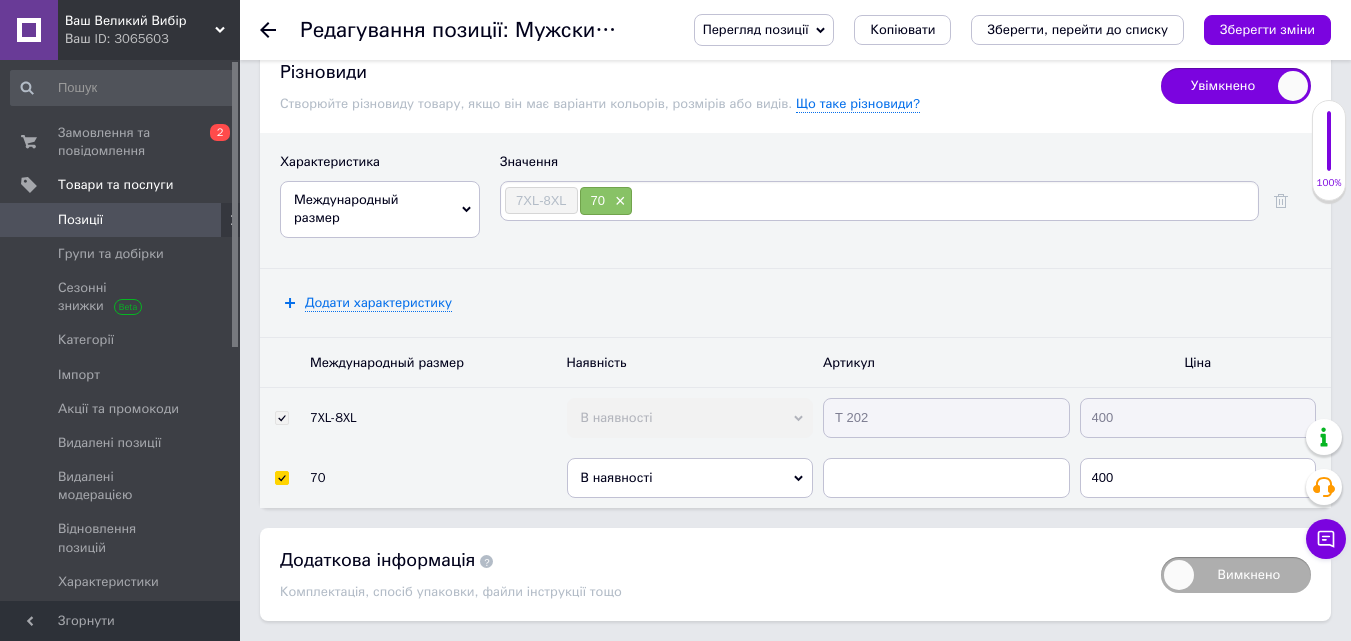 click at bounding box center (944, 201) 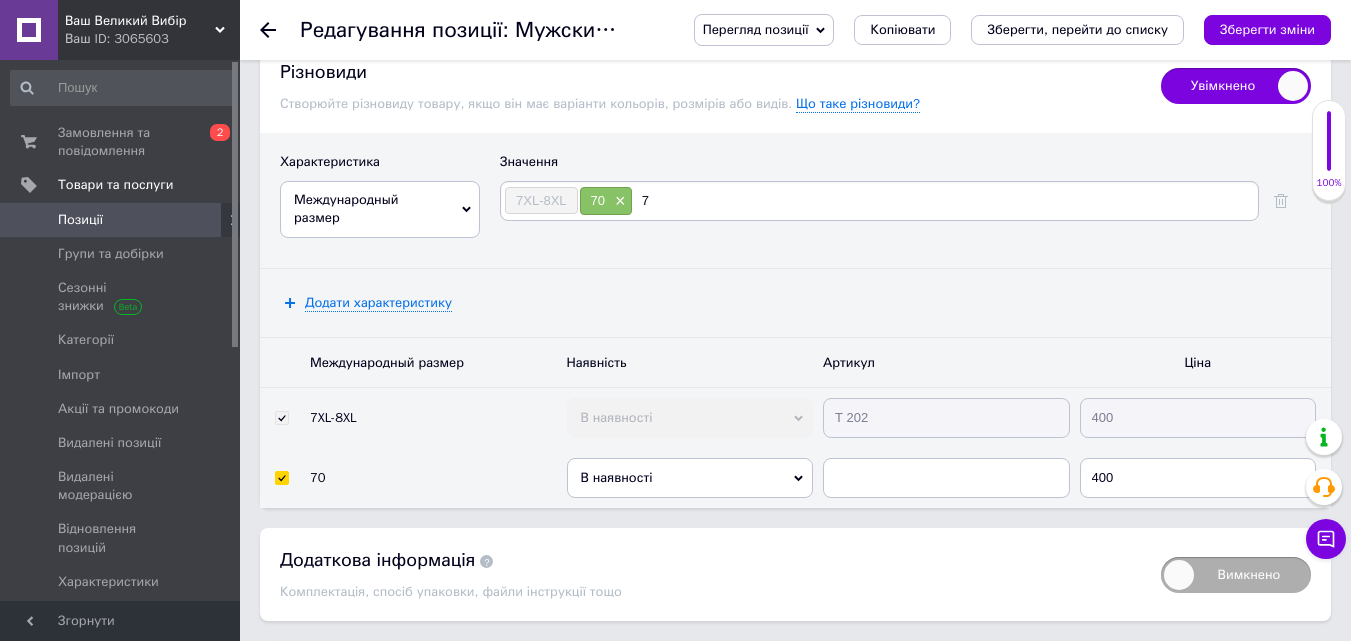 type on "72" 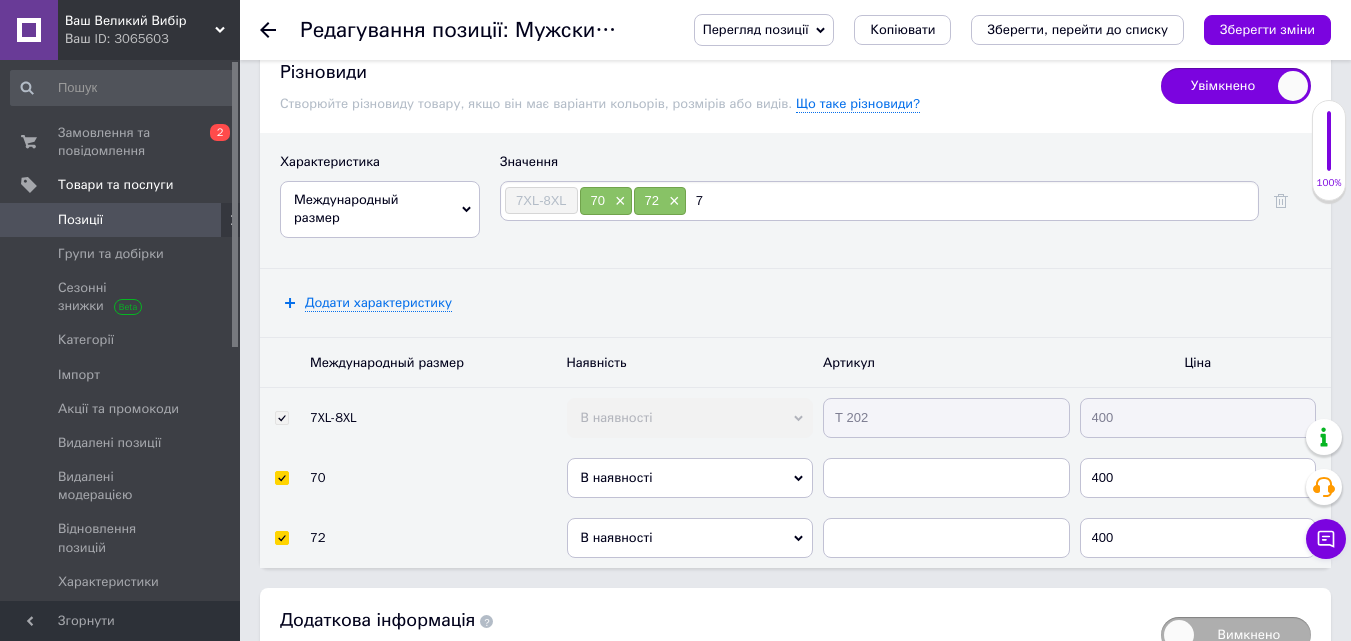 type on "74" 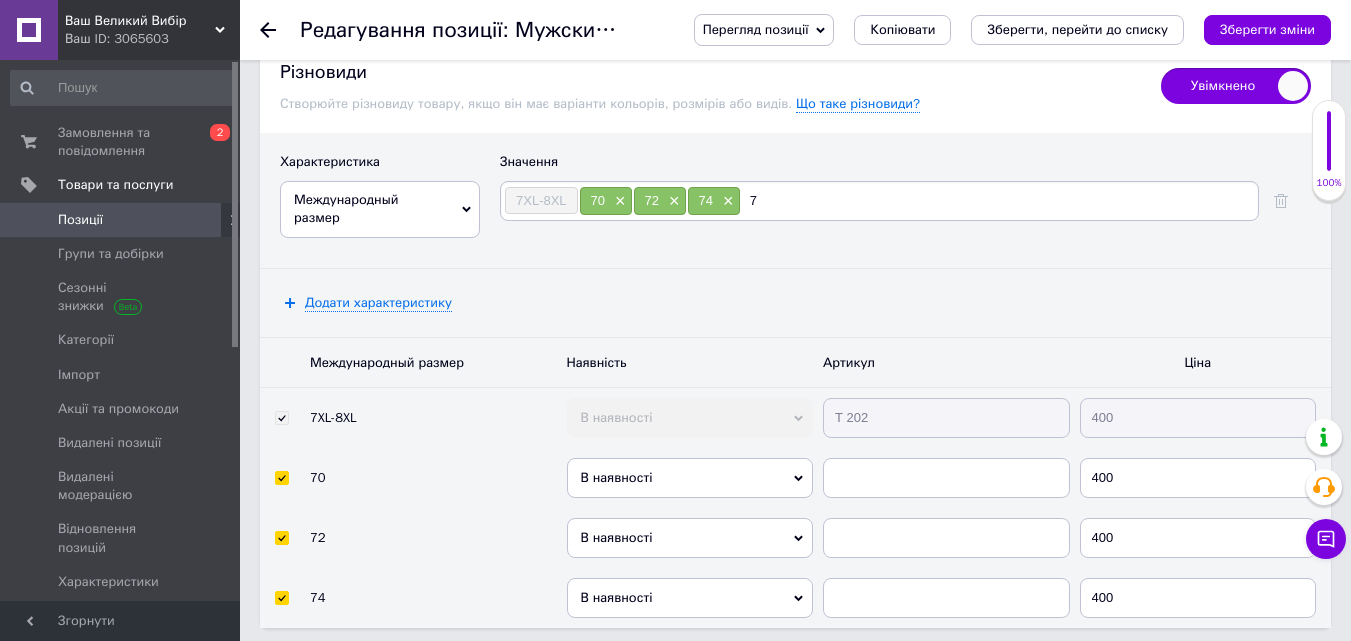 type on "76" 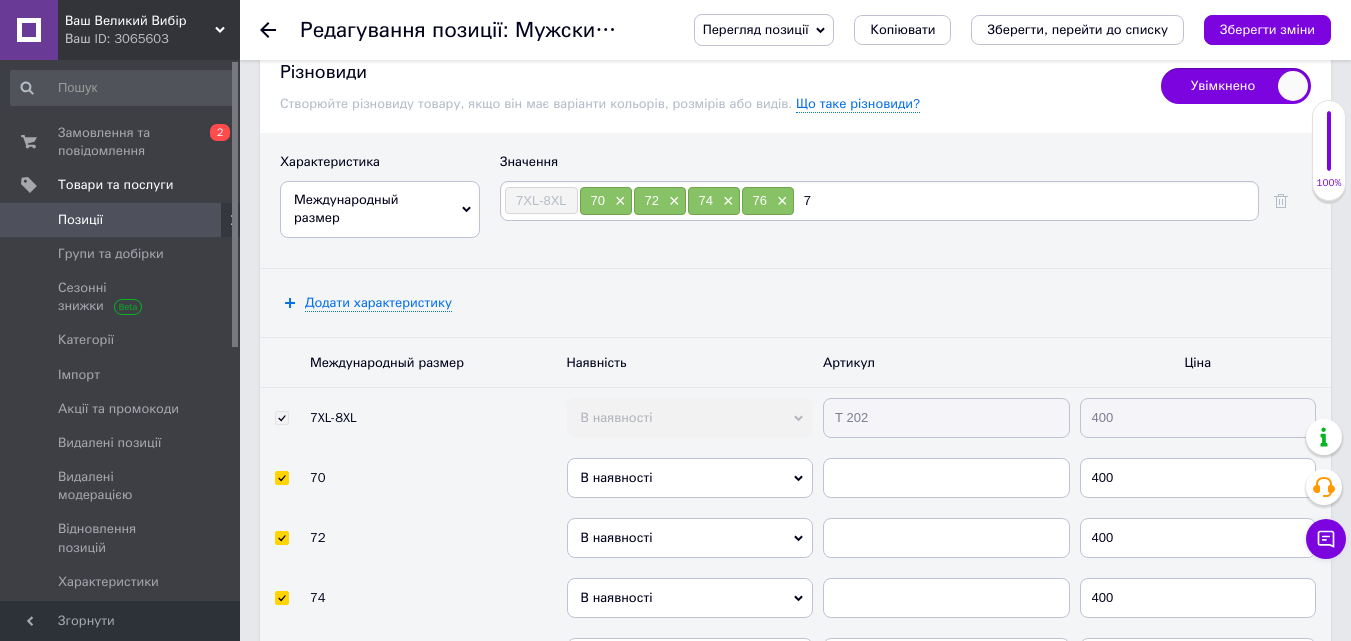 type on "78" 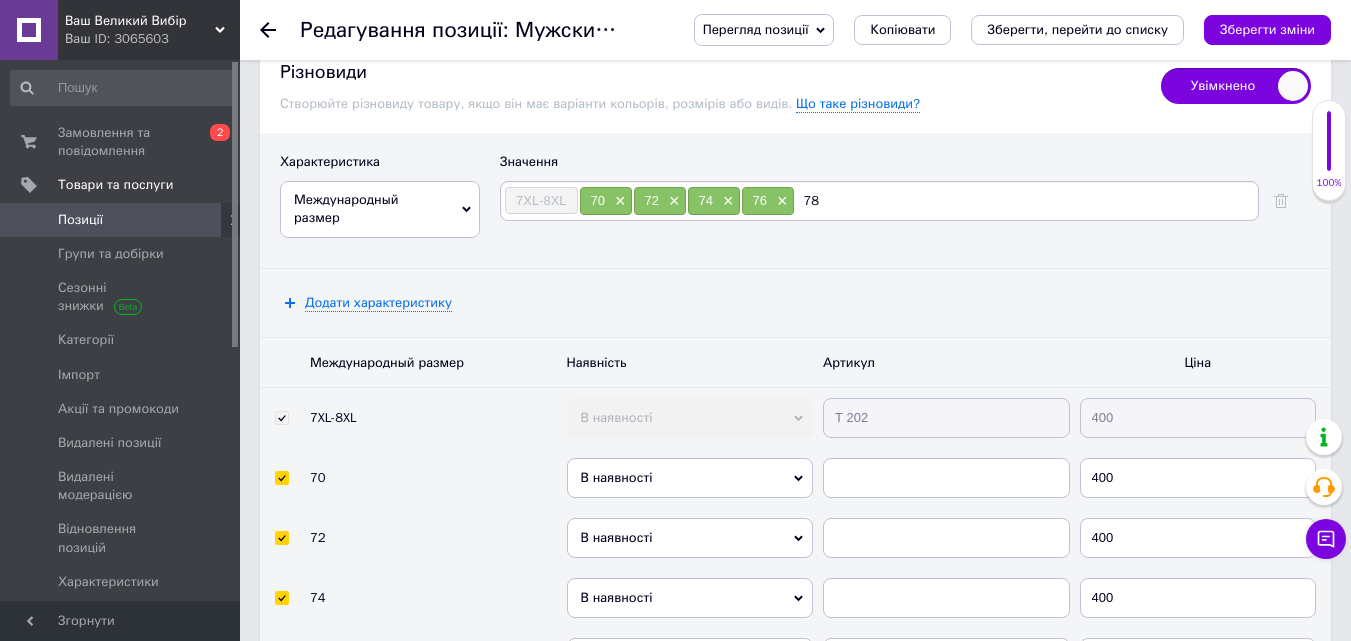 type 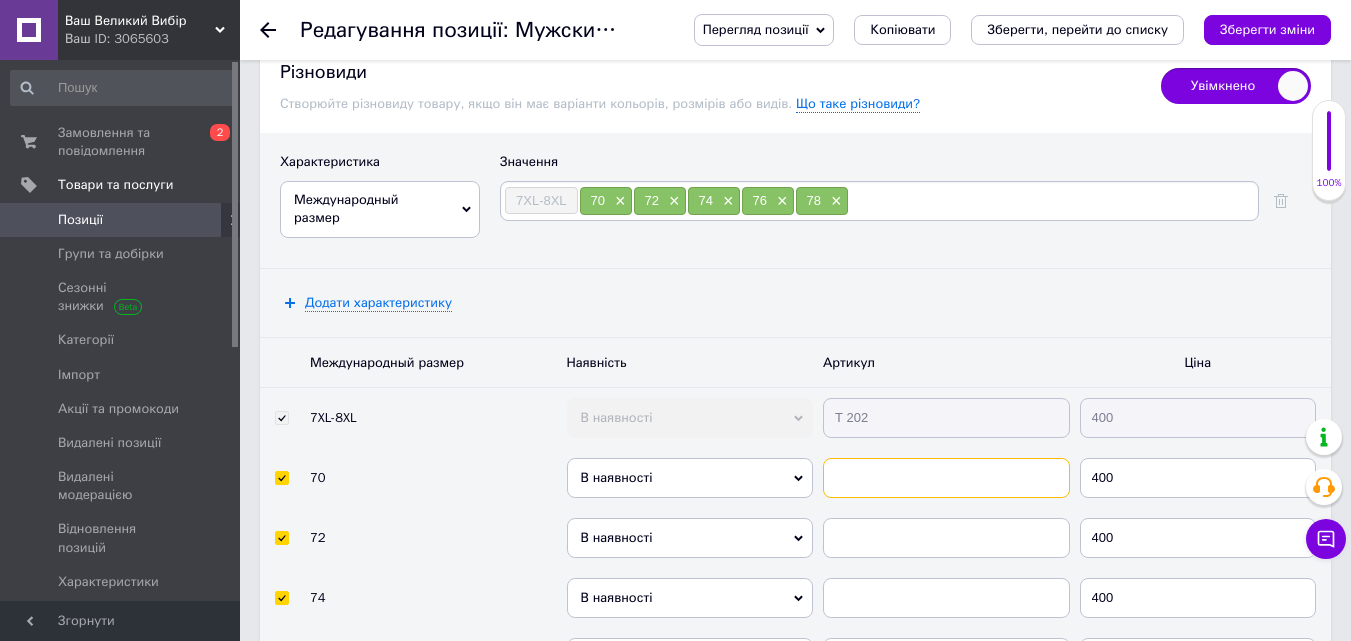 click at bounding box center [946, 478] 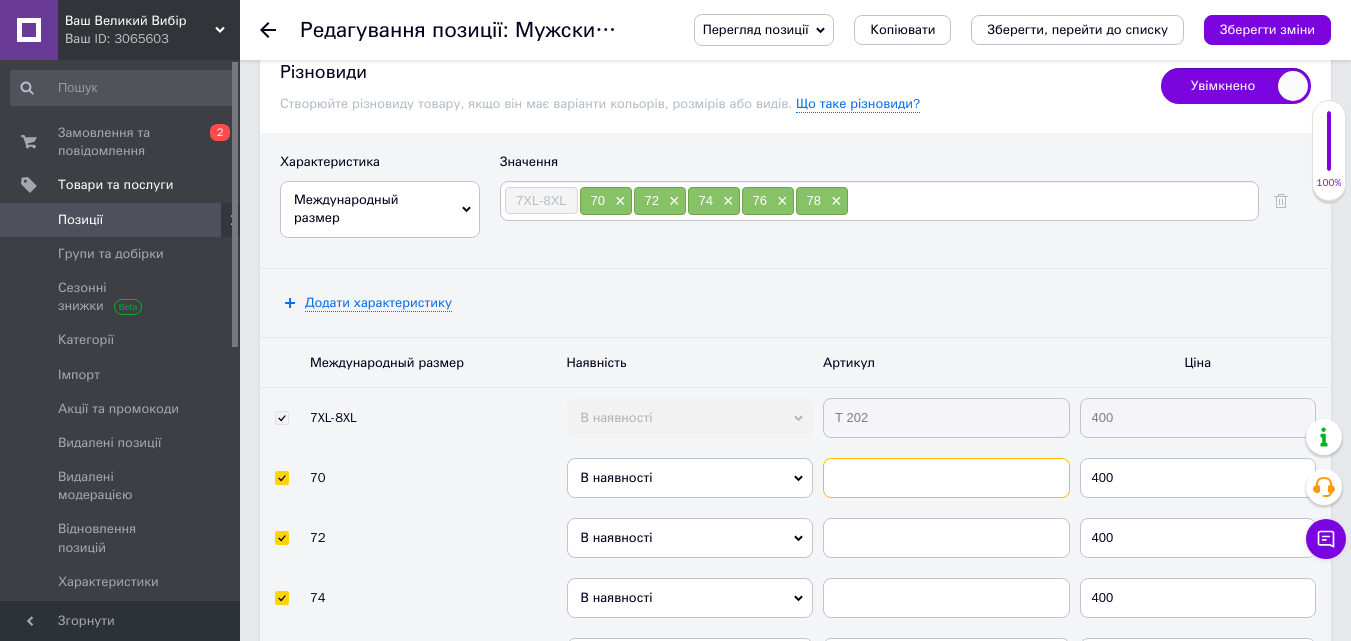 paste on "Т 202" 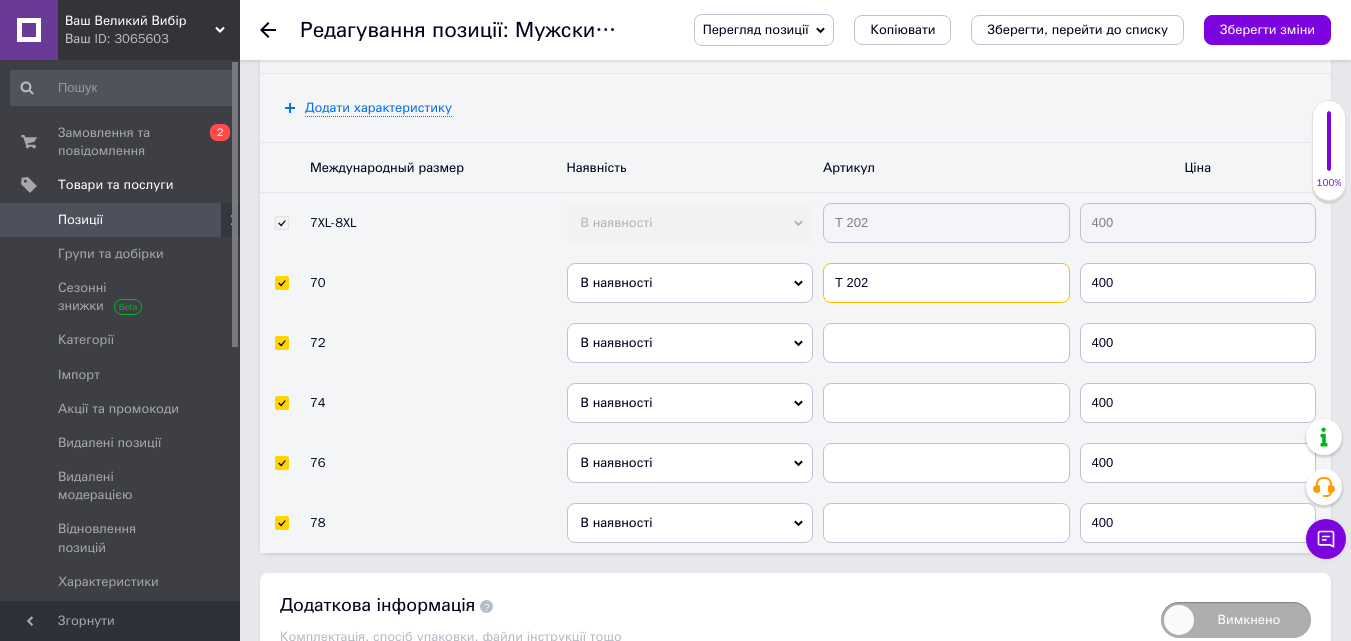 scroll, scrollTop: 3879, scrollLeft: 0, axis: vertical 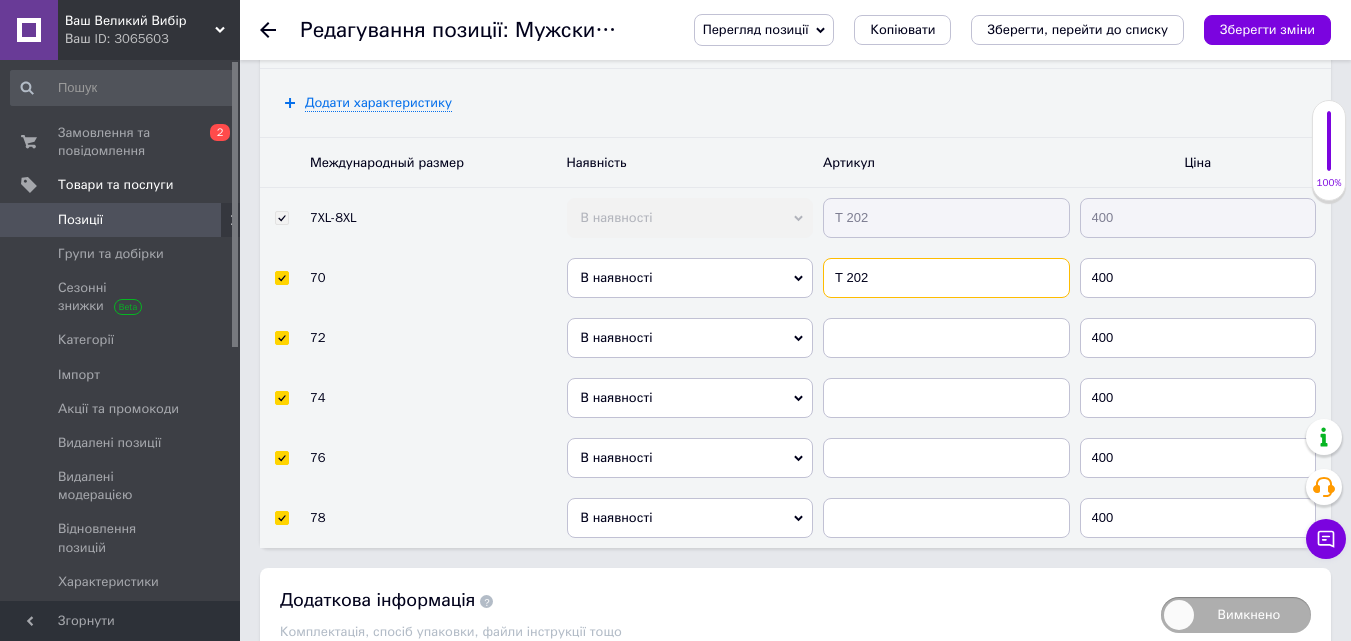 type on "Т 202" 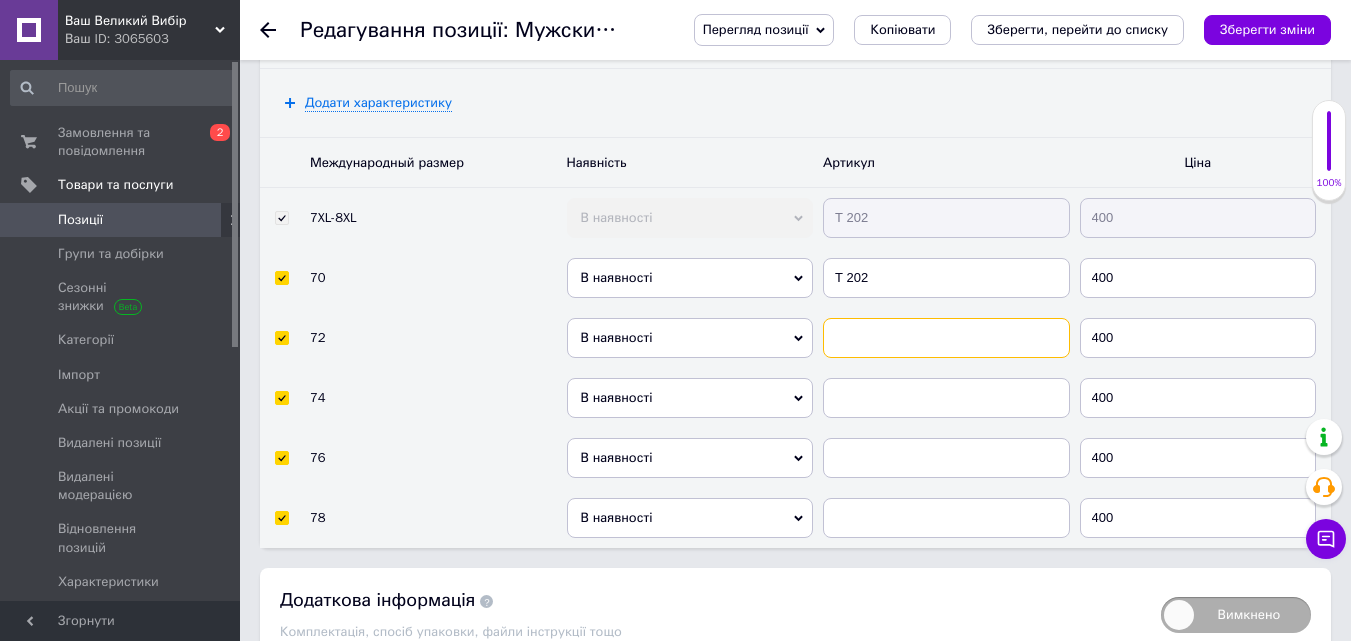 click at bounding box center [946, 338] 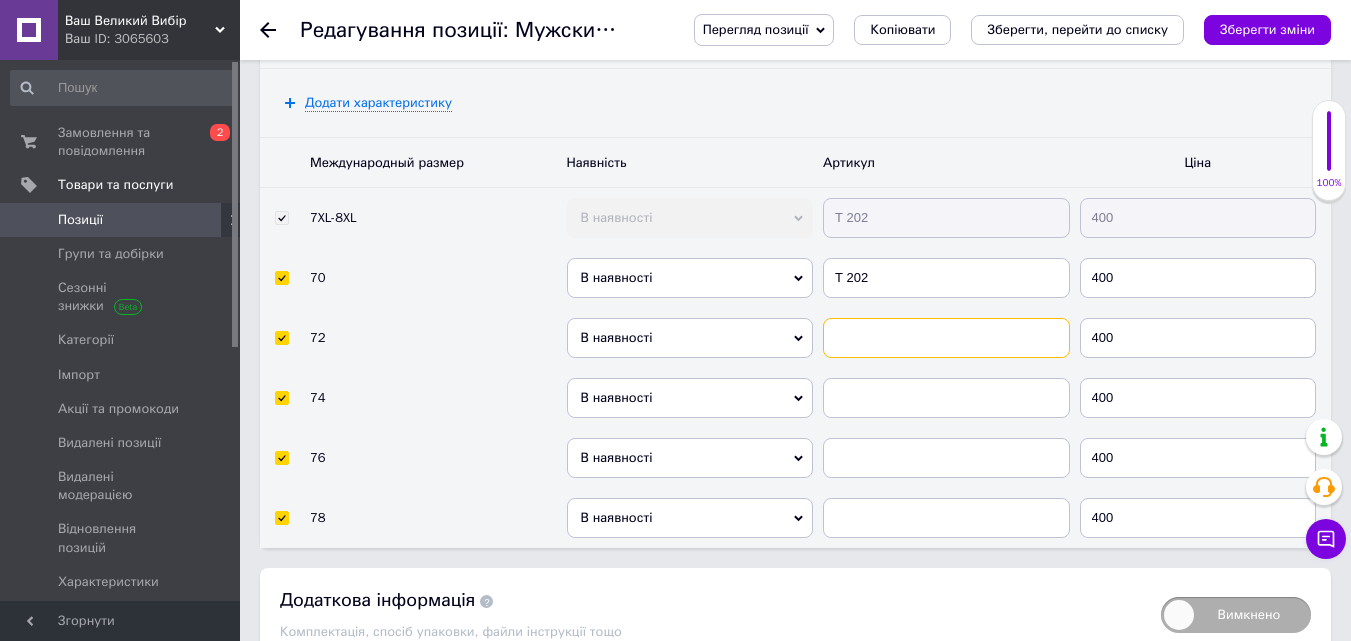 paste on "Т 202" 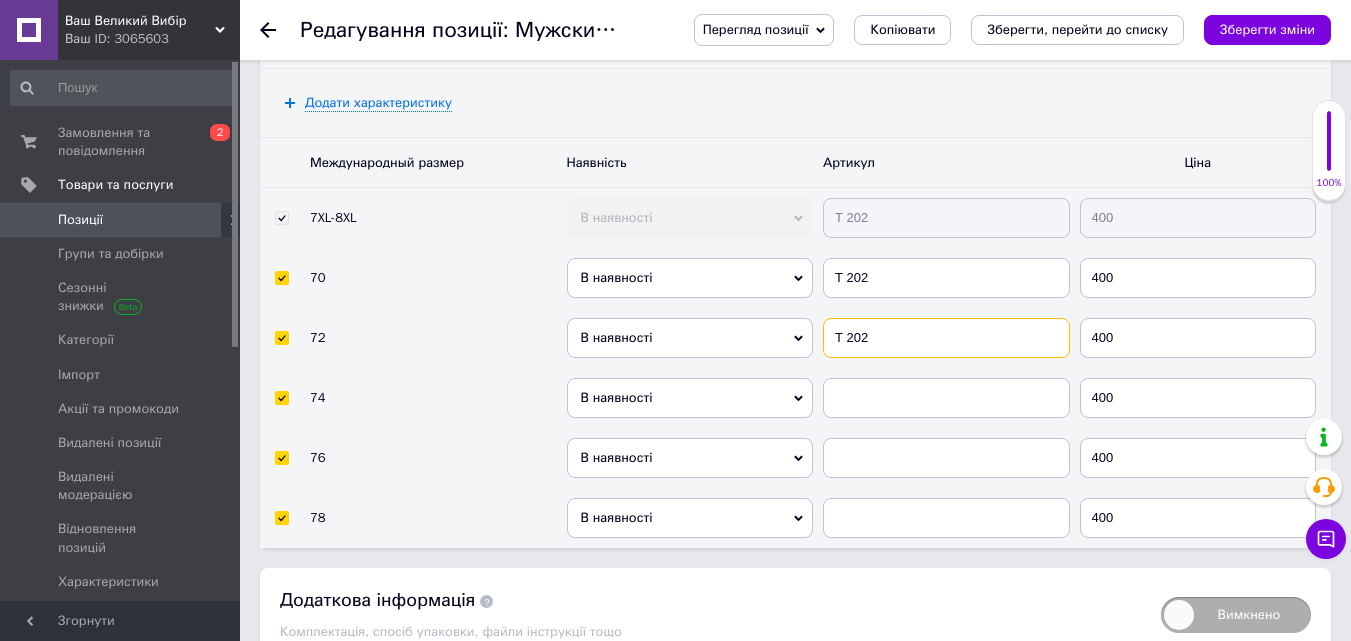 type on "Т 202" 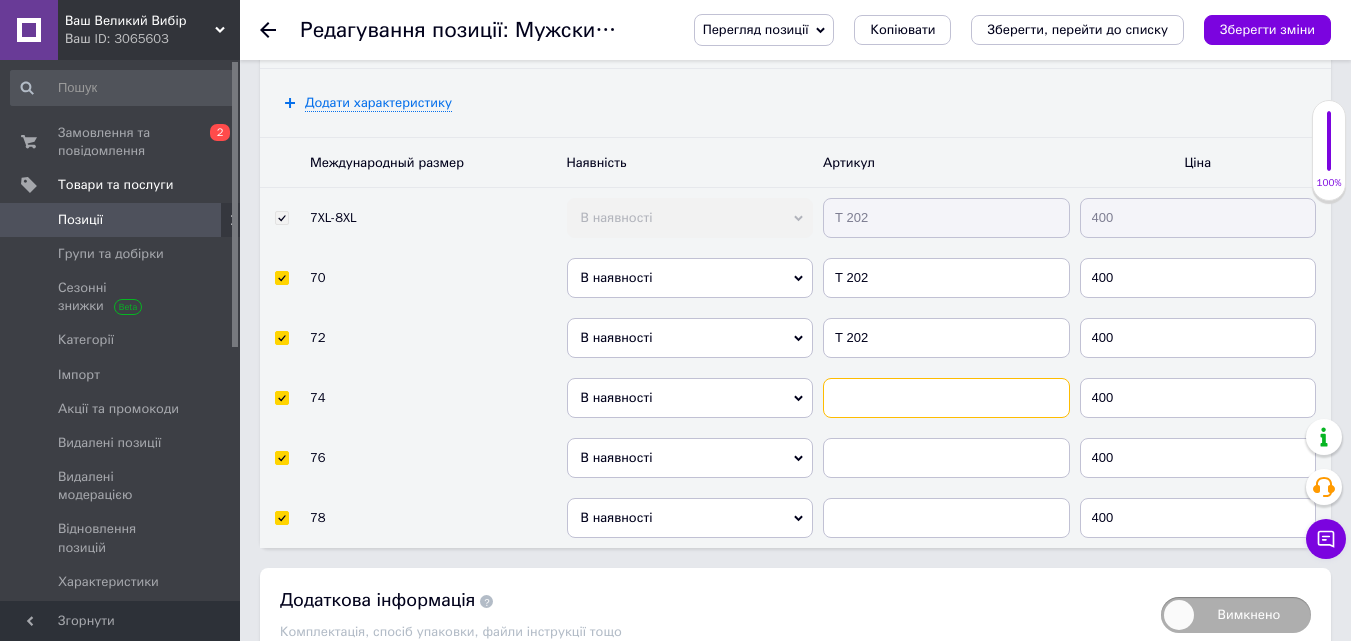 click at bounding box center (946, 398) 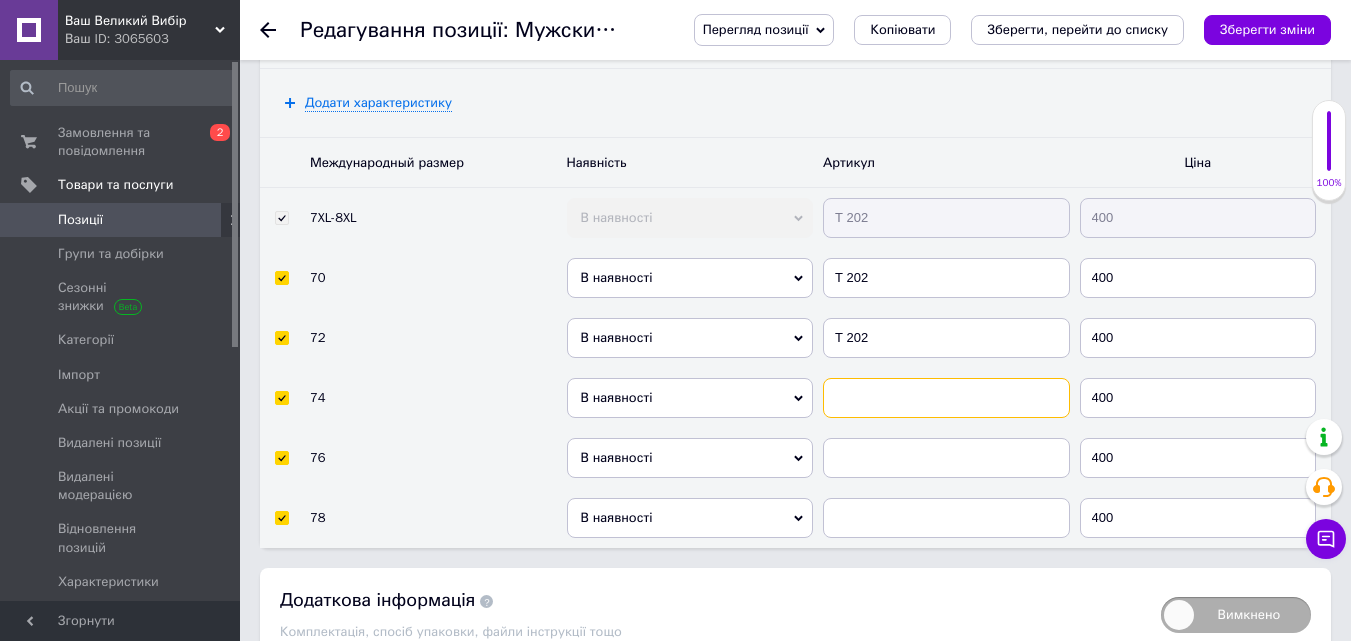paste on "Т 202" 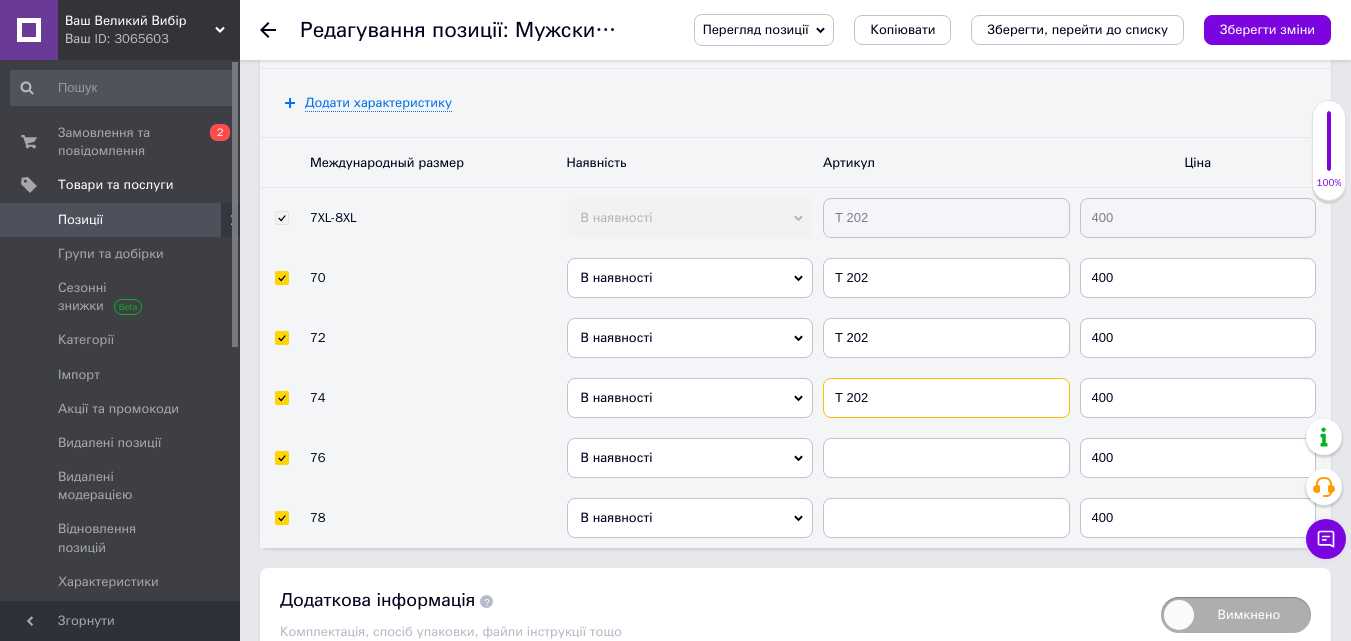 type on "Т 202" 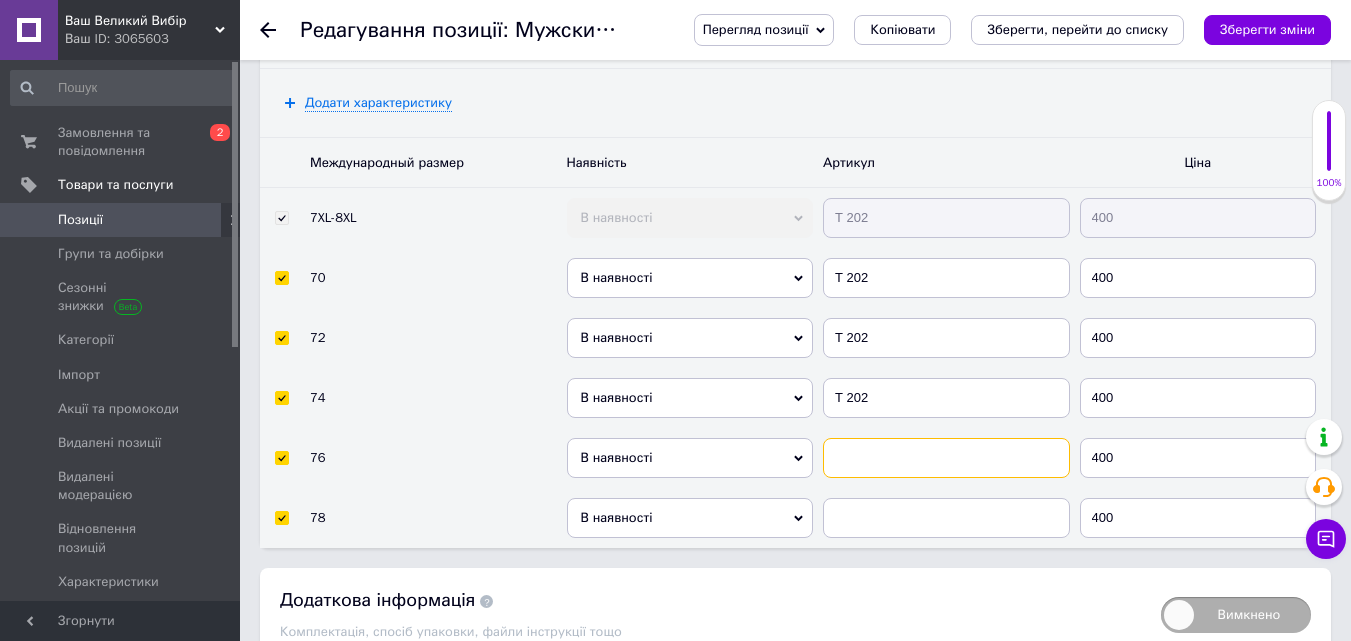 click at bounding box center [946, 458] 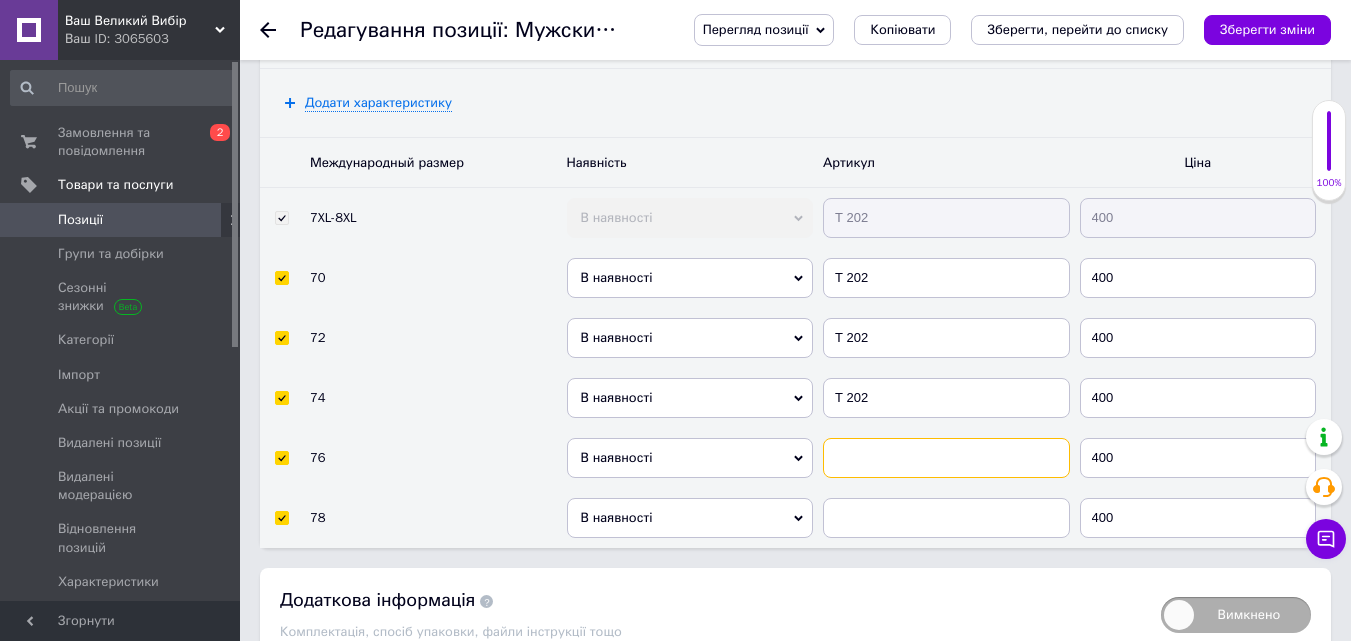 paste on "Т 202" 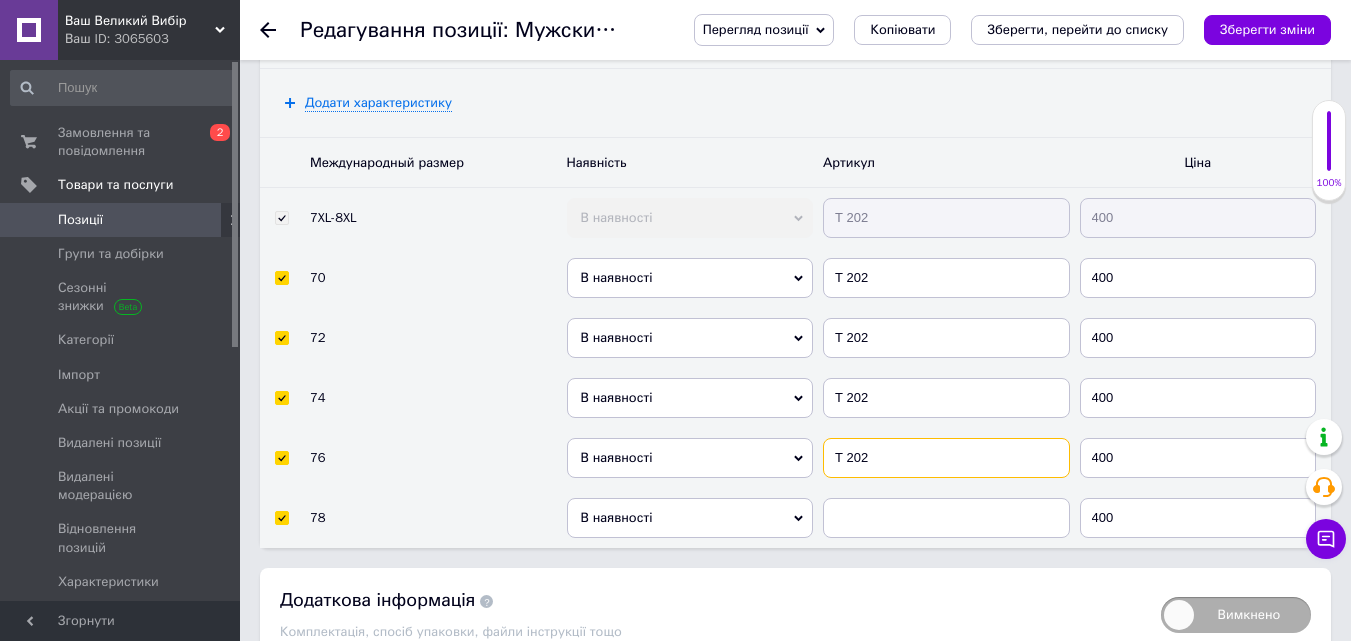 type on "Т 202" 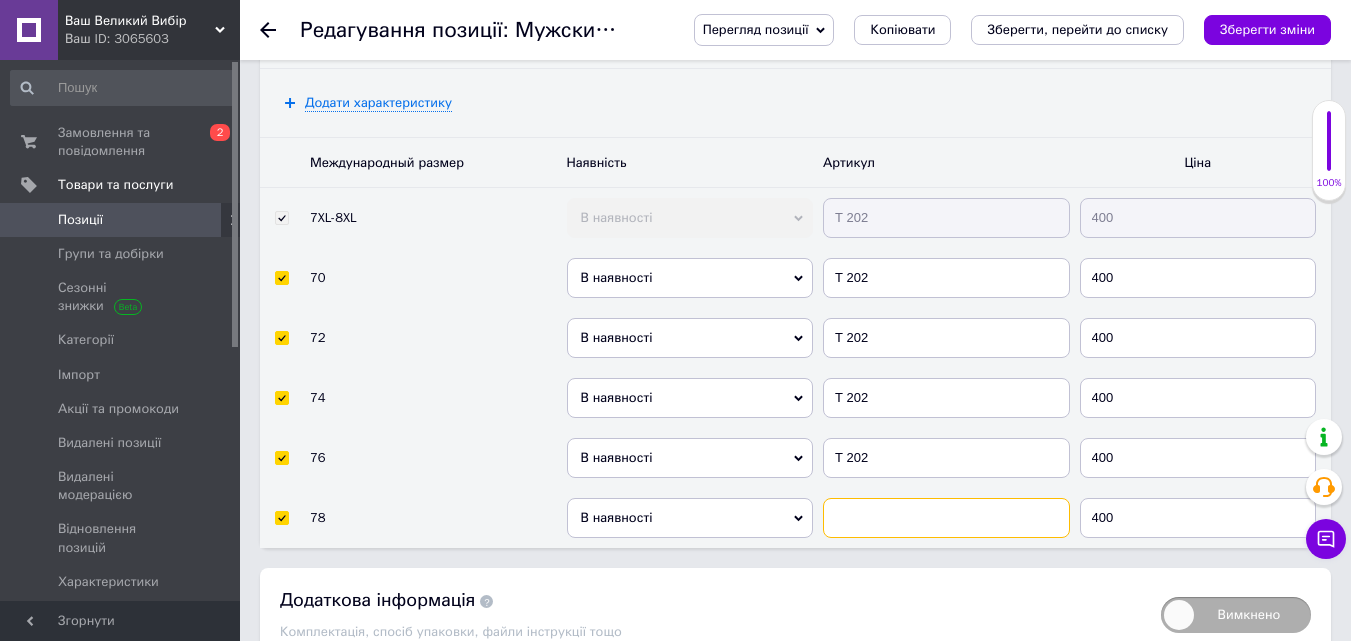 click at bounding box center [946, 518] 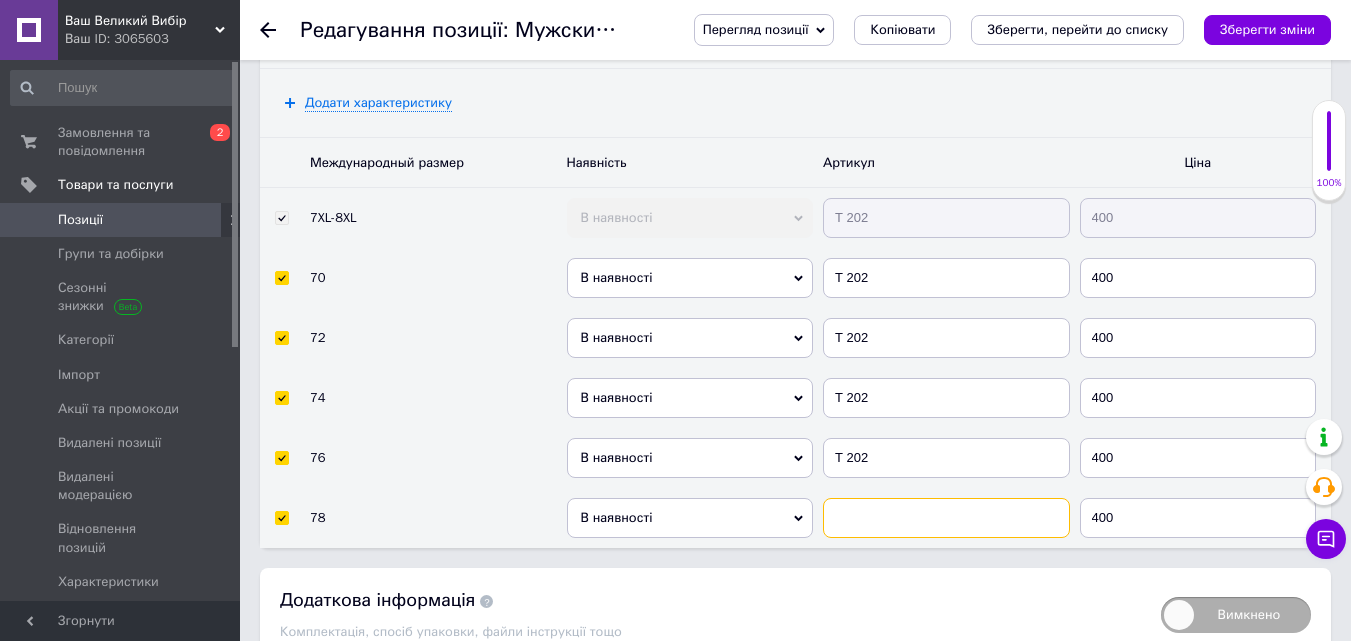 paste on "Т 202" 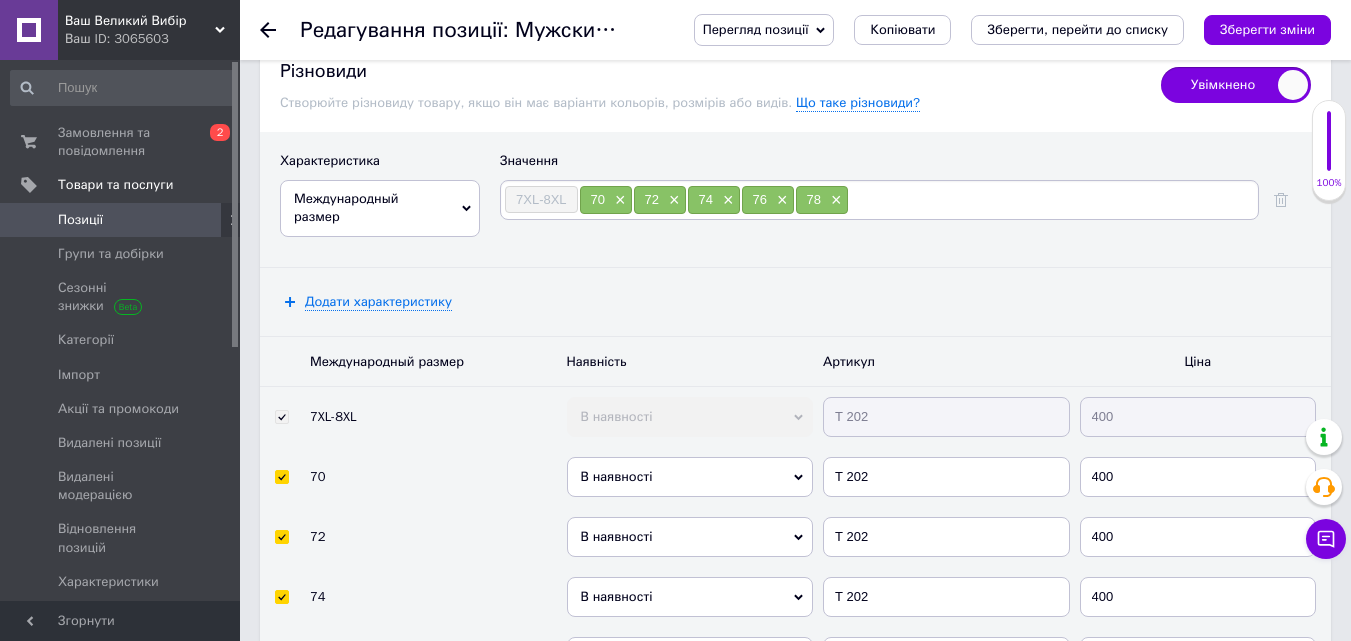 scroll, scrollTop: 3679, scrollLeft: 0, axis: vertical 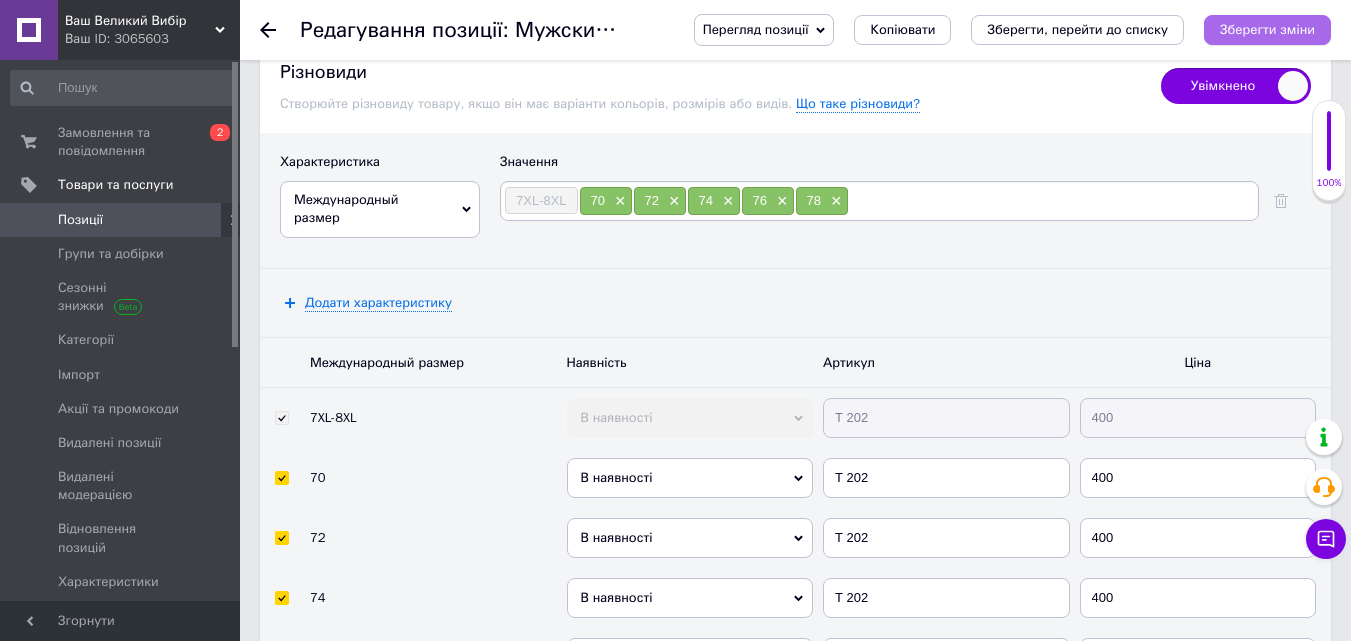 type on "Т 202" 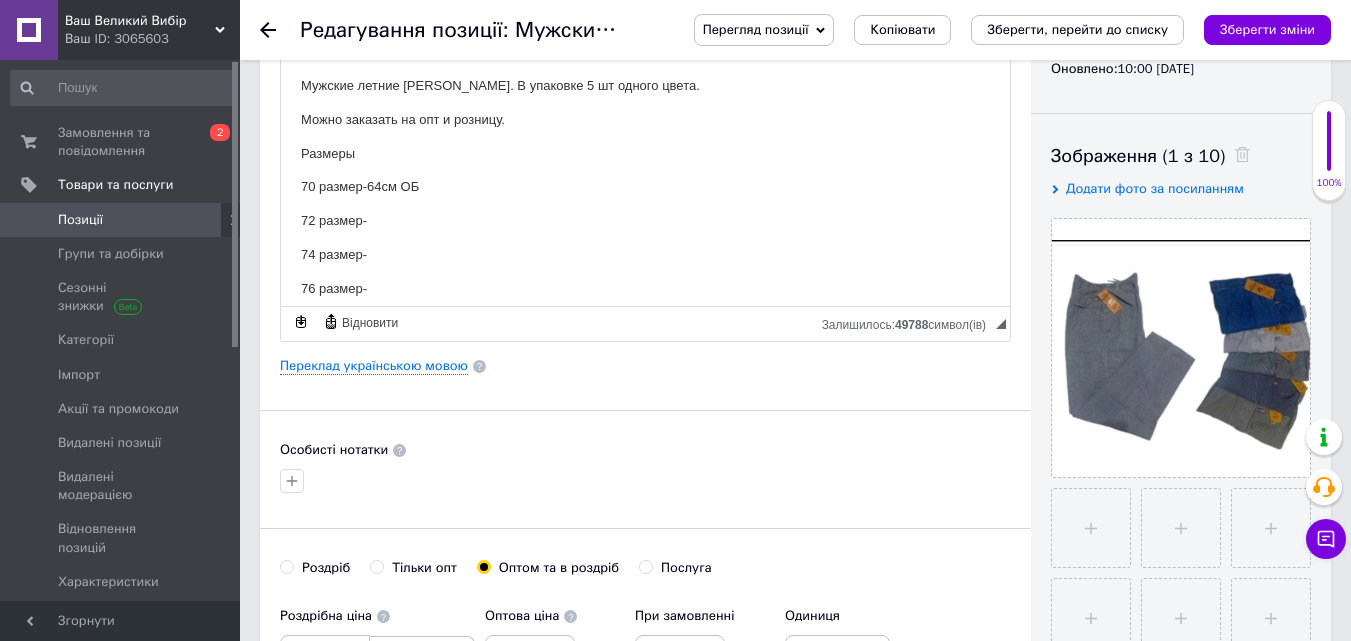 scroll, scrollTop: 679, scrollLeft: 0, axis: vertical 